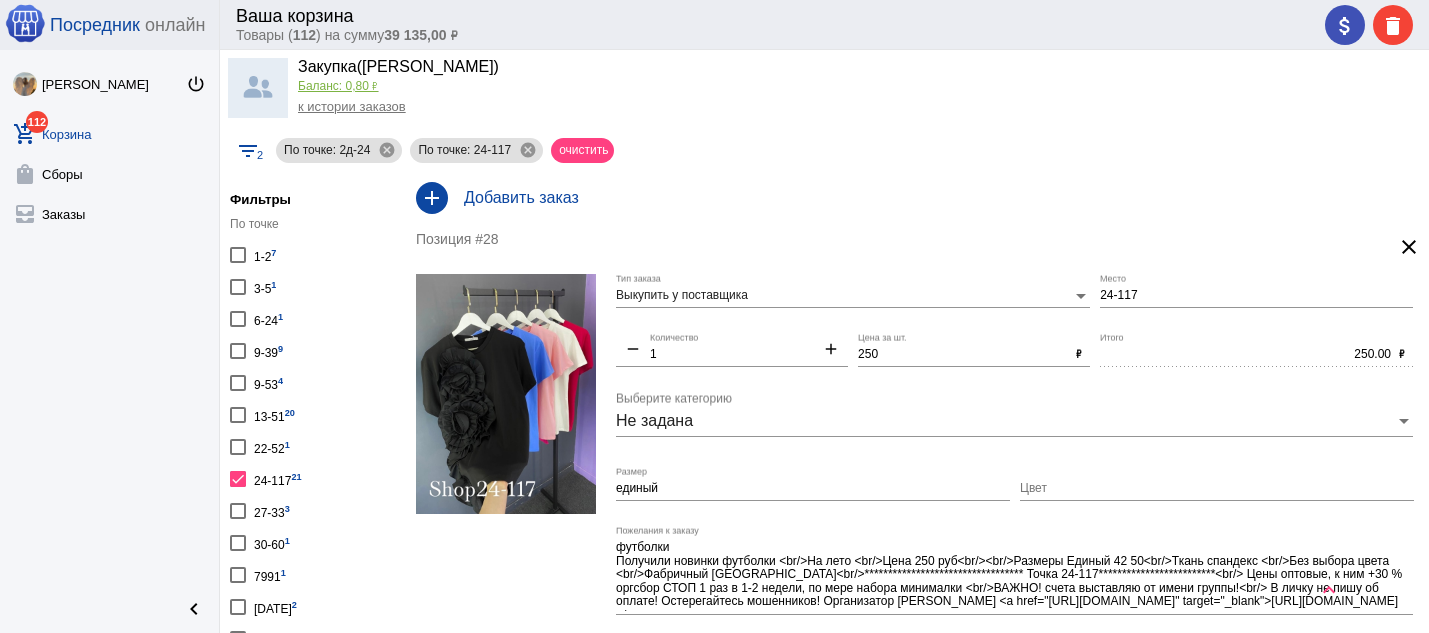 scroll, scrollTop: 0, scrollLeft: 0, axis: both 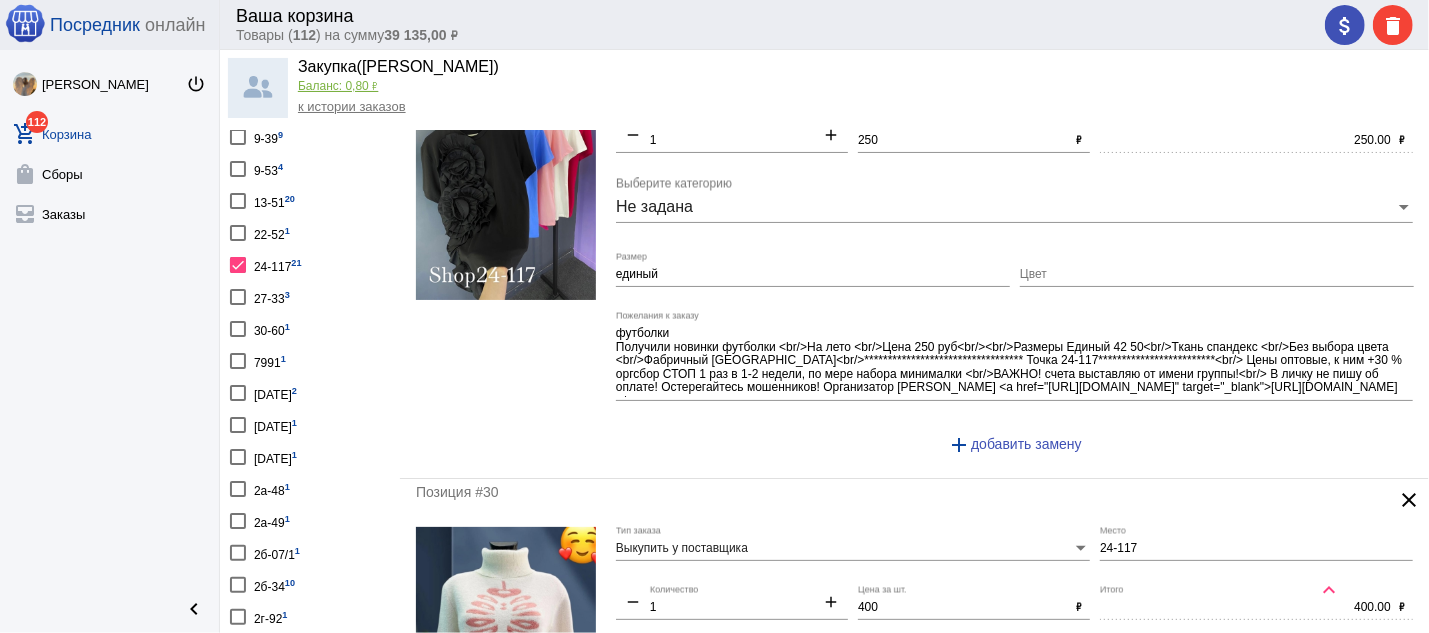 click at bounding box center (238, 265) 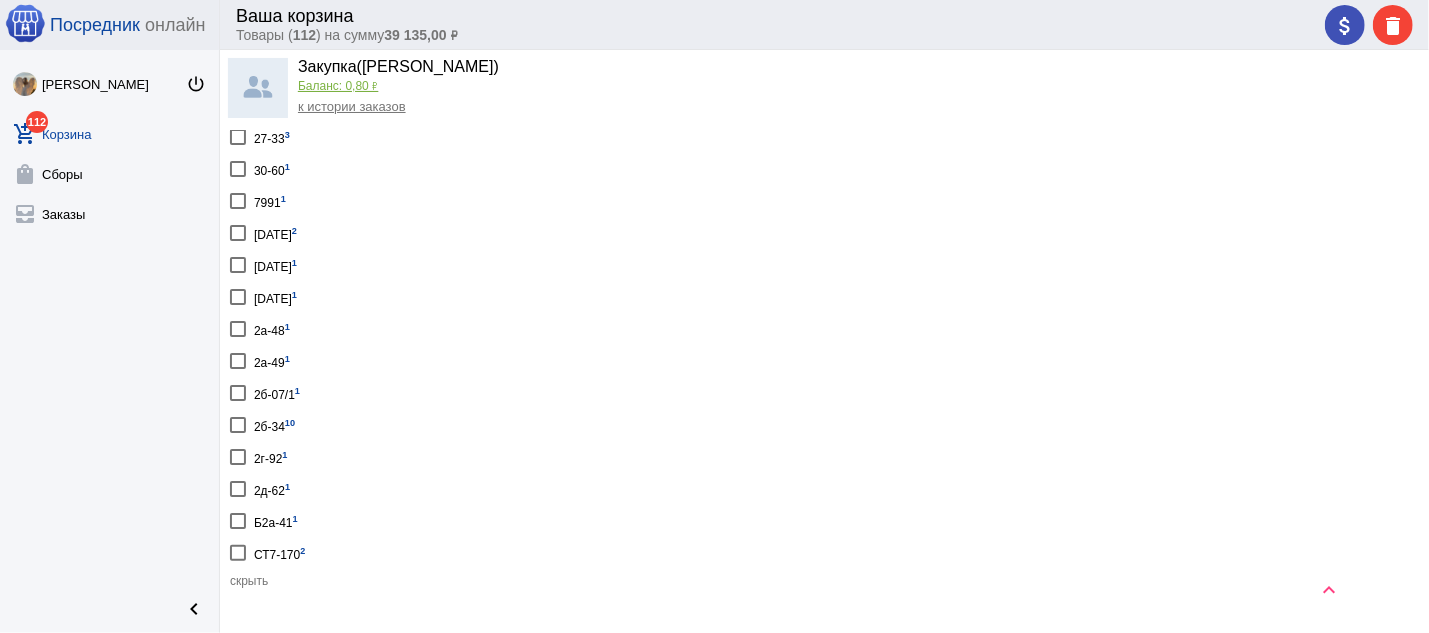 scroll, scrollTop: 429, scrollLeft: 0, axis: vertical 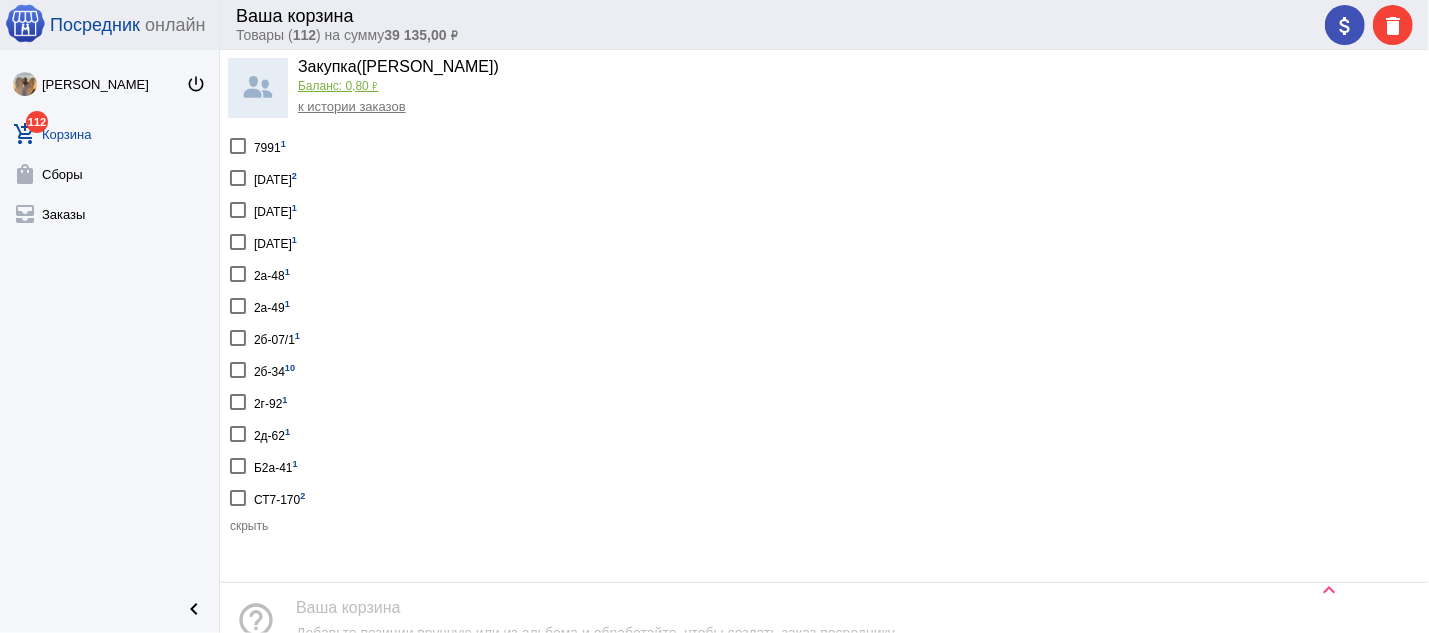 click at bounding box center (238, 370) 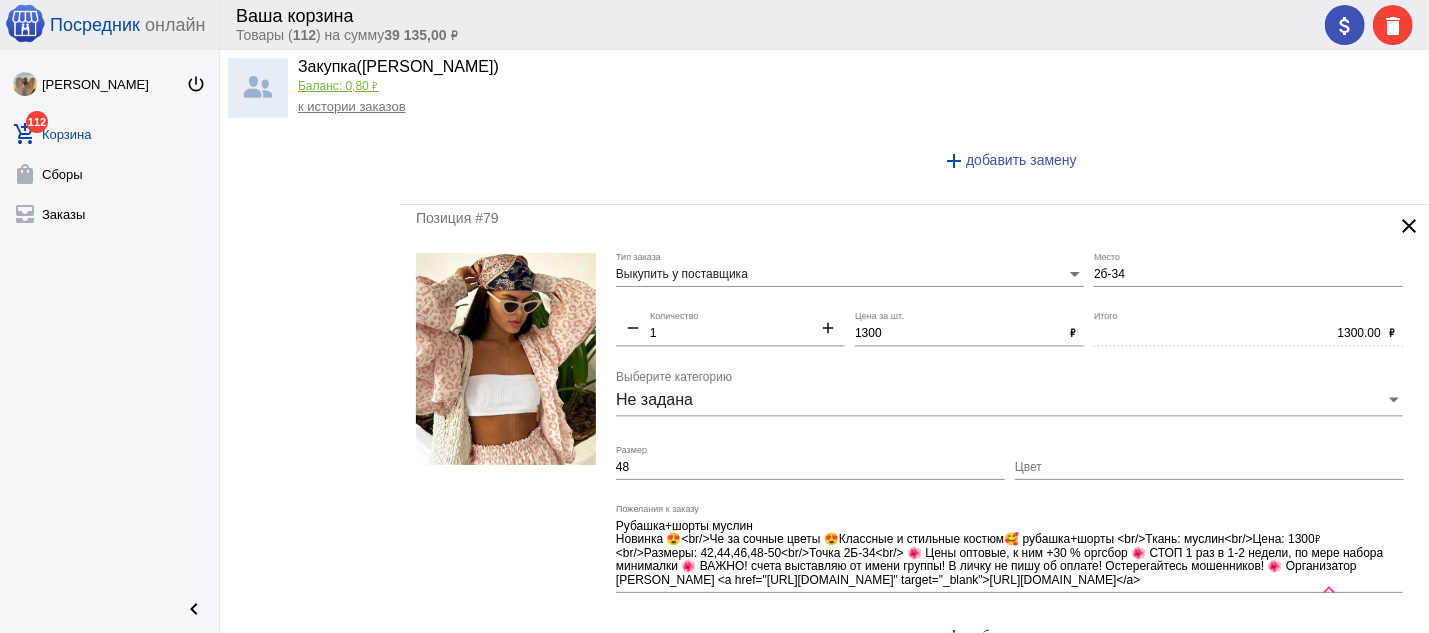 scroll, scrollTop: 2573, scrollLeft: 0, axis: vertical 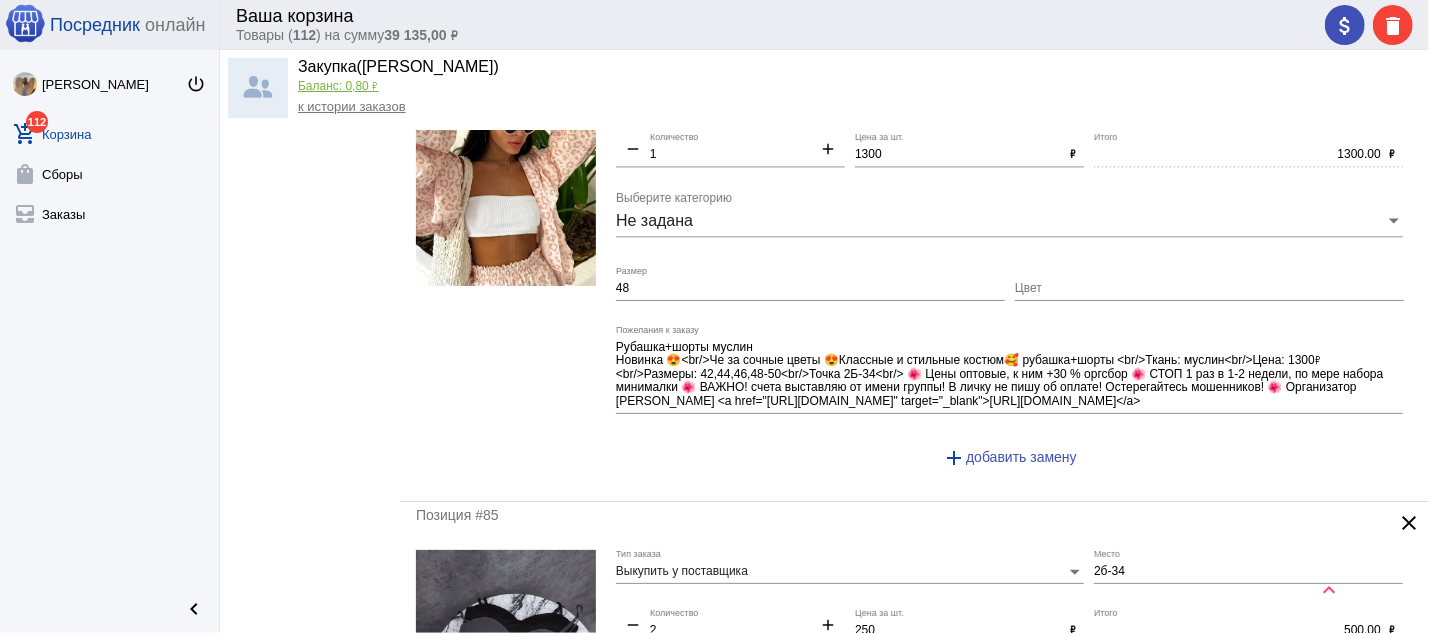 click 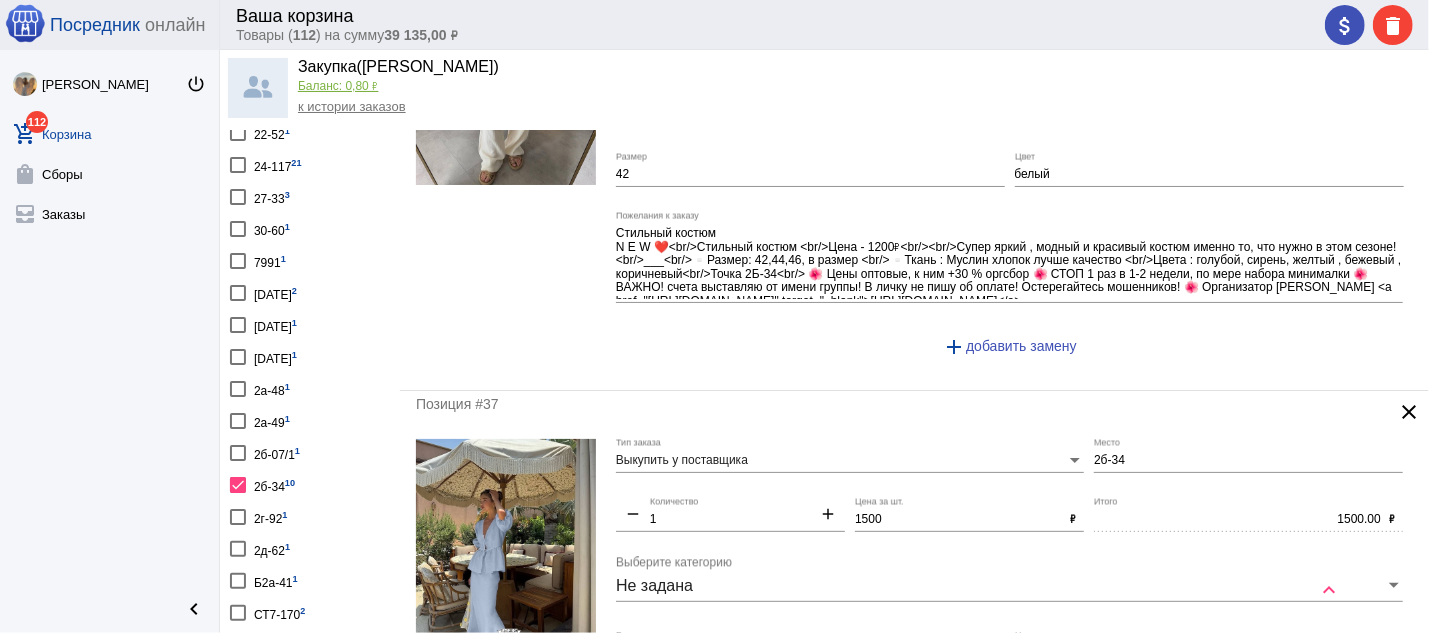 scroll, scrollTop: 322, scrollLeft: 0, axis: vertical 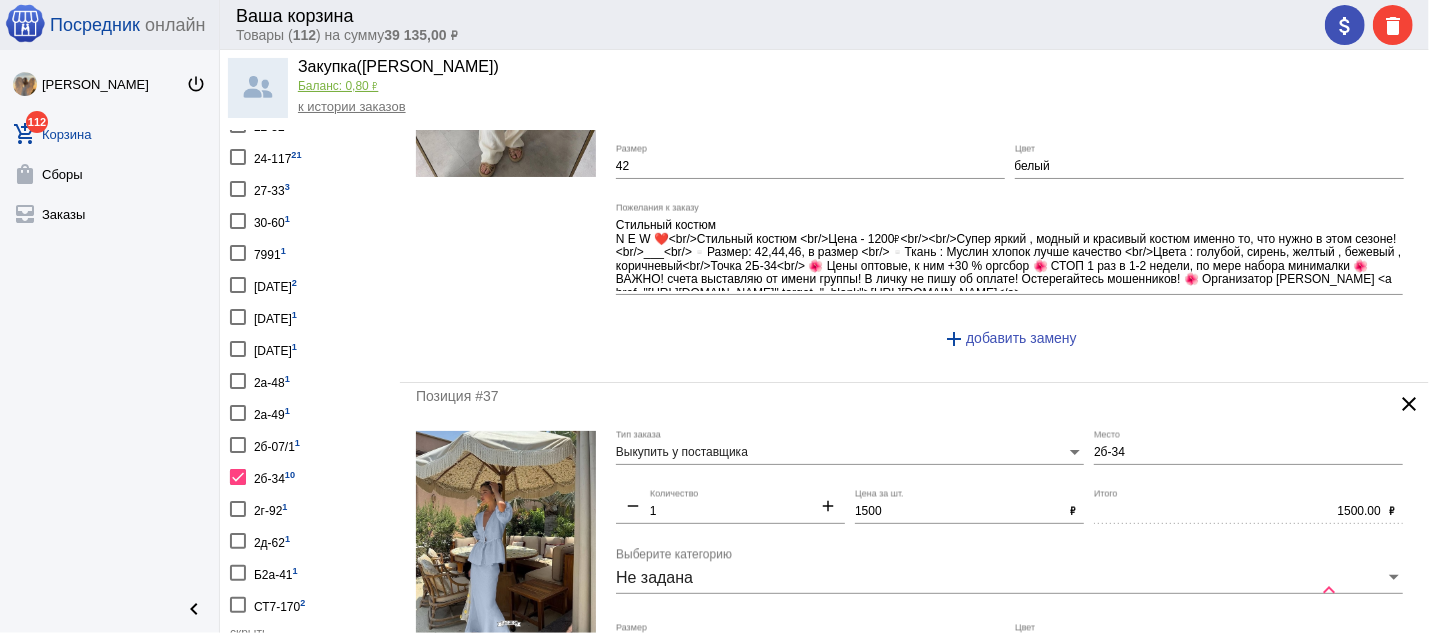 click at bounding box center (238, 157) 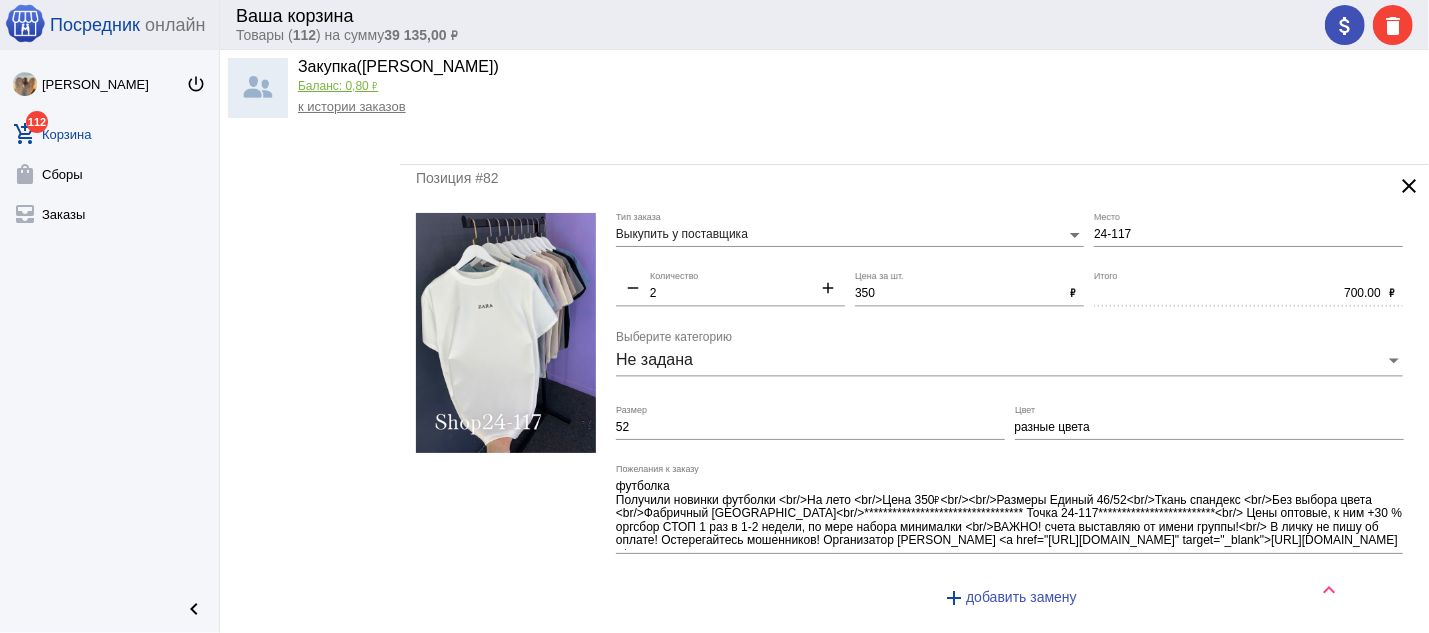 scroll, scrollTop: 6754, scrollLeft: 0, axis: vertical 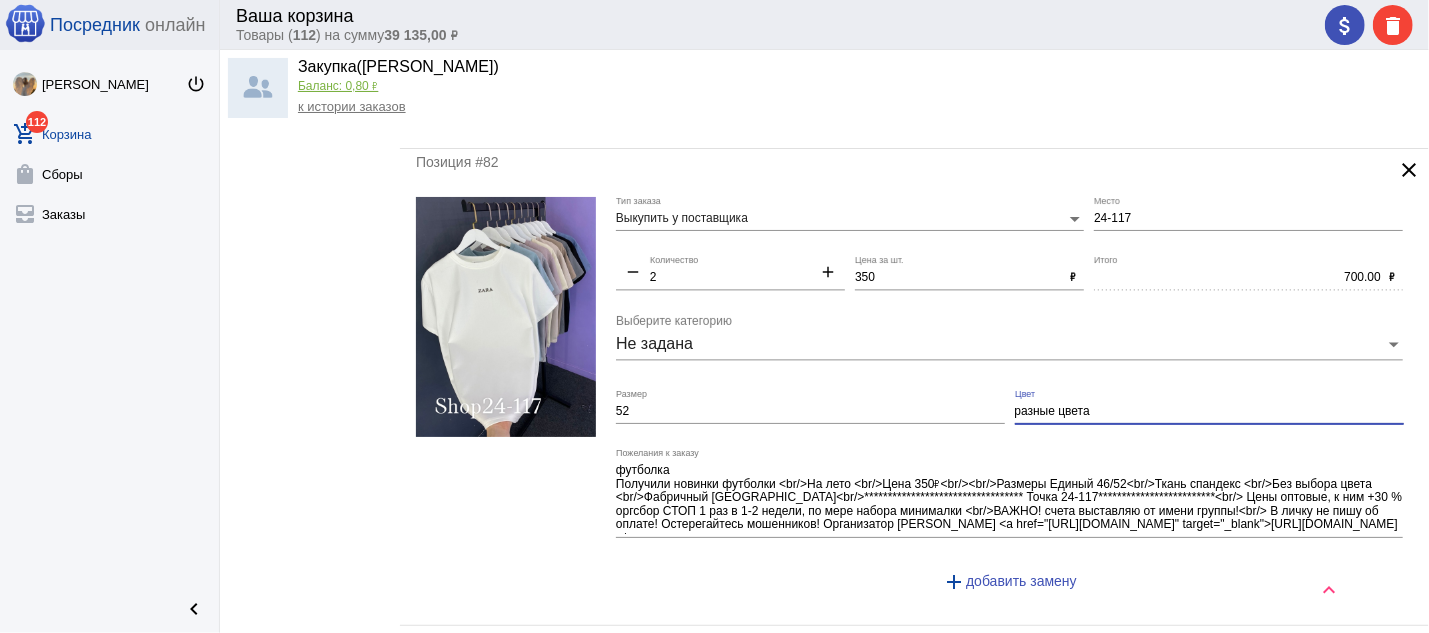 drag, startPoint x: 1112, startPoint y: 431, endPoint x: 1008, endPoint y: 436, distance: 104.120125 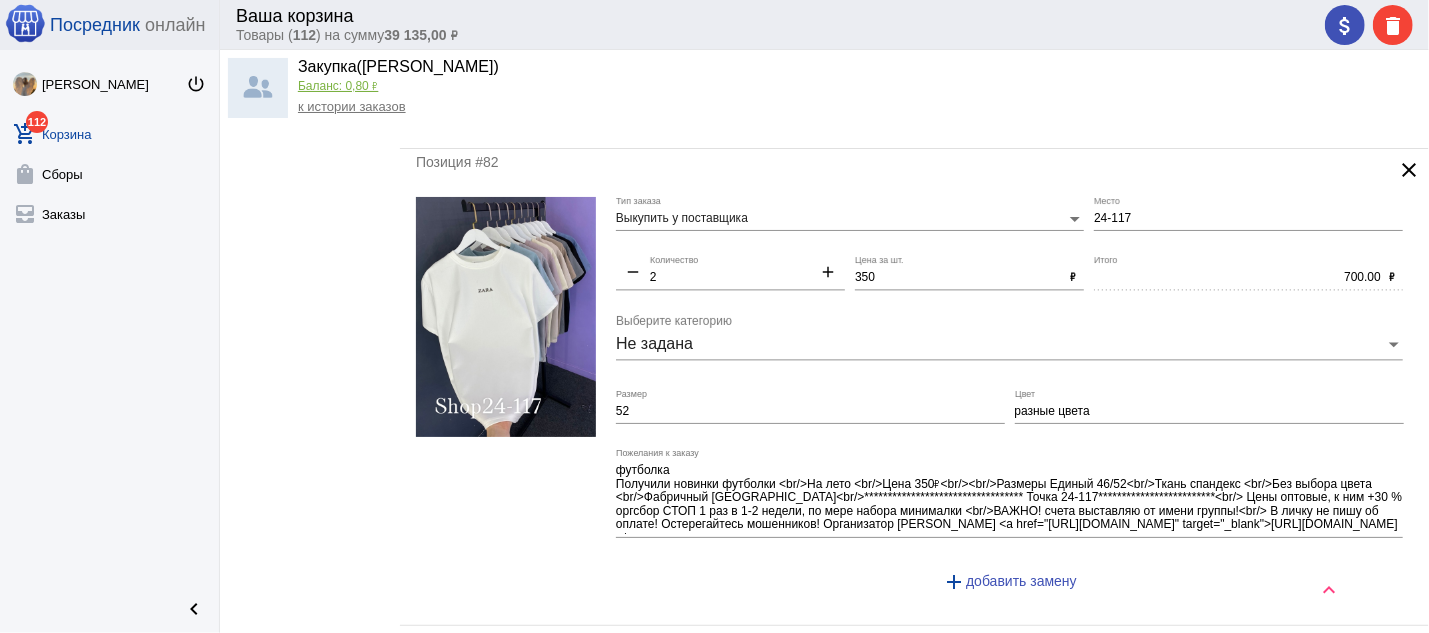 click on "52" at bounding box center [810, 412] 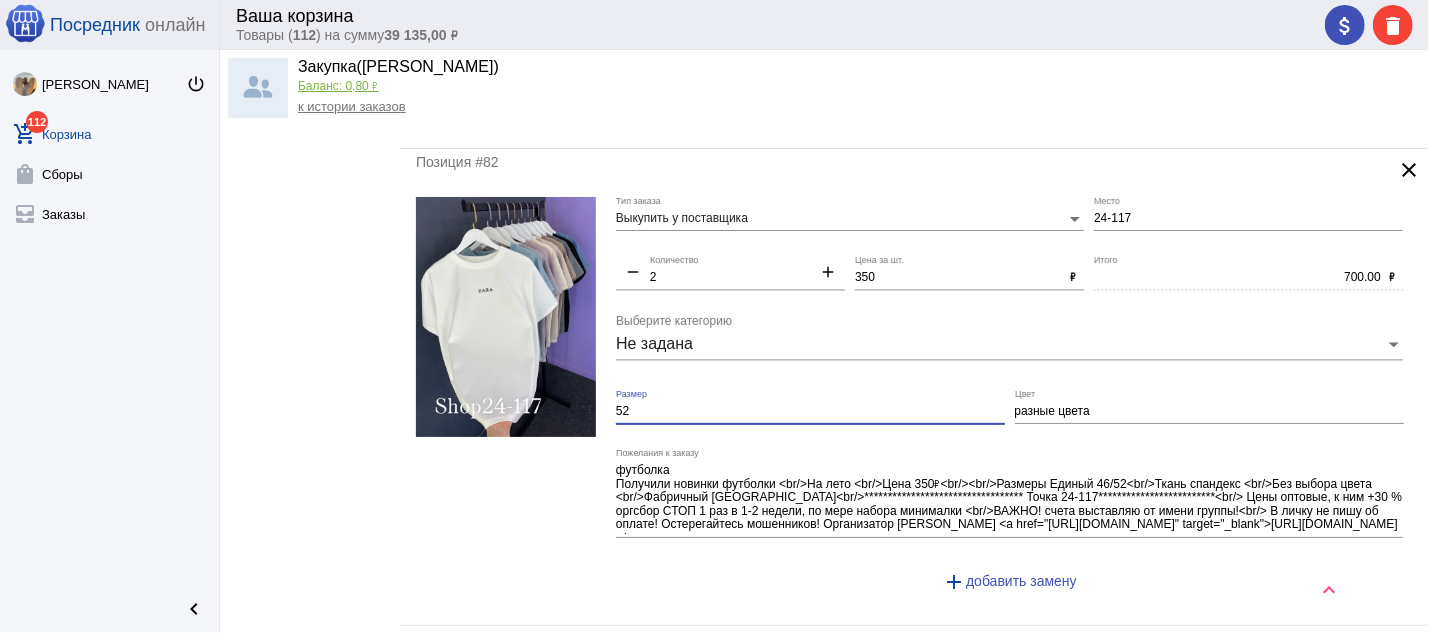 paste on "разные цвета" 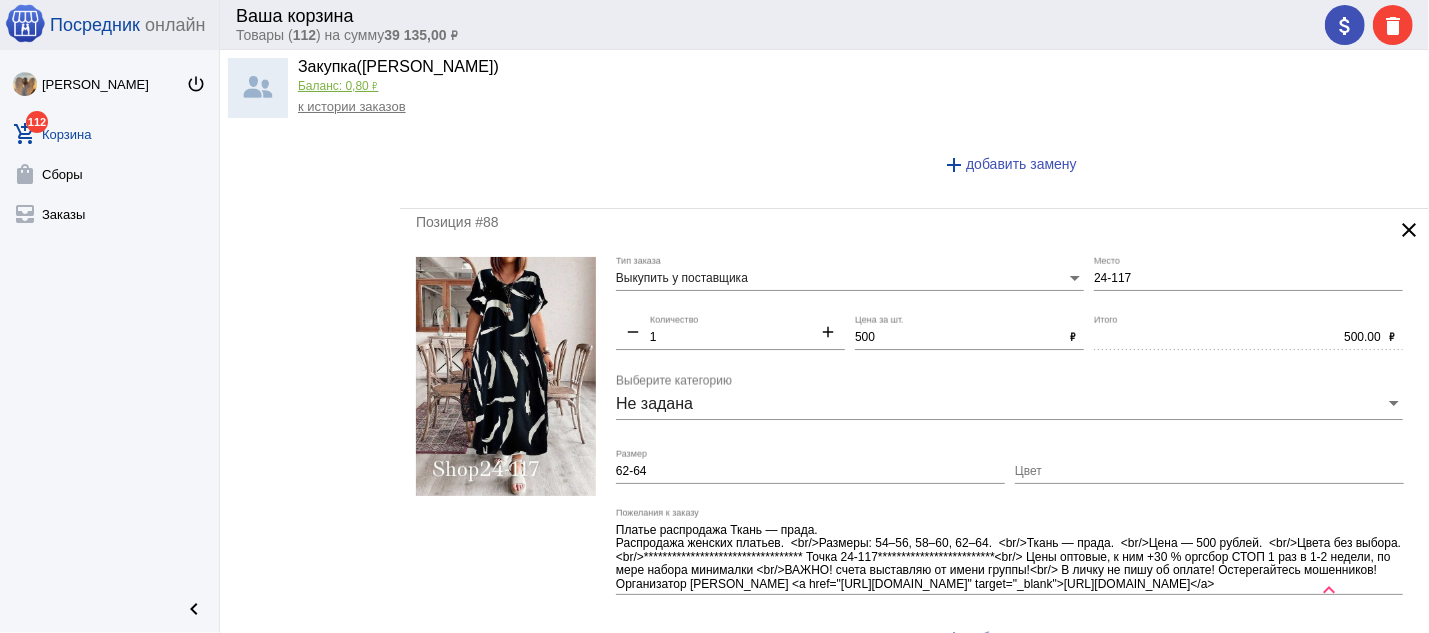 scroll, scrollTop: 8147, scrollLeft: 0, axis: vertical 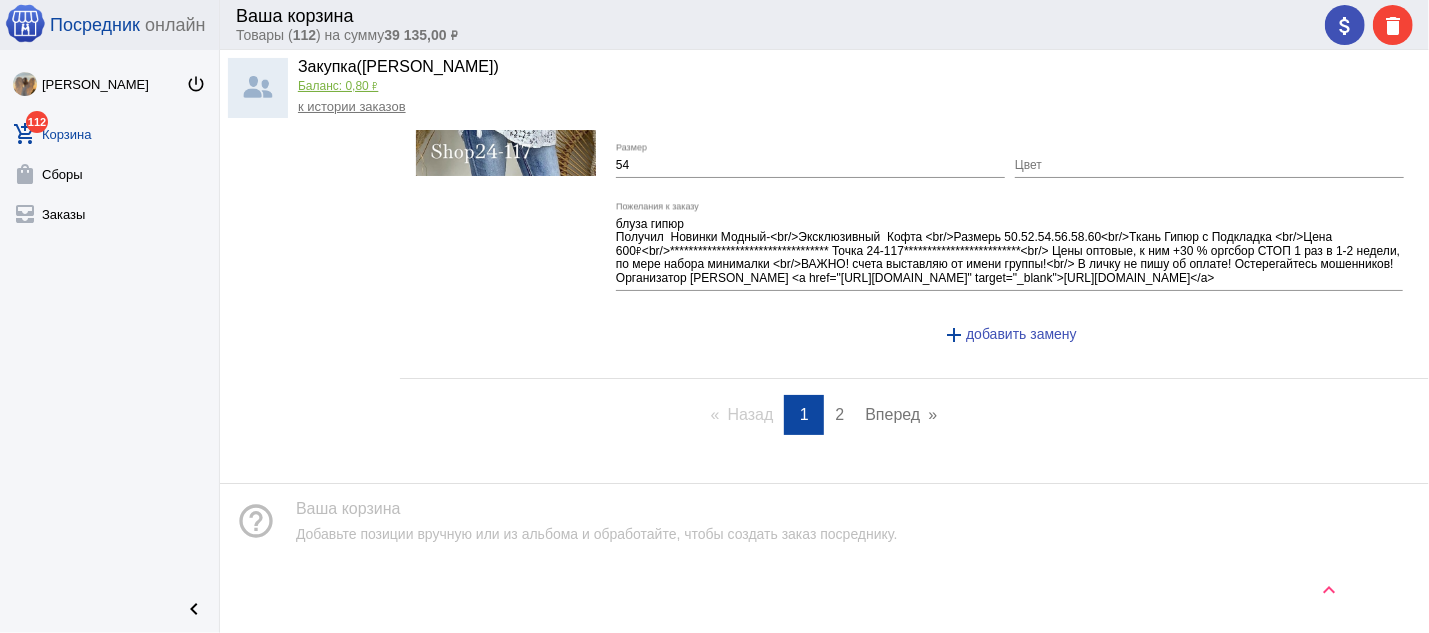 click on "page  2" at bounding box center (839, 415) 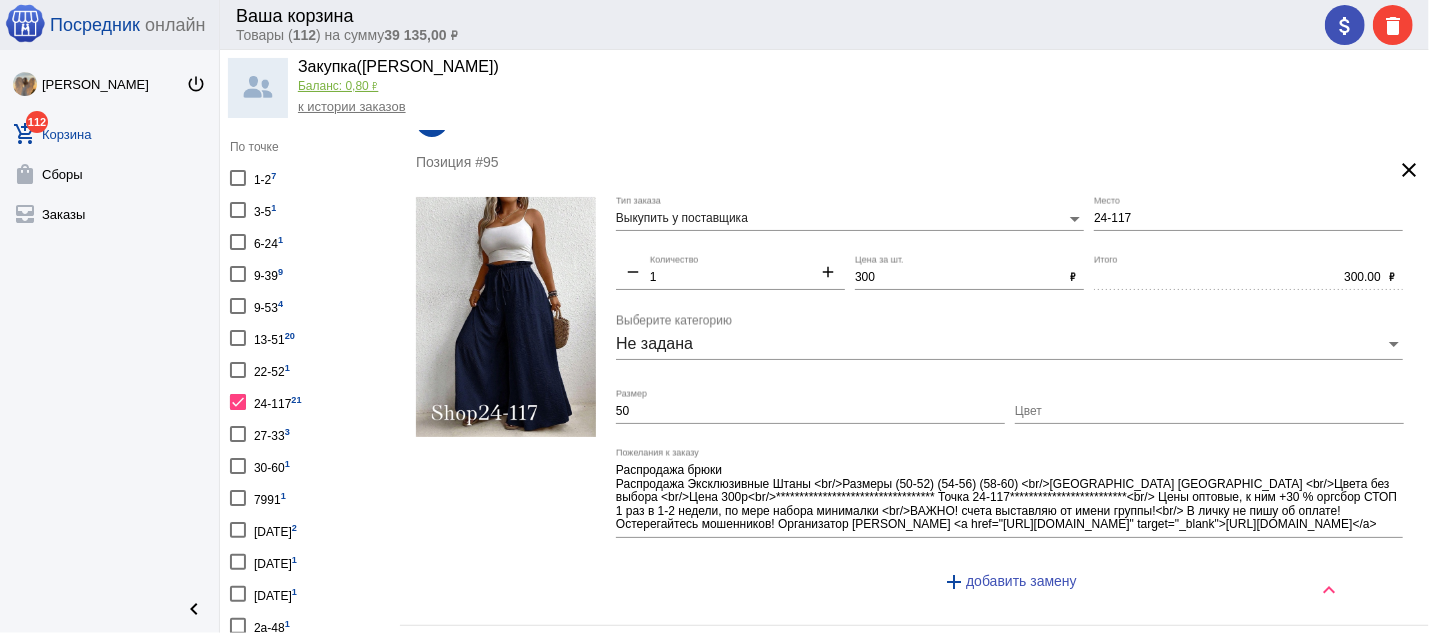 scroll, scrollTop: 107, scrollLeft: 0, axis: vertical 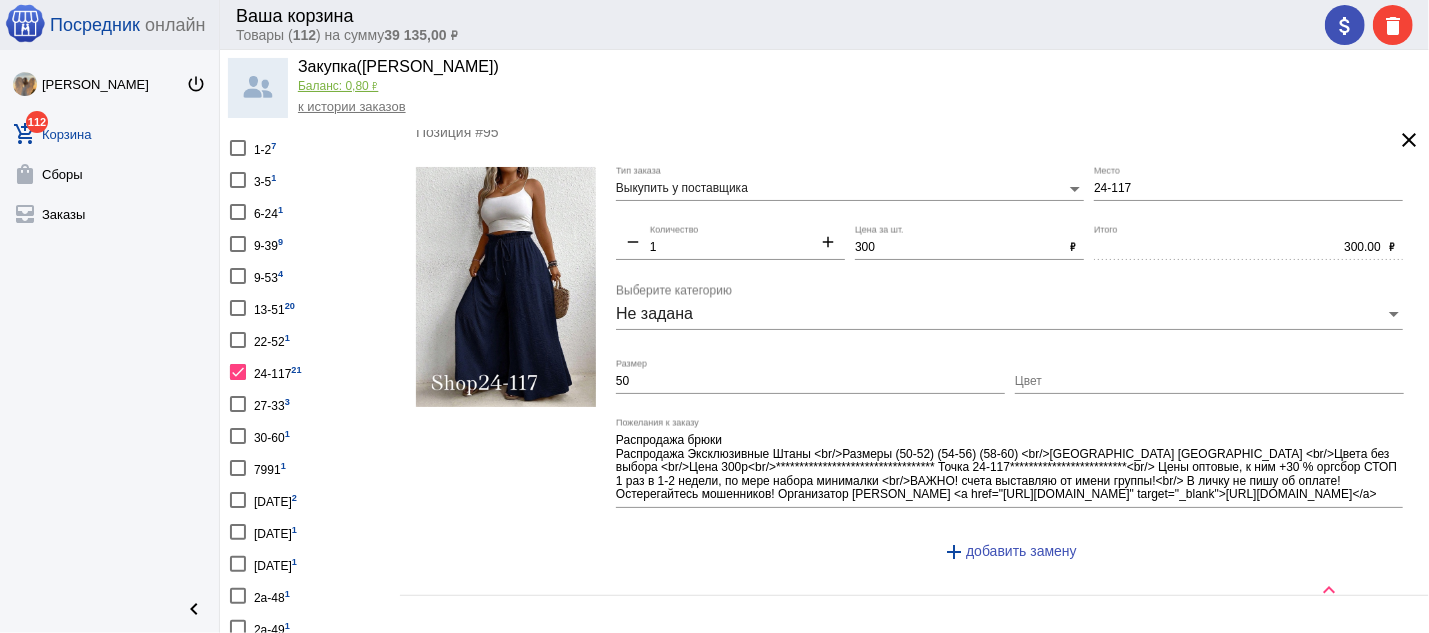 click on "50" at bounding box center (810, 382) 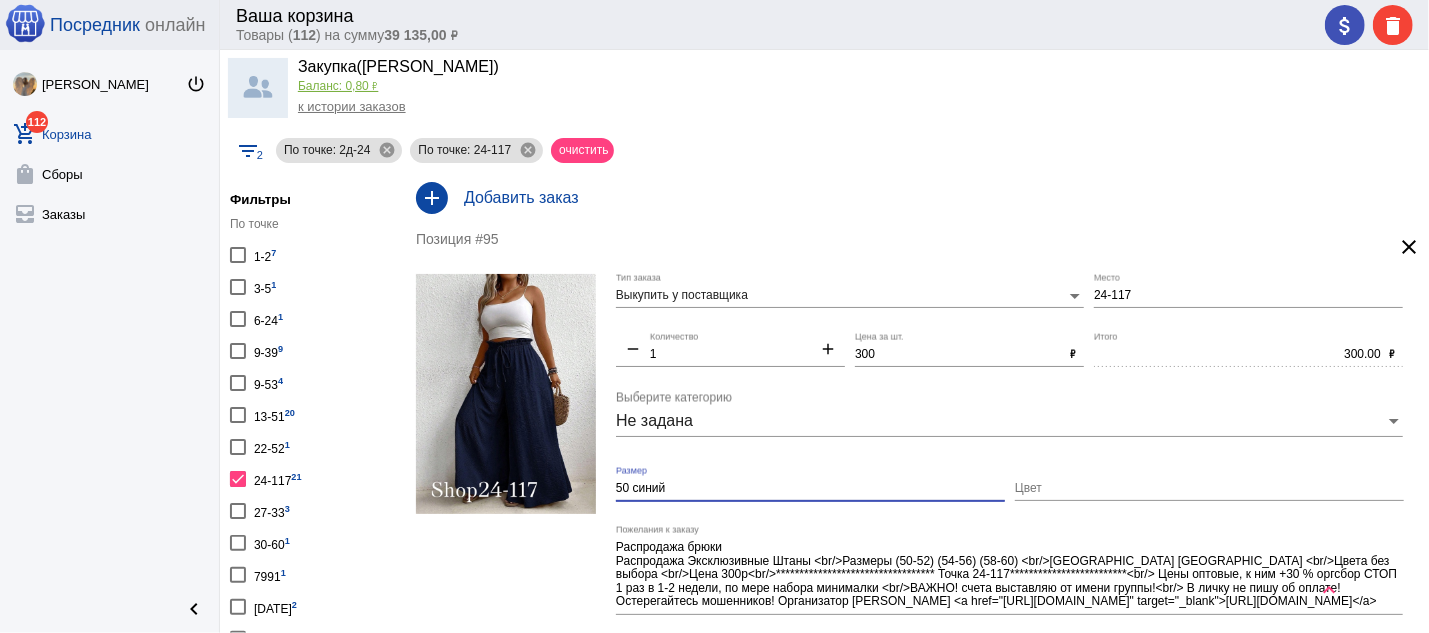 scroll, scrollTop: 429, scrollLeft: 0, axis: vertical 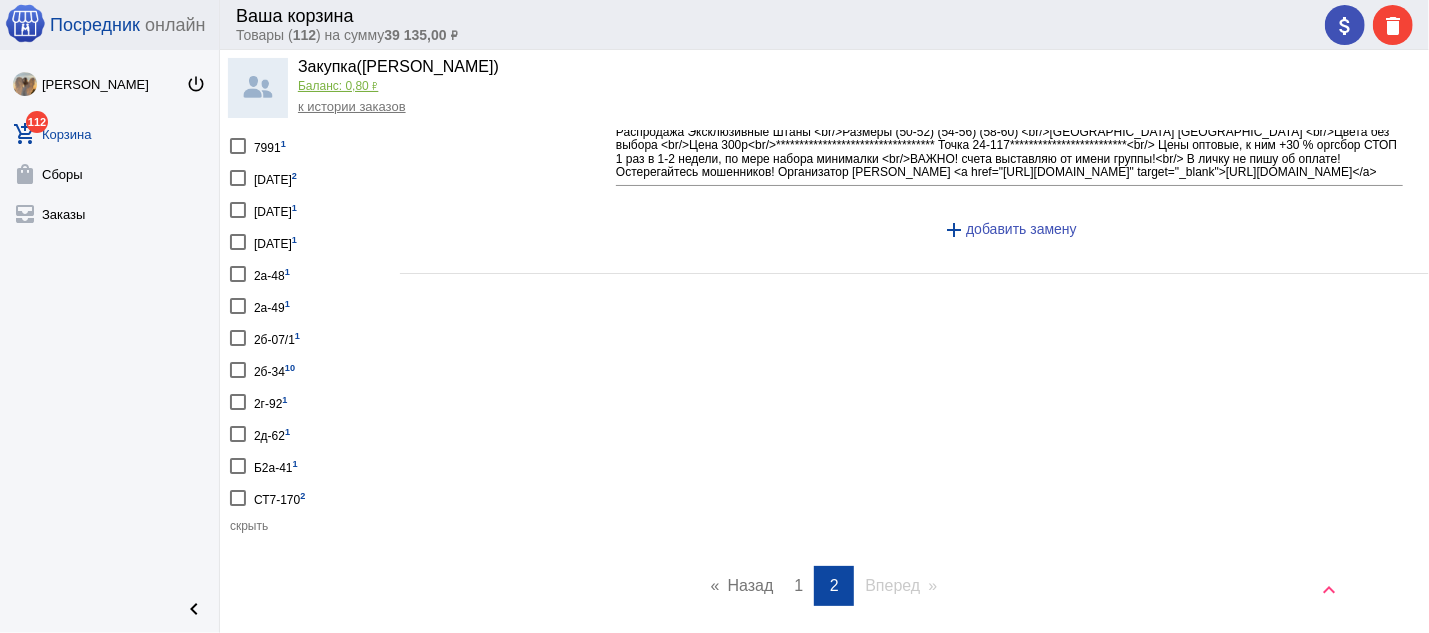 type on "50 синий" 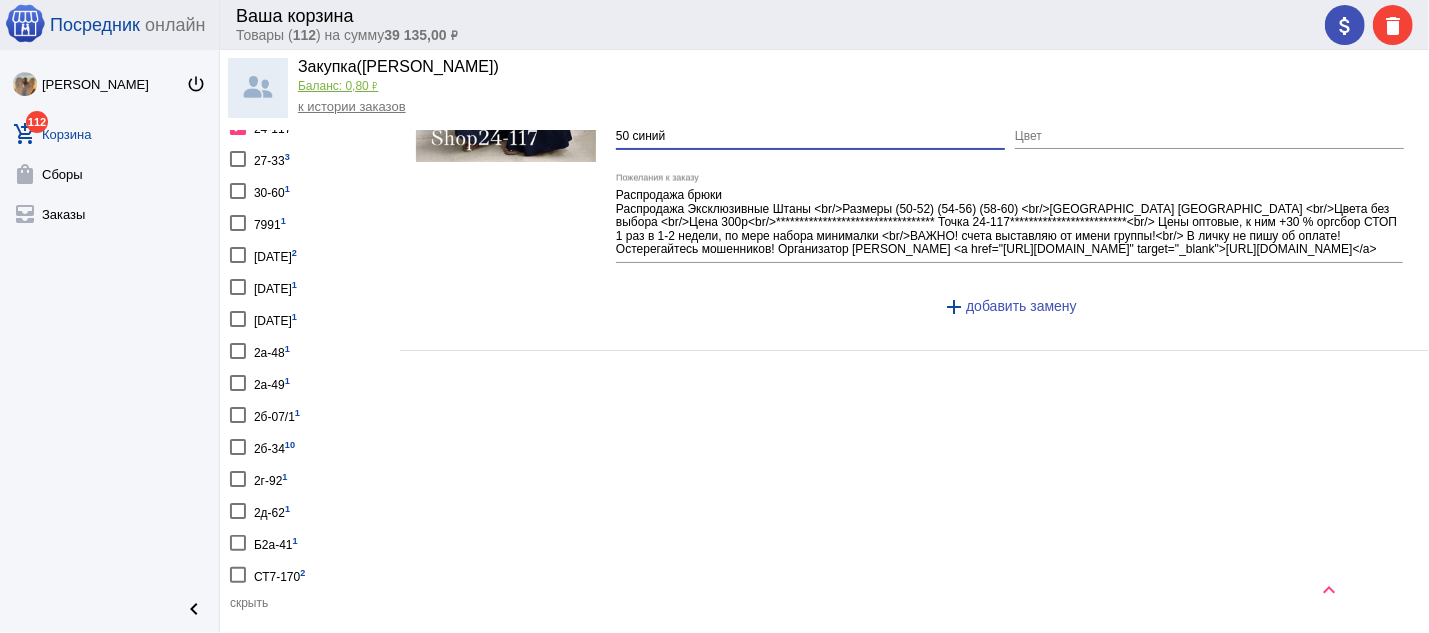 scroll, scrollTop: 322, scrollLeft: 0, axis: vertical 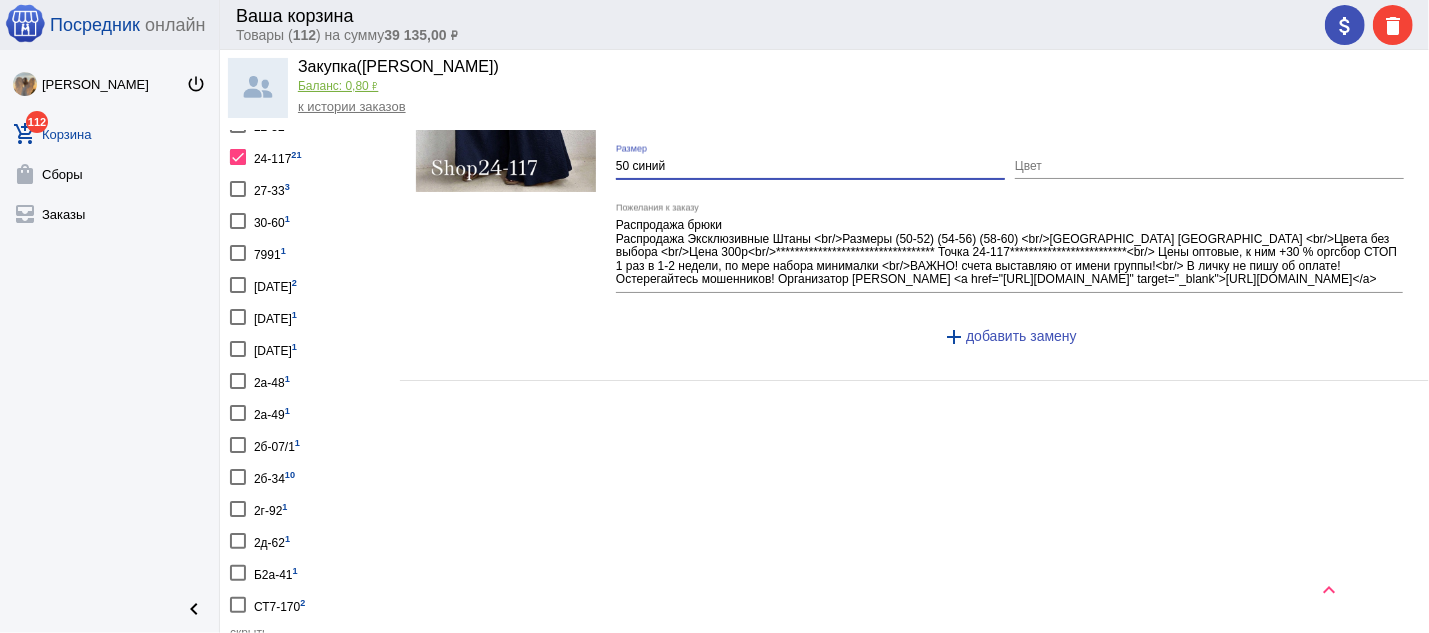 click at bounding box center [238, 157] 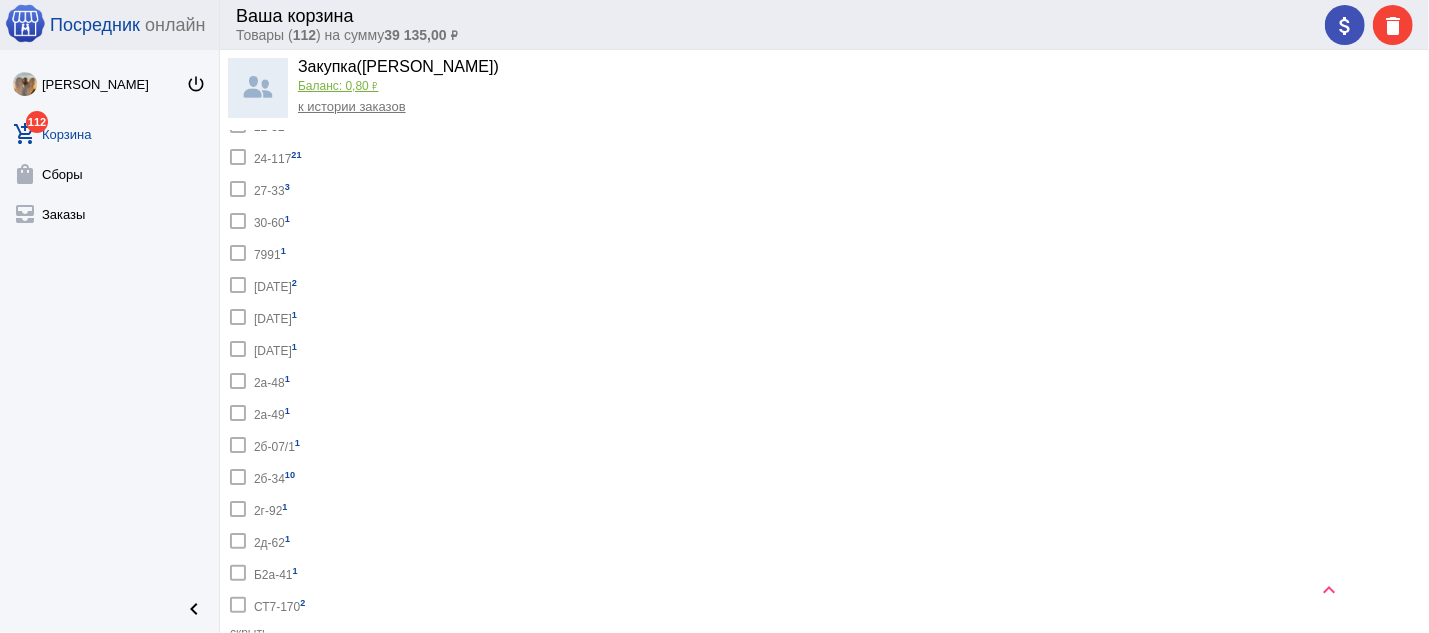 checkbox on "false" 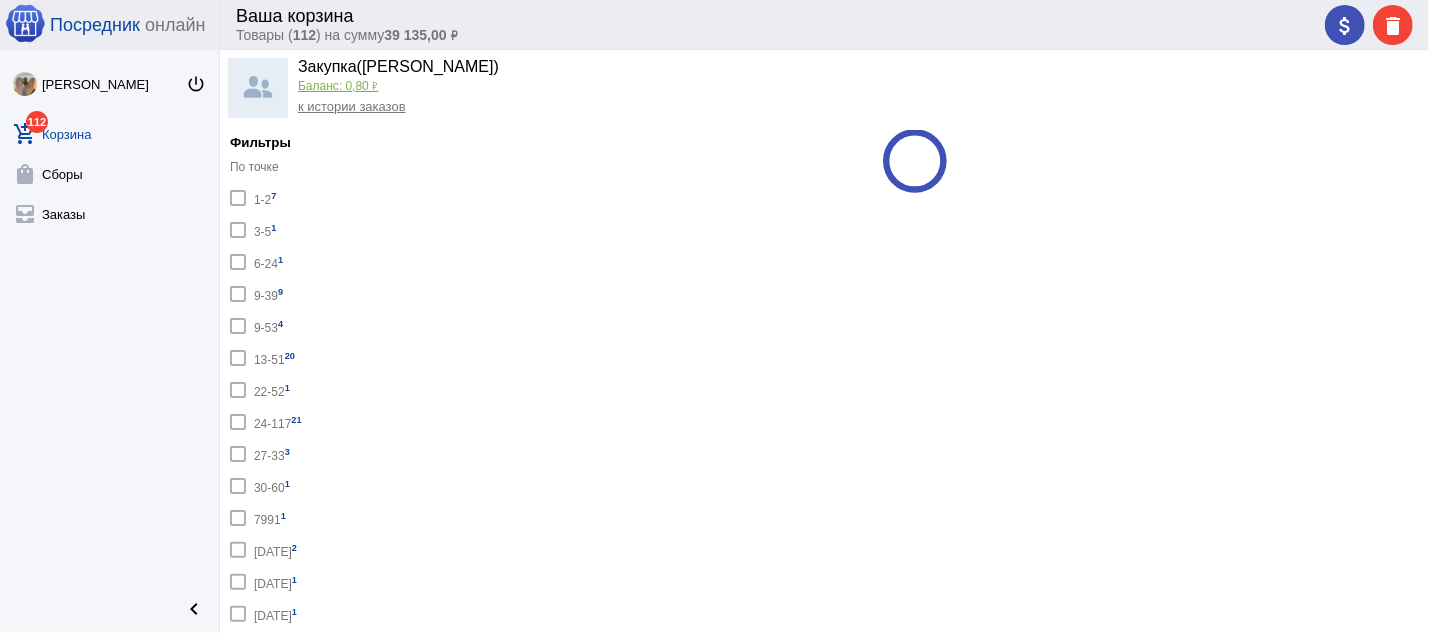 scroll, scrollTop: 0, scrollLeft: 0, axis: both 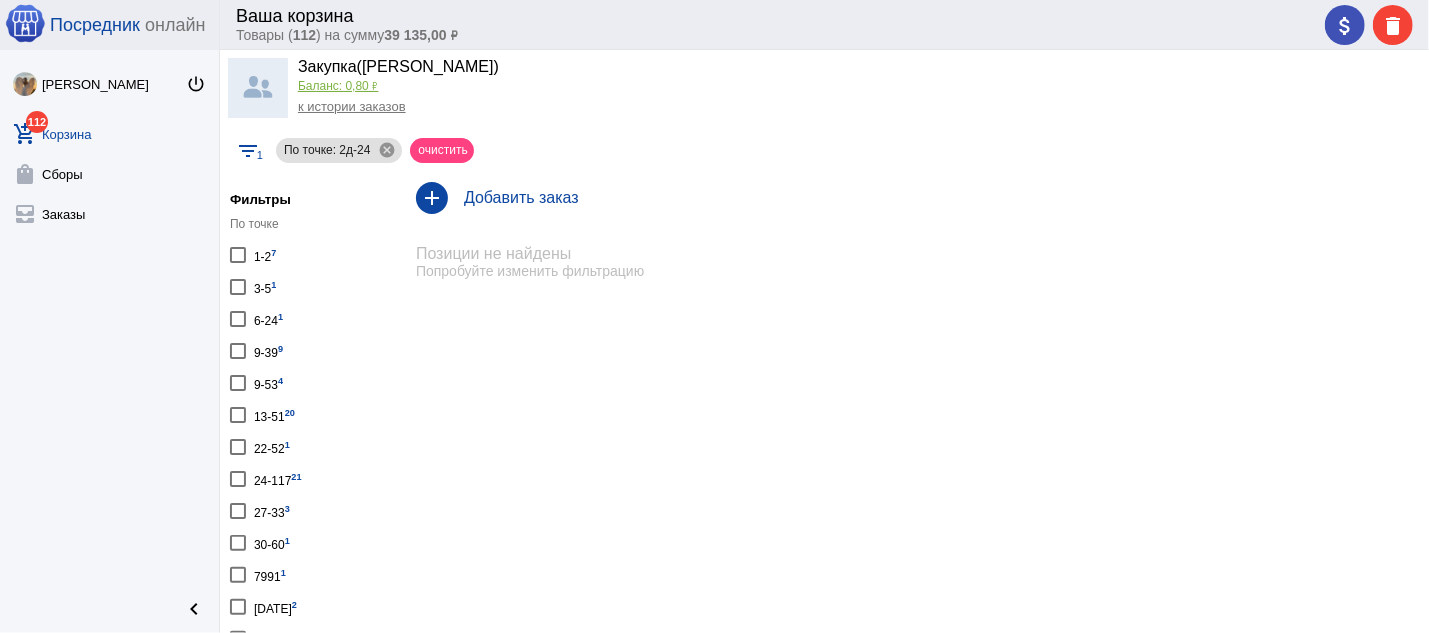 click on "13-51  20" at bounding box center (274, 414) 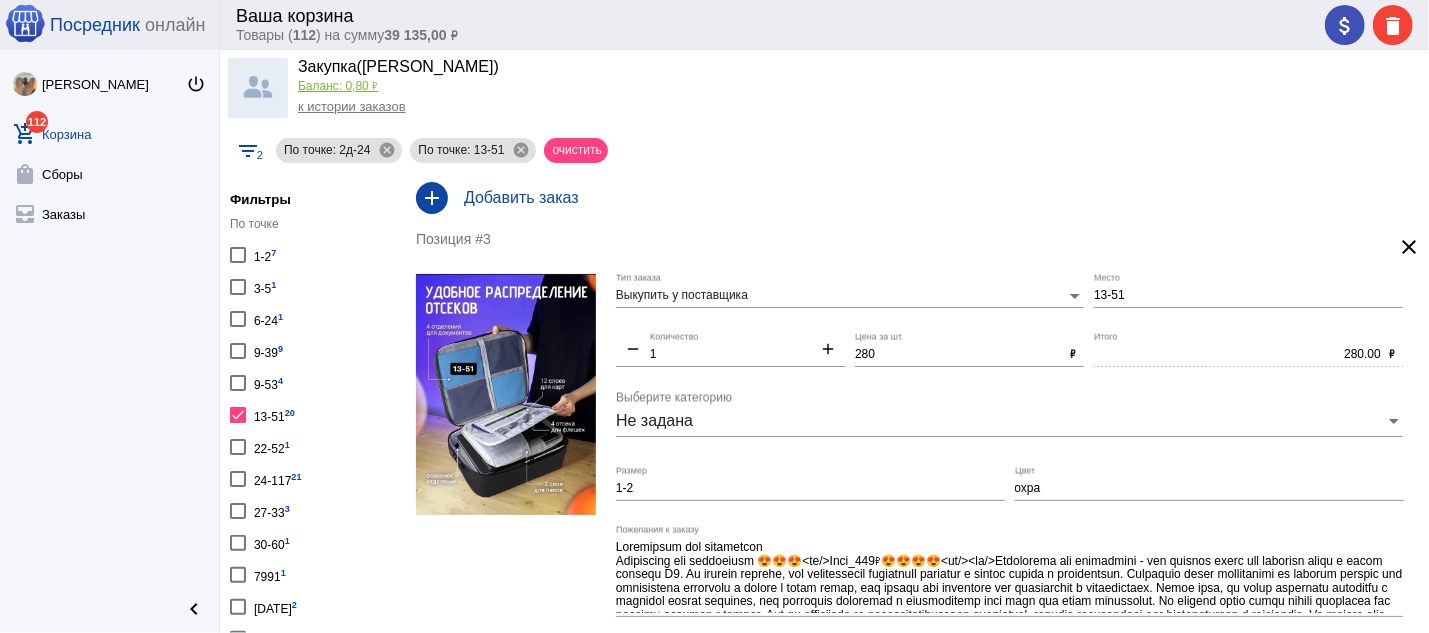 scroll, scrollTop: 0, scrollLeft: 0, axis: both 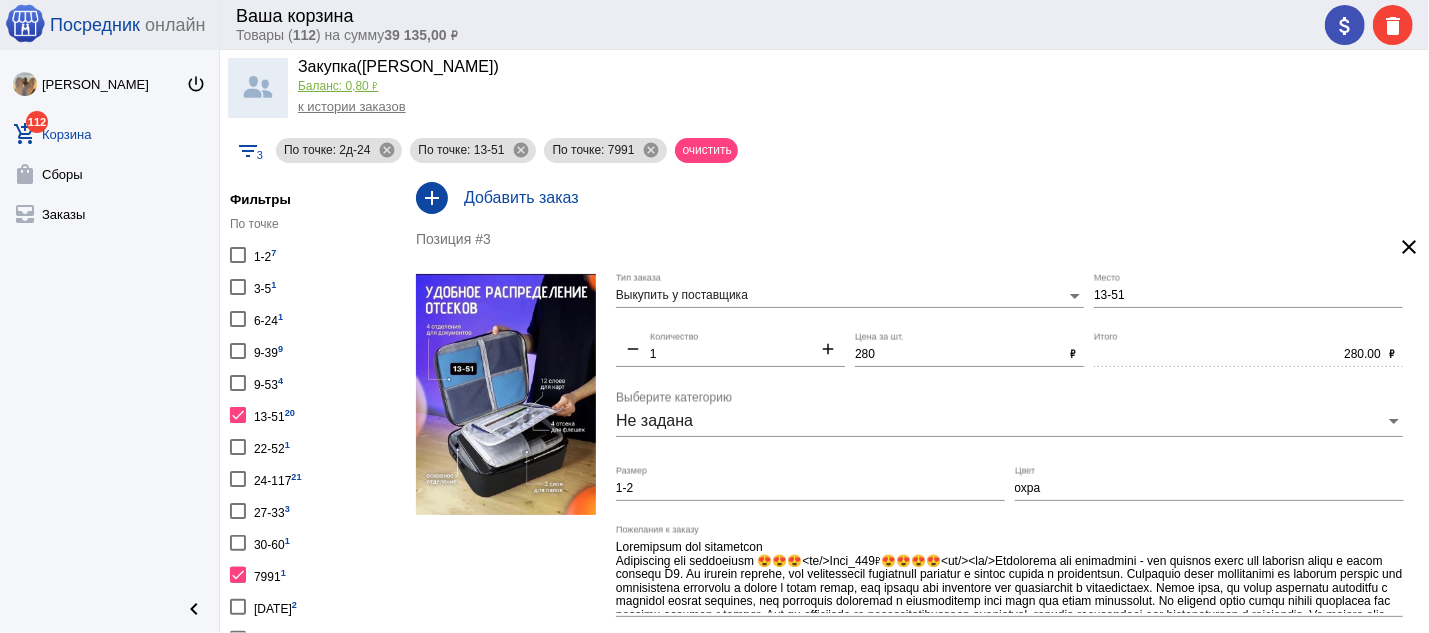 click at bounding box center [238, 415] 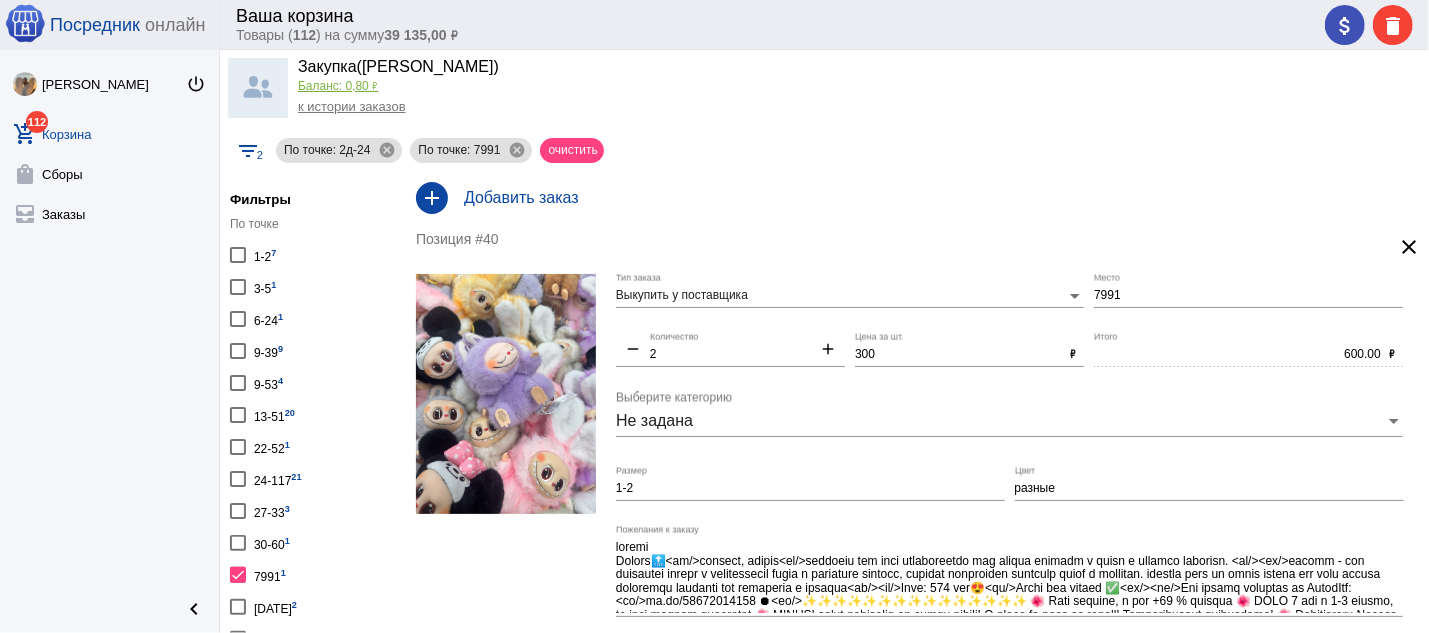 scroll, scrollTop: 107, scrollLeft: 0, axis: vertical 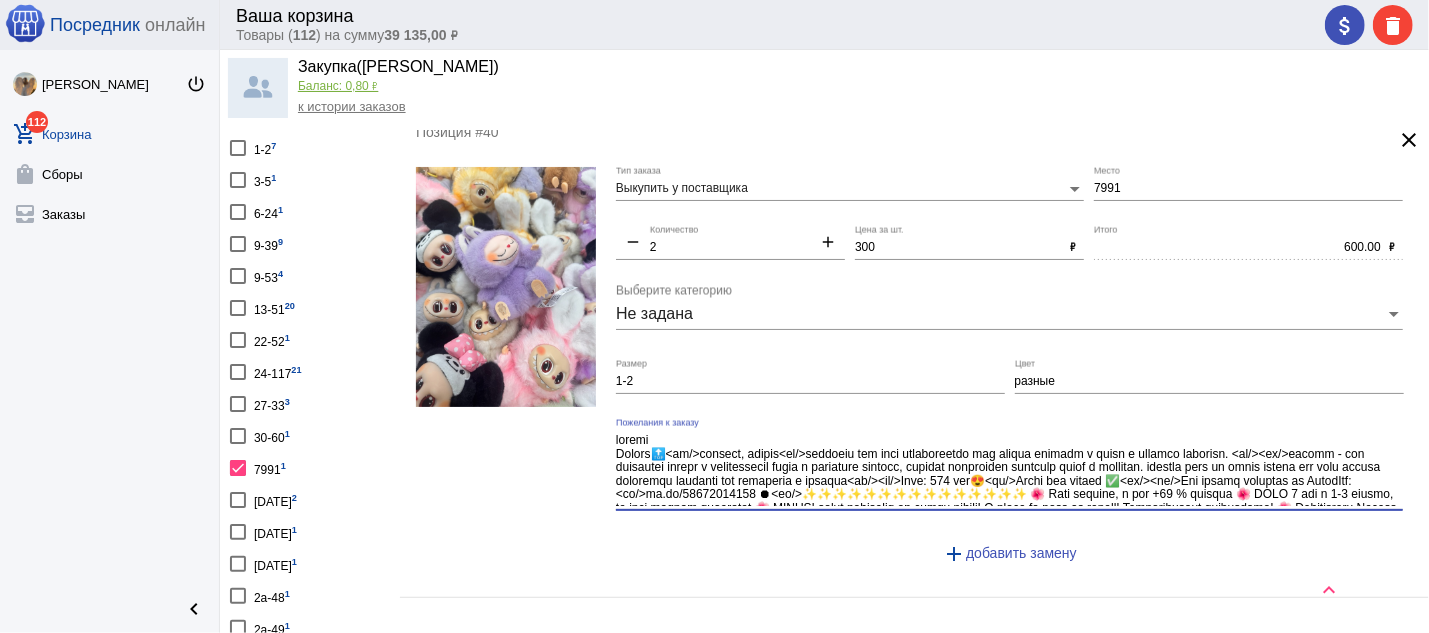 click on "Пожелания к заказу" at bounding box center (1009, 469) 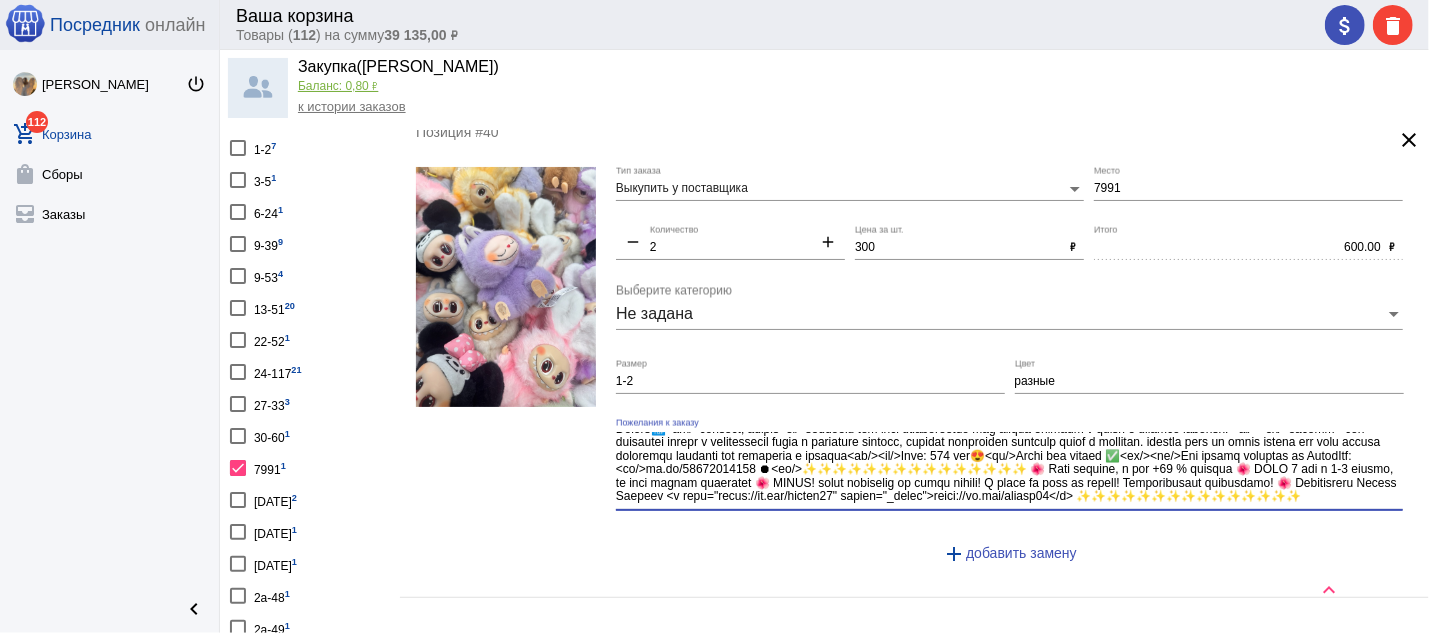 scroll, scrollTop: 0, scrollLeft: 0, axis: both 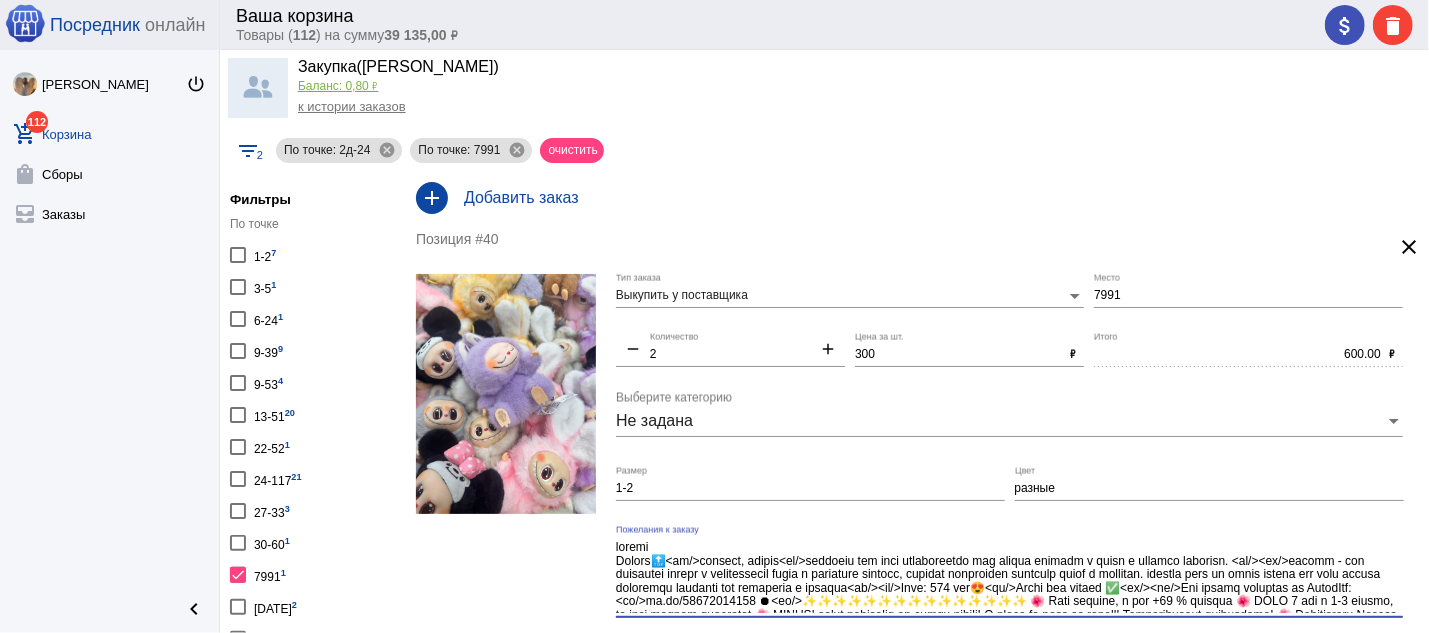 click 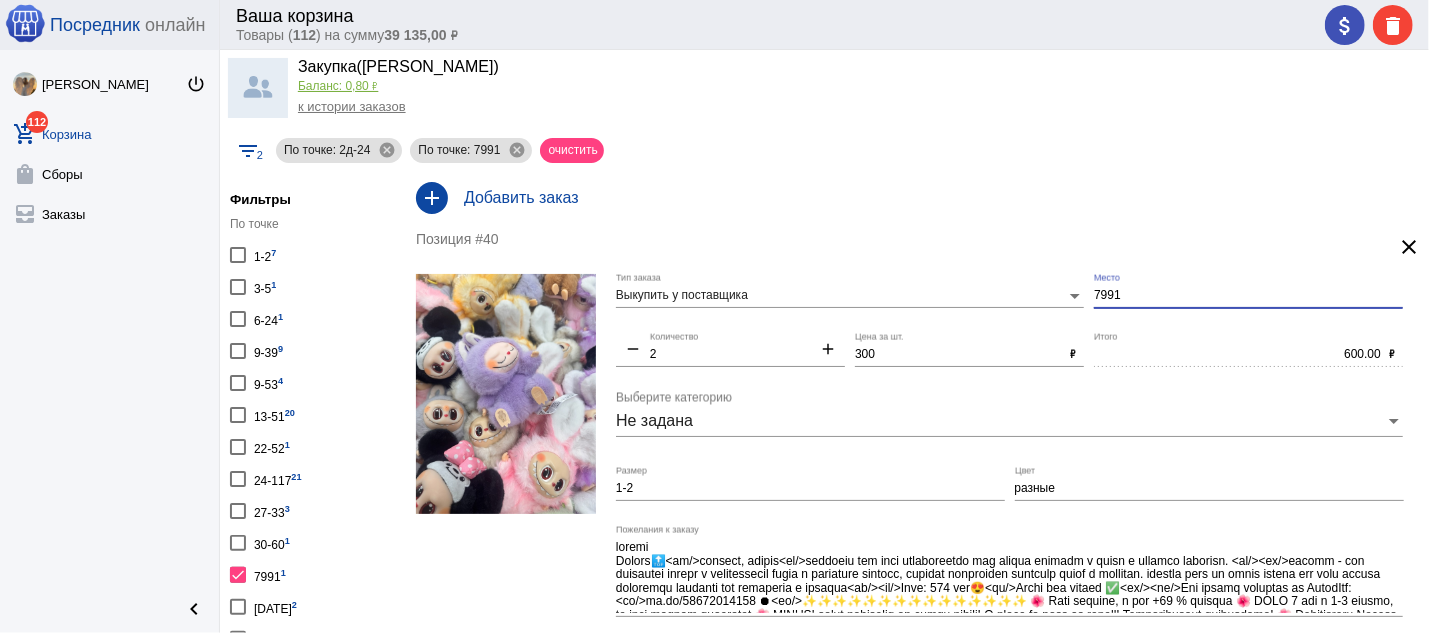 drag, startPoint x: 1156, startPoint y: 296, endPoint x: 1074, endPoint y: 291, distance: 82.1523 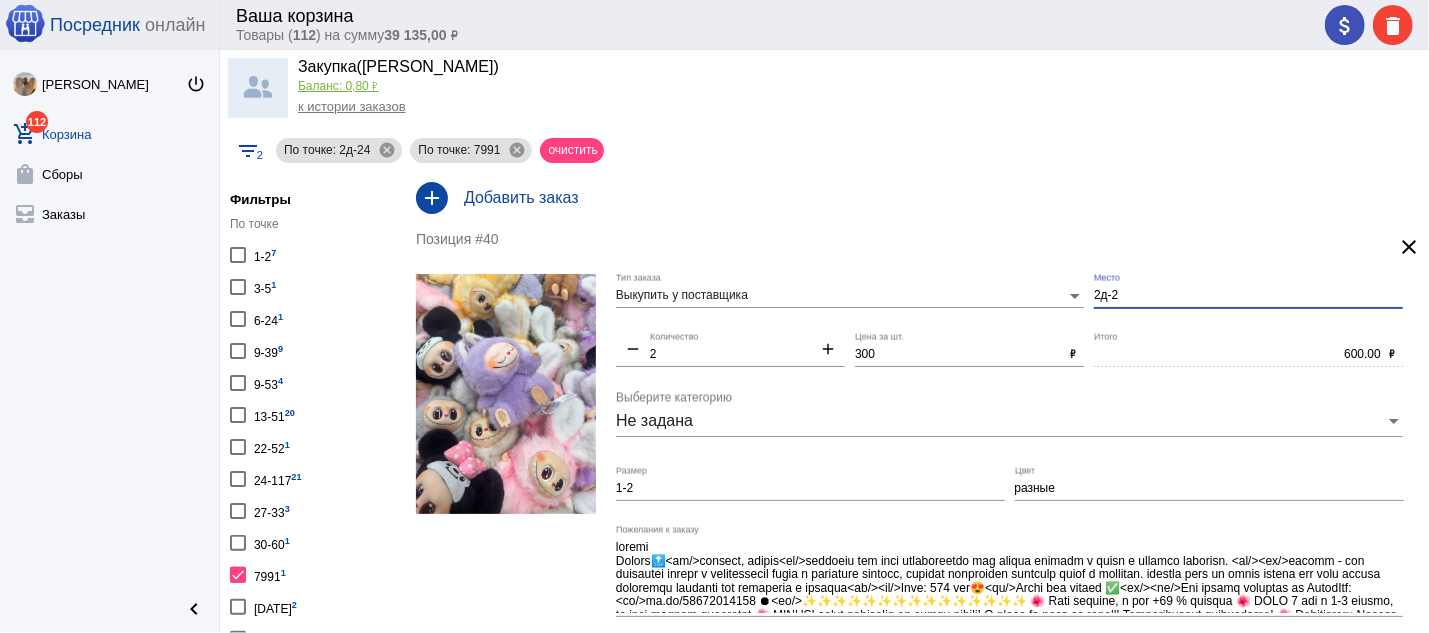 type on "2д-24" 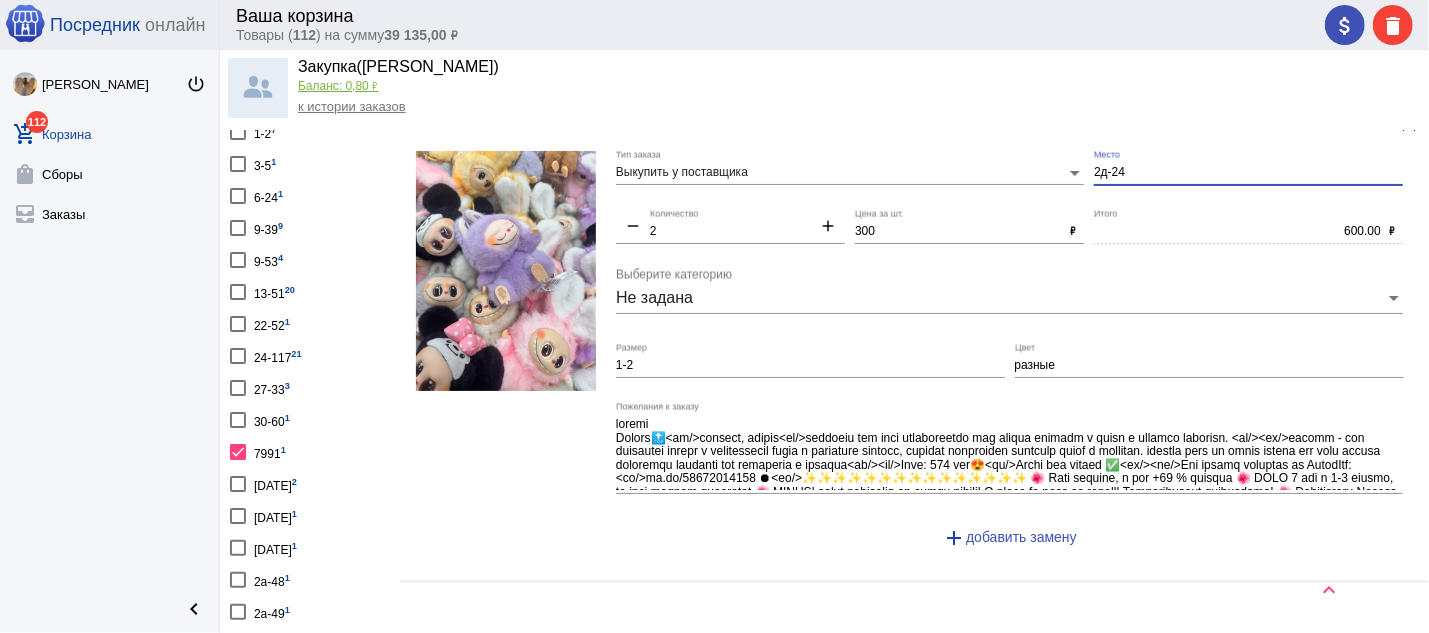 scroll, scrollTop: 214, scrollLeft: 0, axis: vertical 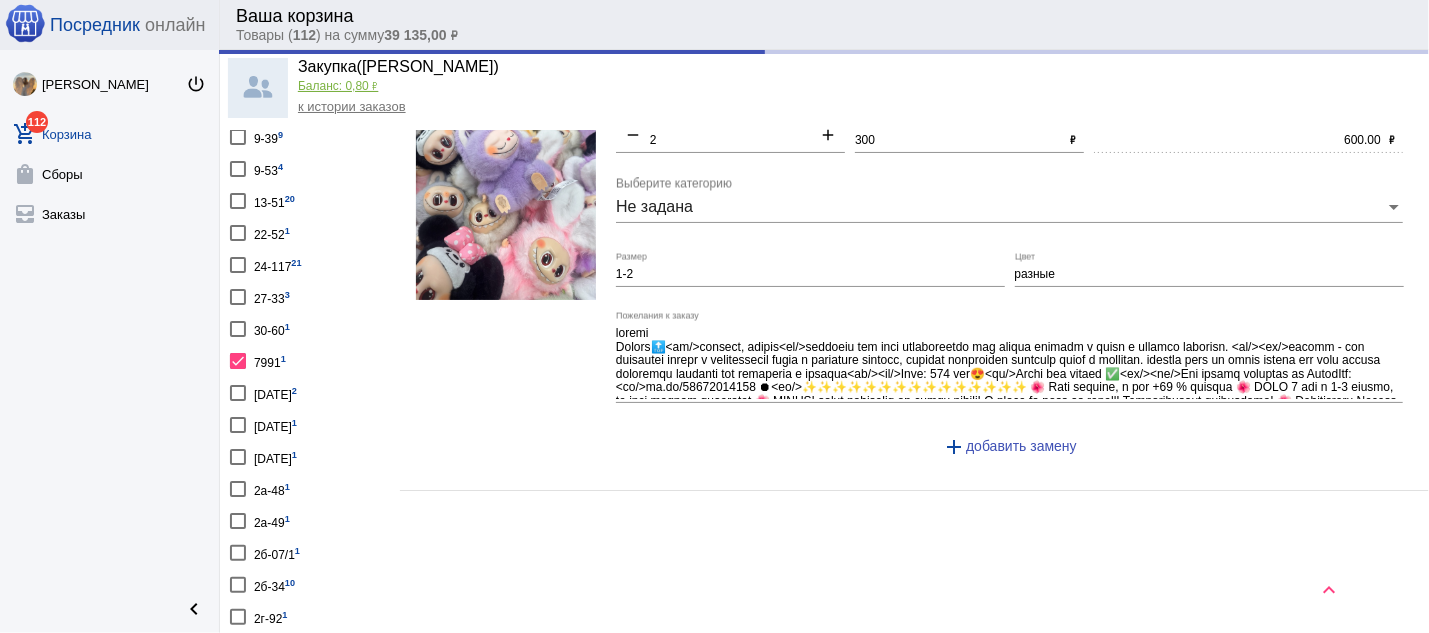 click at bounding box center (238, 361) 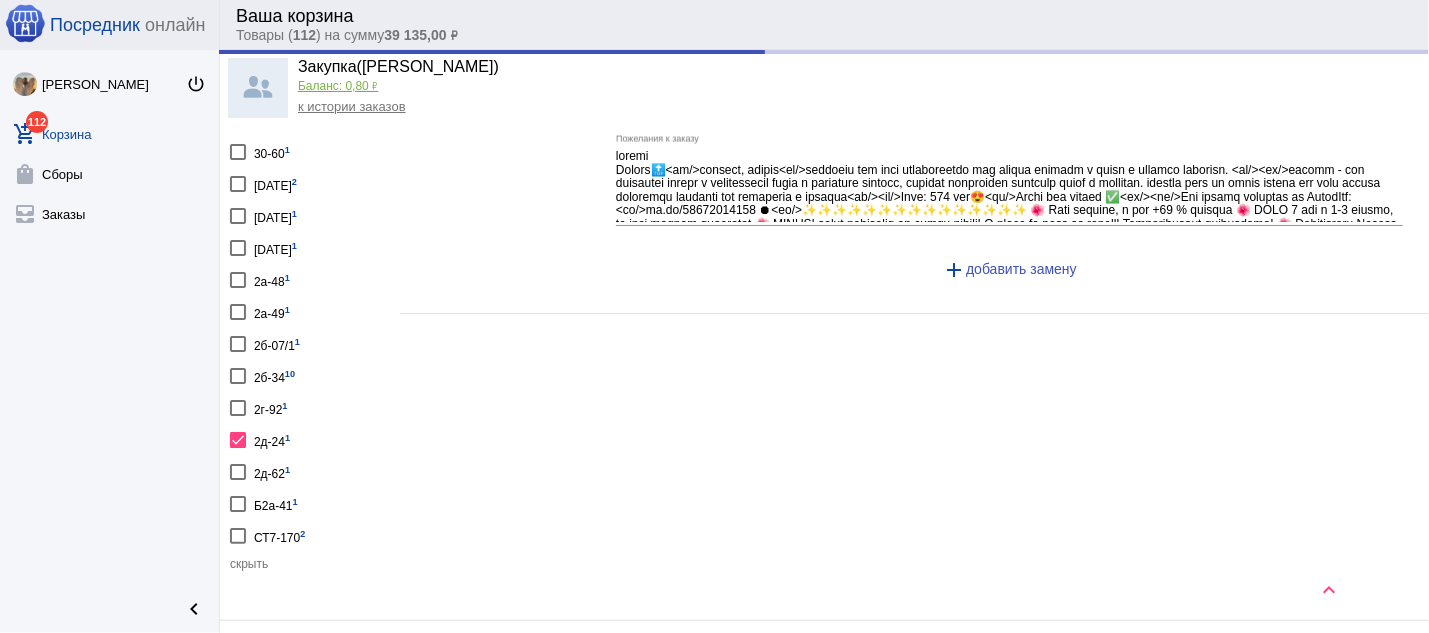 scroll, scrollTop: 429, scrollLeft: 0, axis: vertical 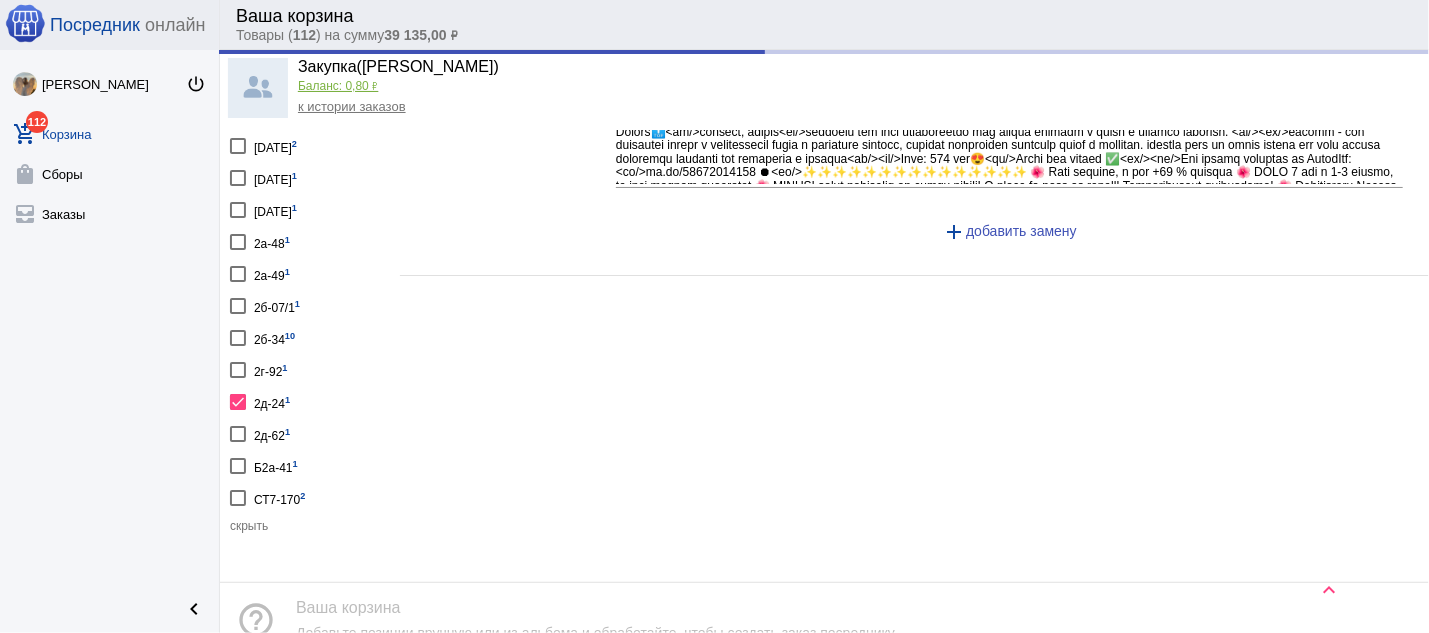 click on "СТ7-170  2" at bounding box center (279, 497) 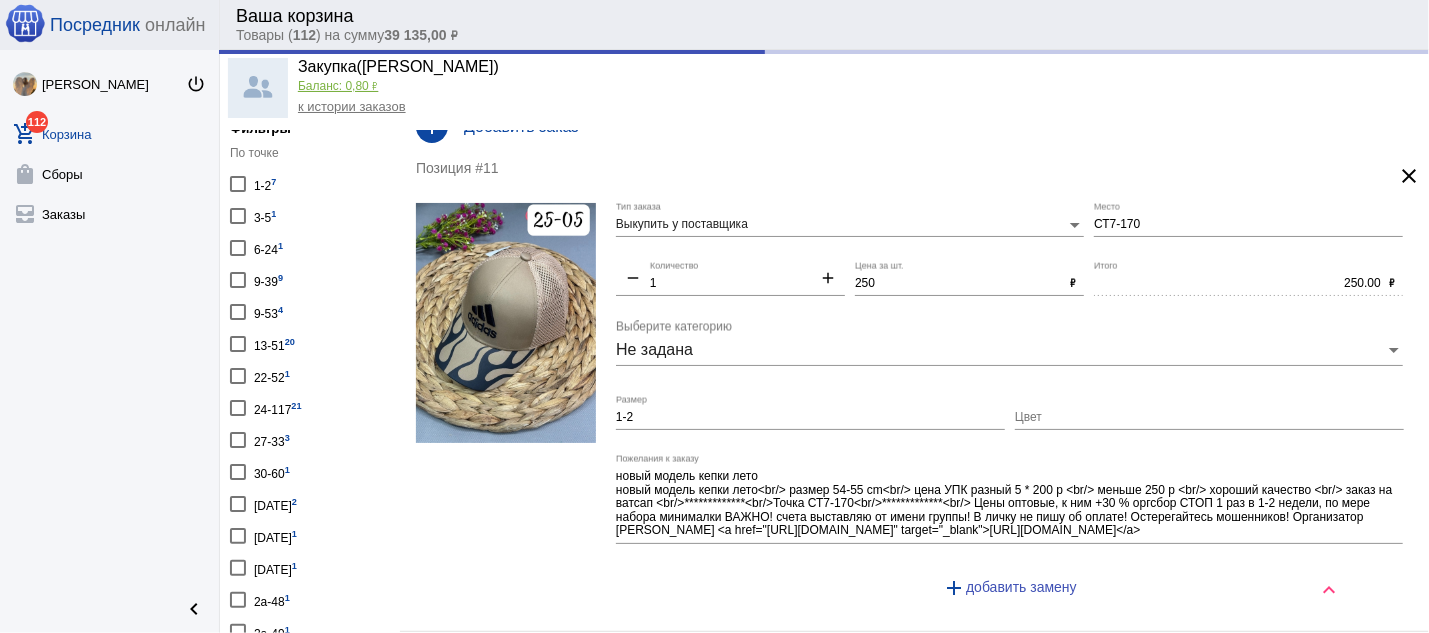 scroll, scrollTop: 536, scrollLeft: 0, axis: vertical 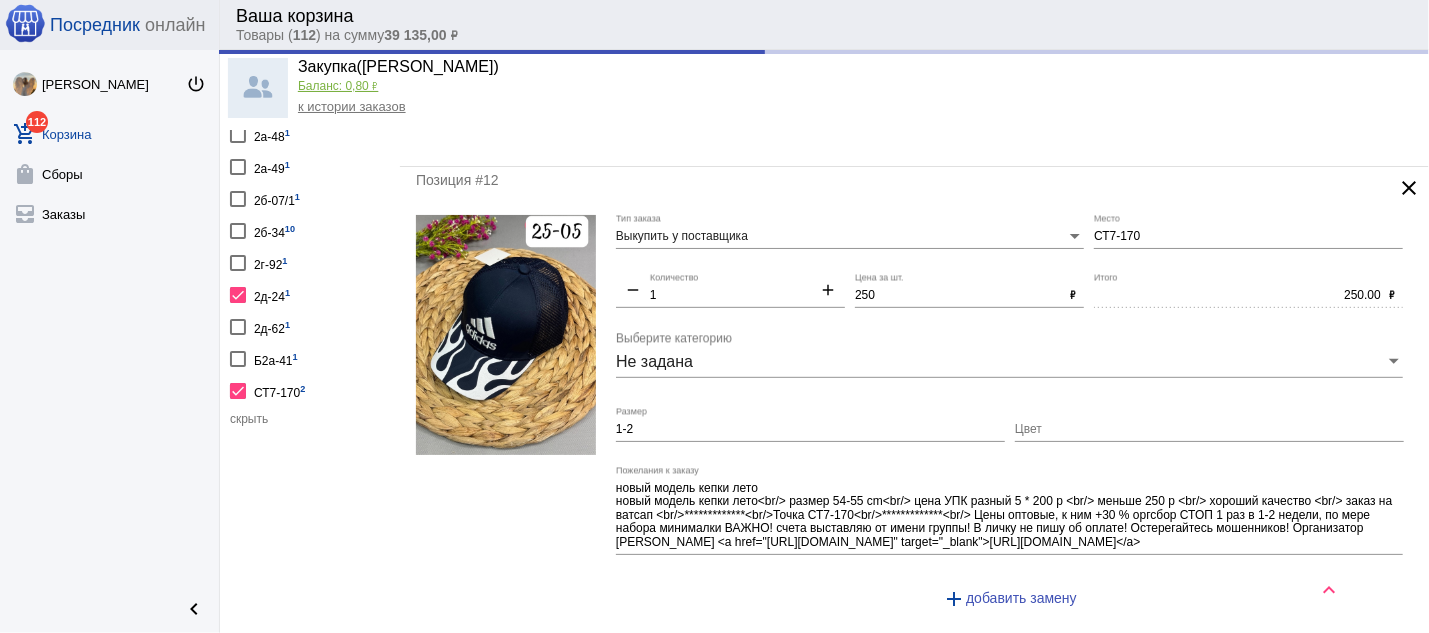 click at bounding box center [238, 359] 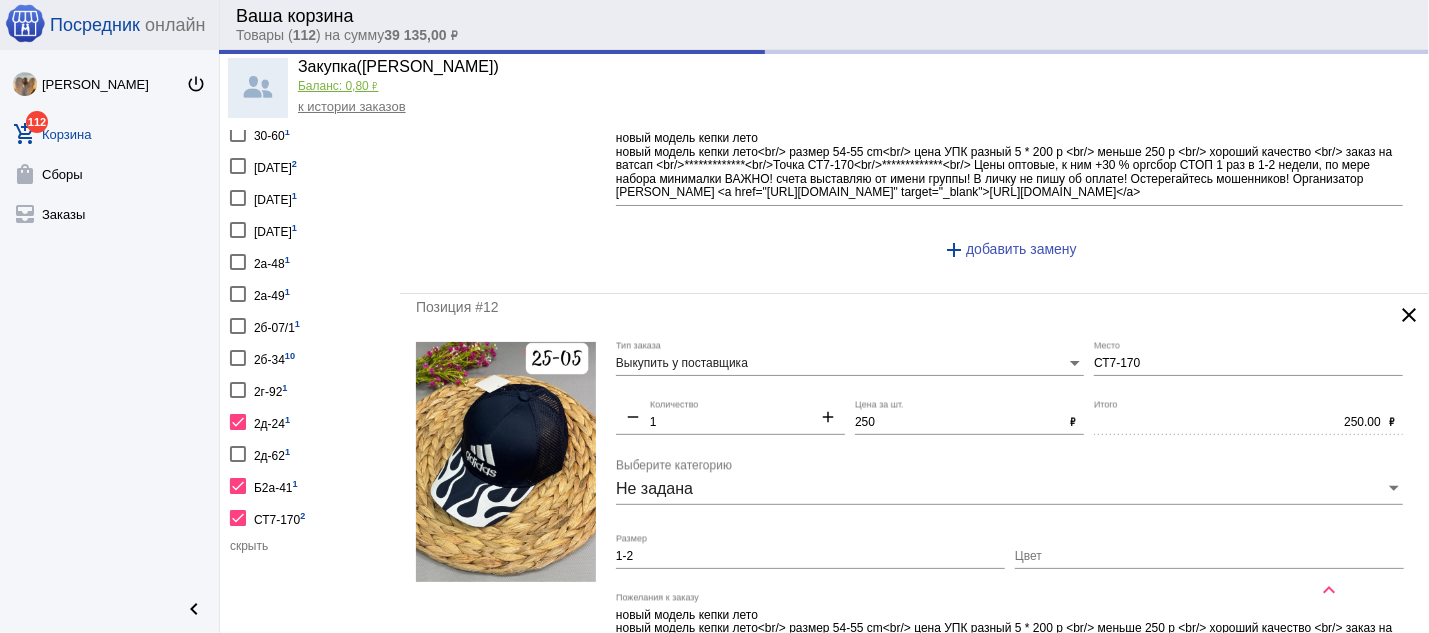 scroll, scrollTop: 405, scrollLeft: 0, axis: vertical 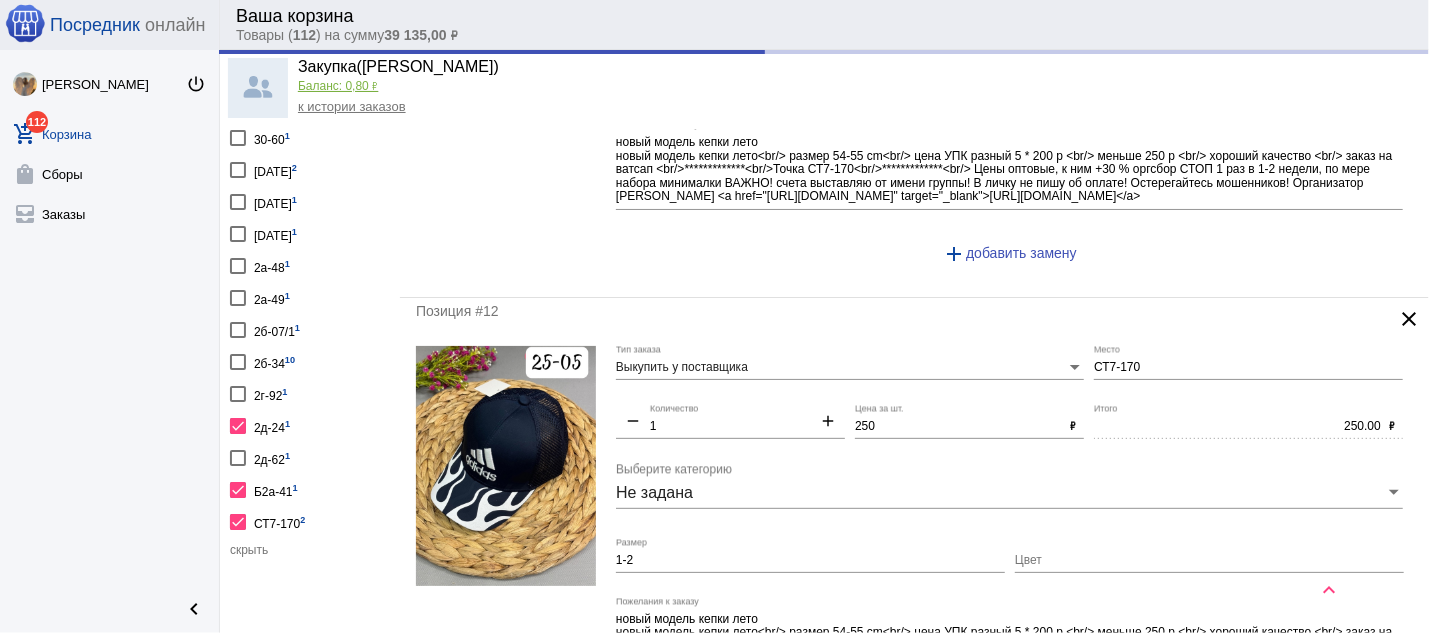 click at bounding box center [238, 522] 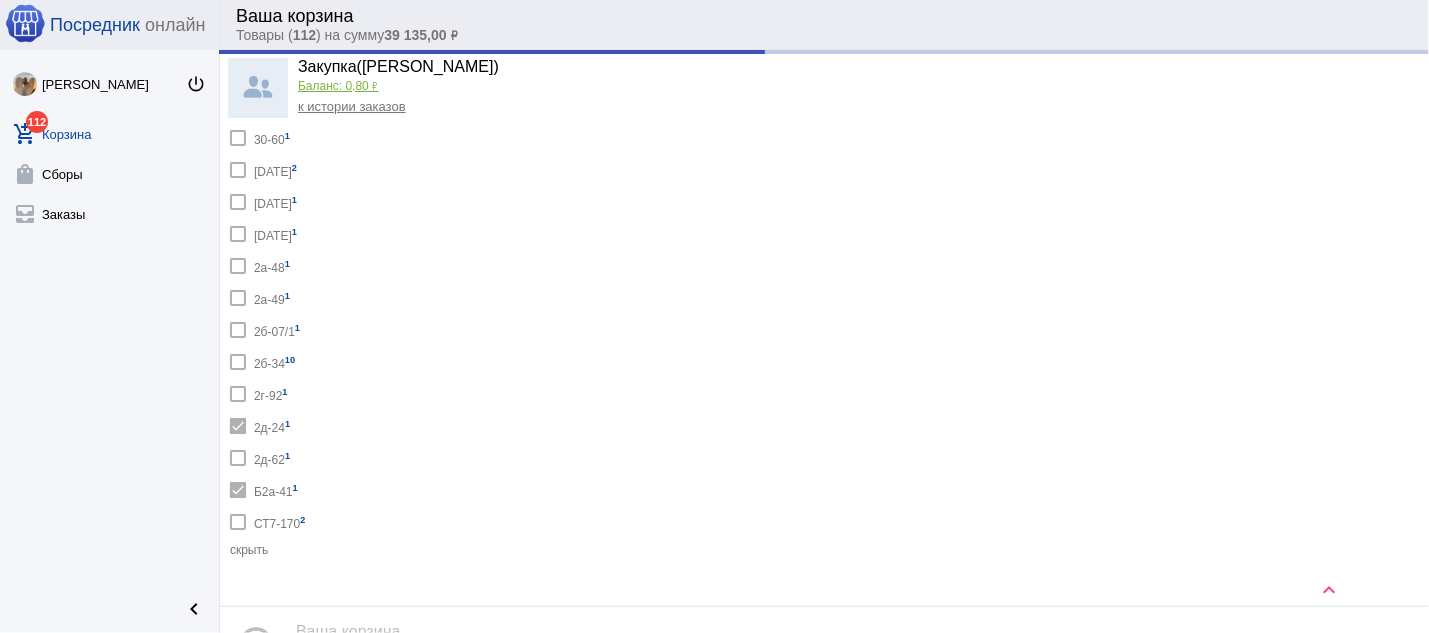 checkbox on "false" 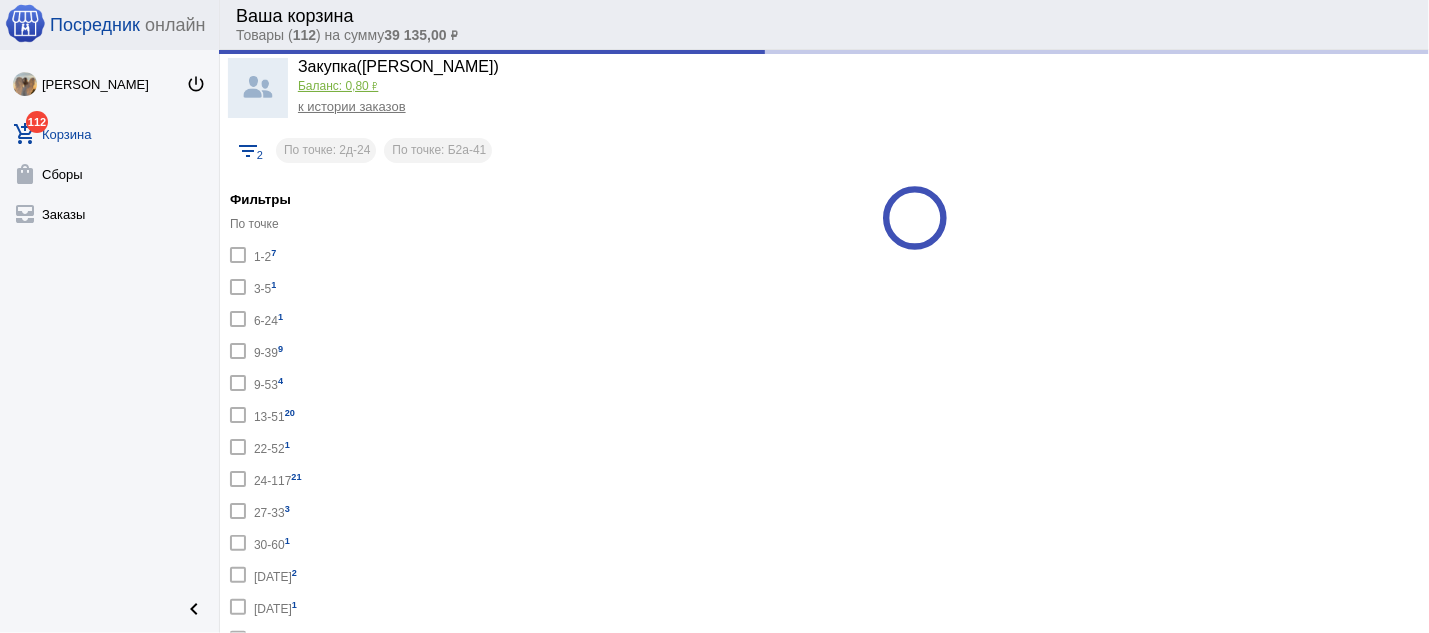 scroll, scrollTop: 0, scrollLeft: 0, axis: both 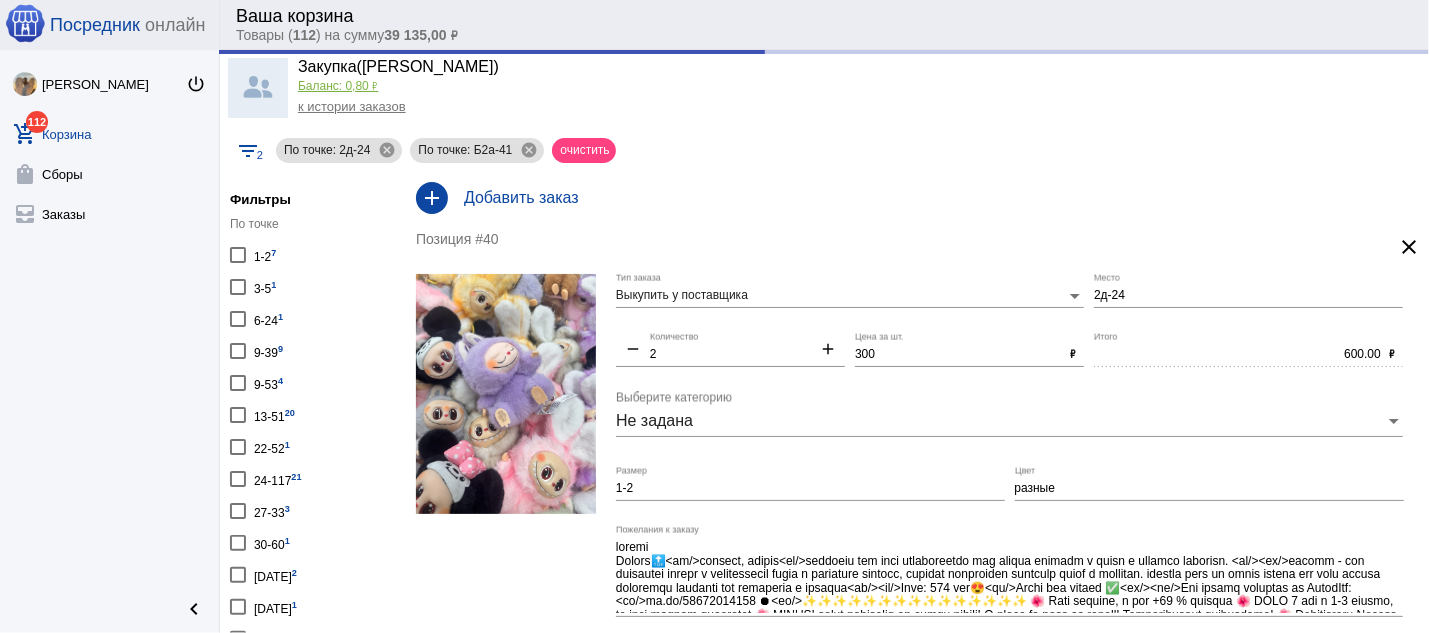 click on "9-39  9" at bounding box center [268, 350] 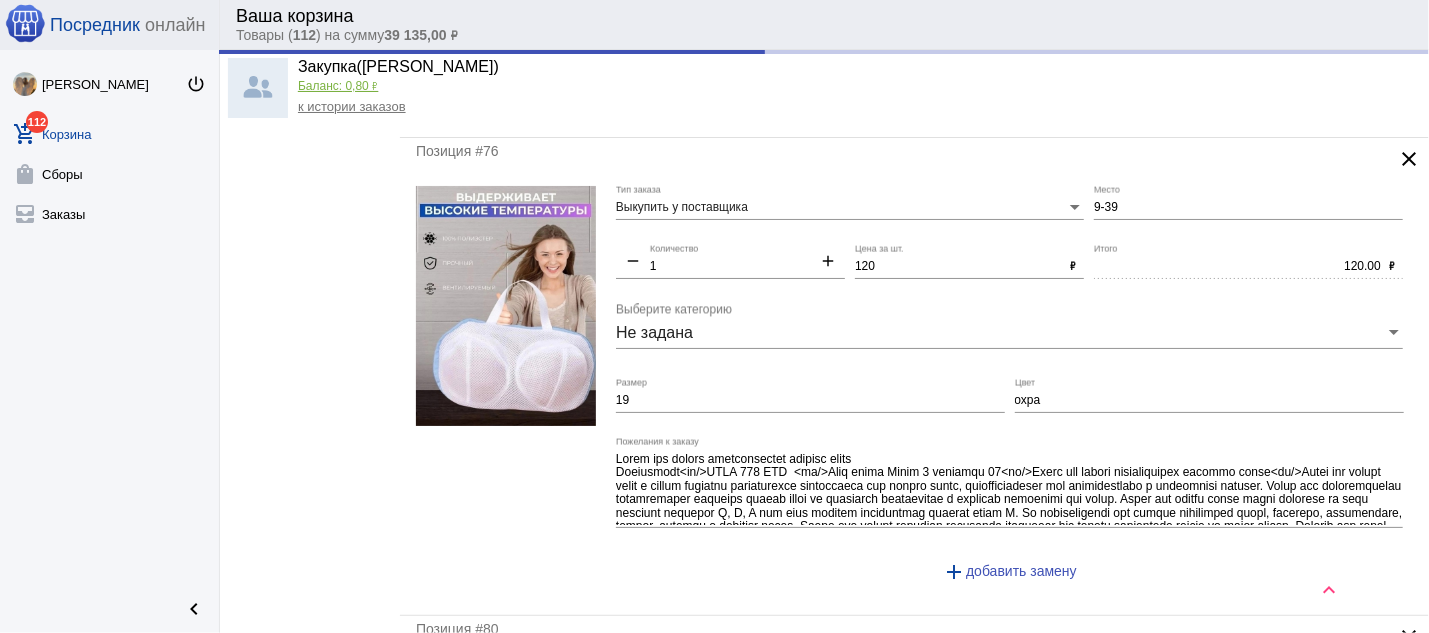 scroll, scrollTop: 4610, scrollLeft: 0, axis: vertical 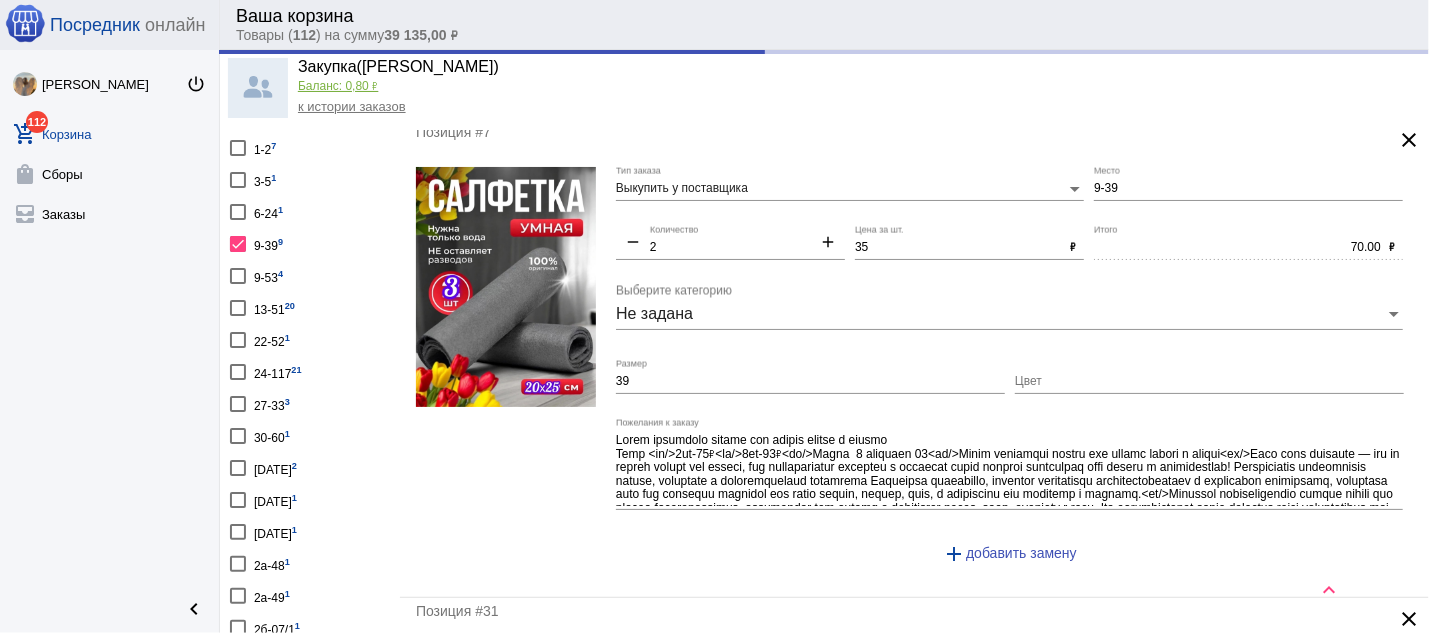 click at bounding box center [238, 244] 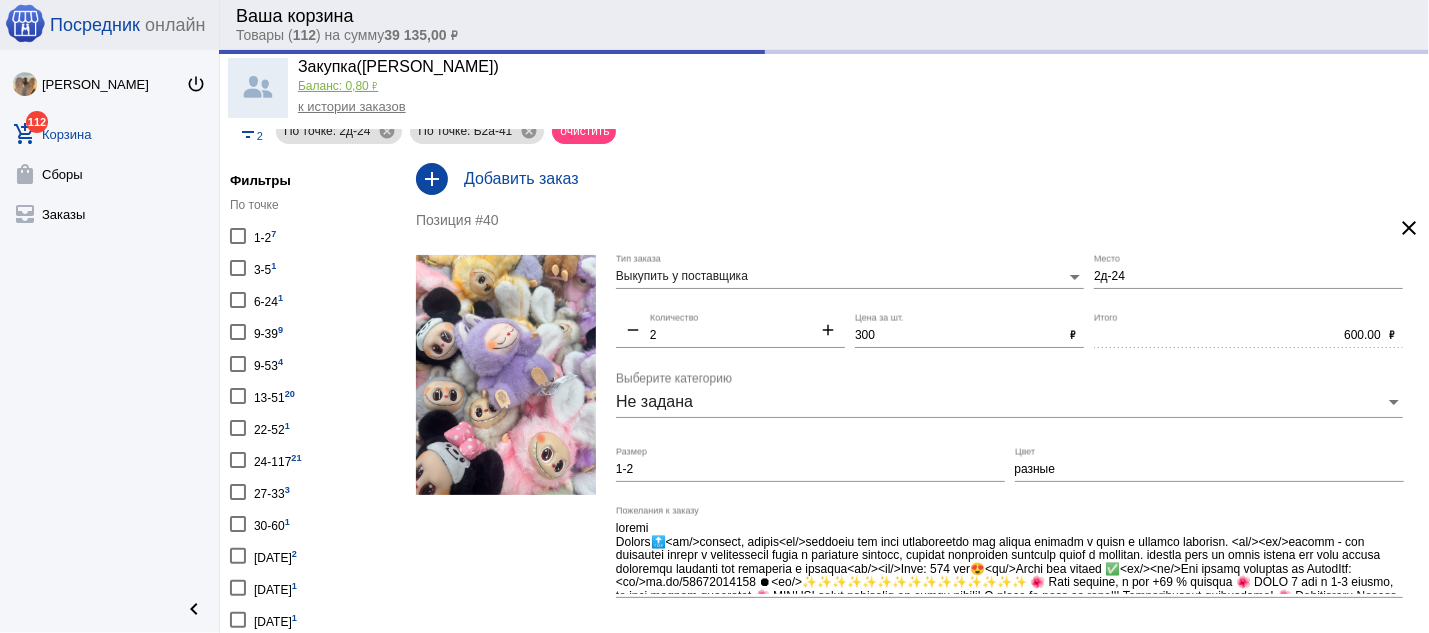 scroll, scrollTop: 0, scrollLeft: 0, axis: both 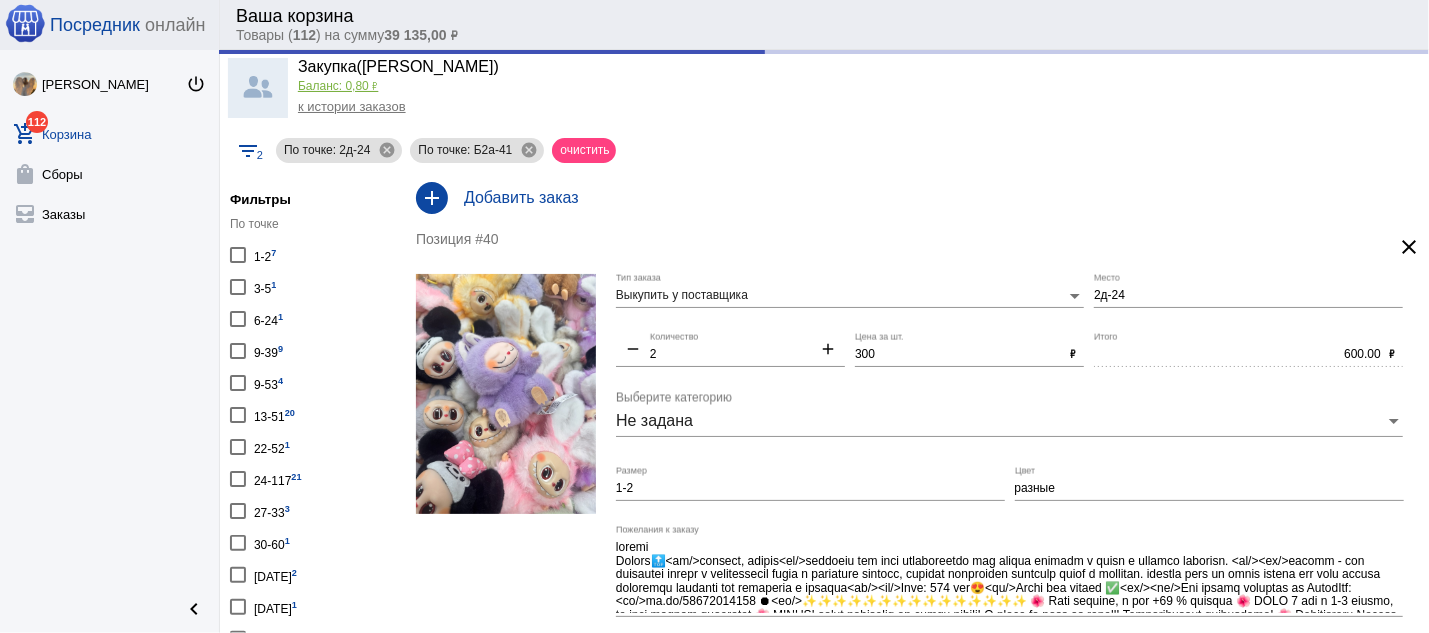 click at bounding box center [238, 479] 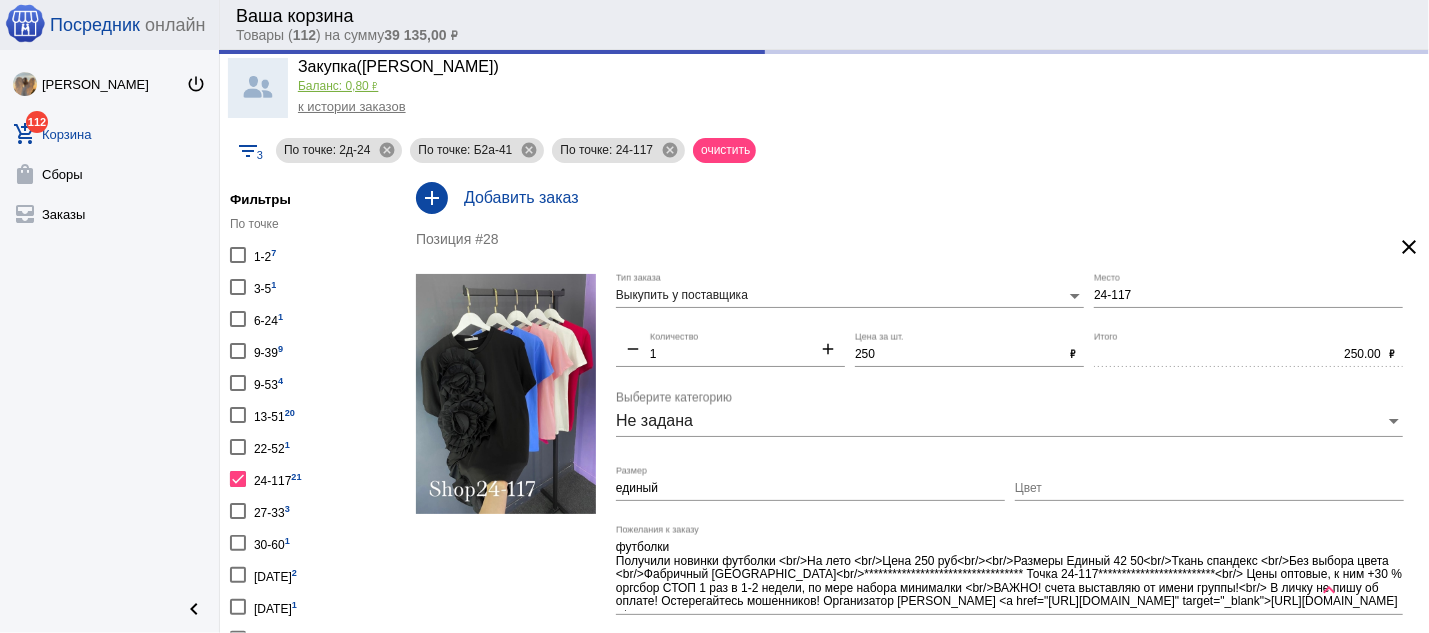 click at bounding box center [238, 831] 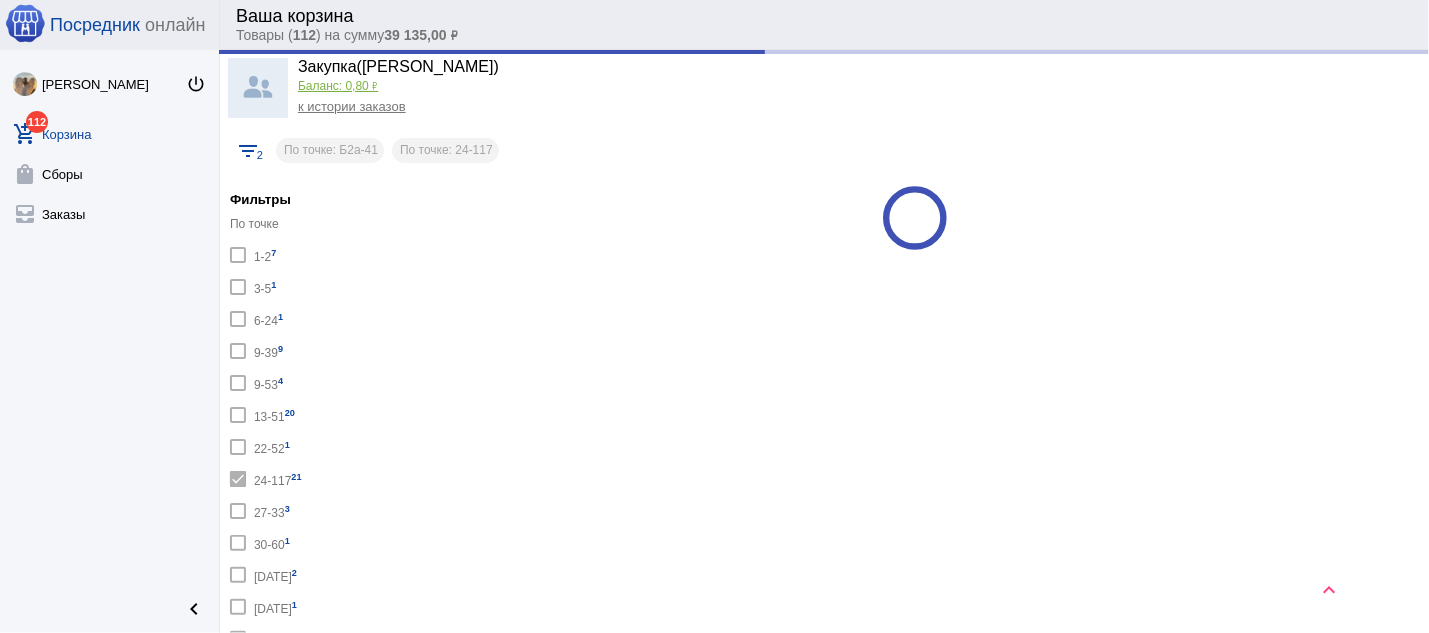 click on "Б2а-41  1" at bounding box center (264, 894) 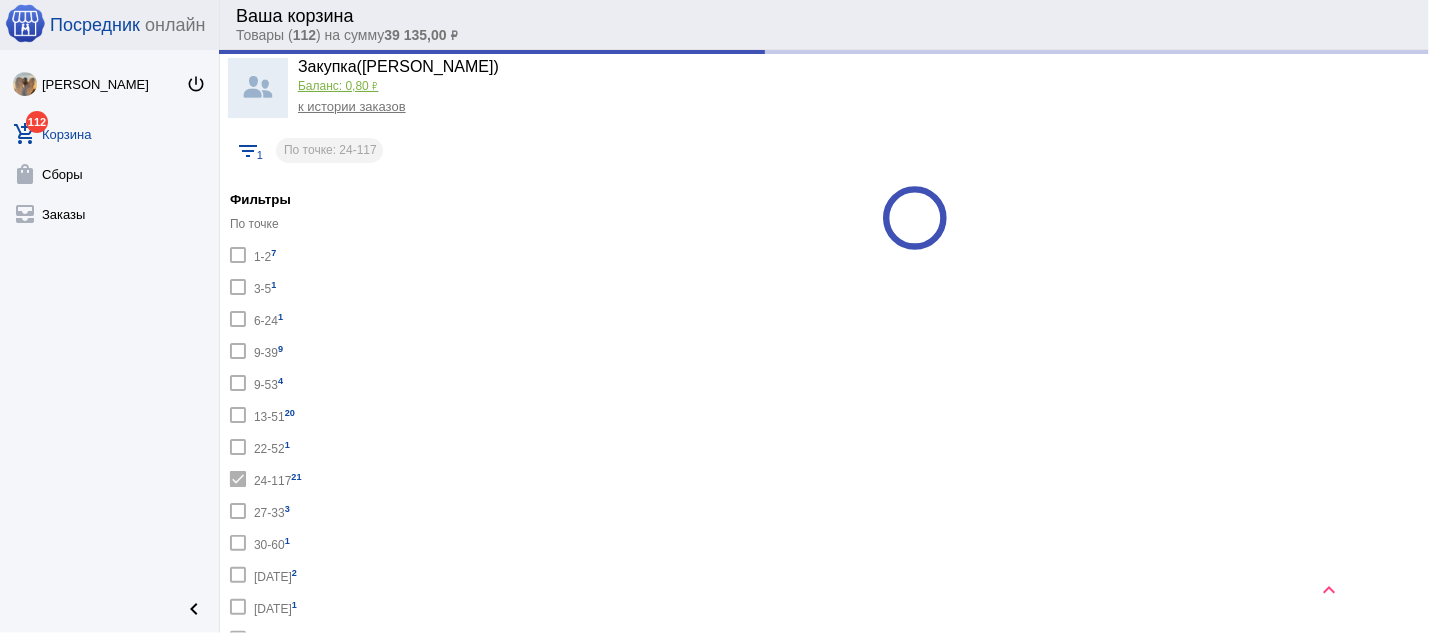 scroll, scrollTop: 411, scrollLeft: 0, axis: vertical 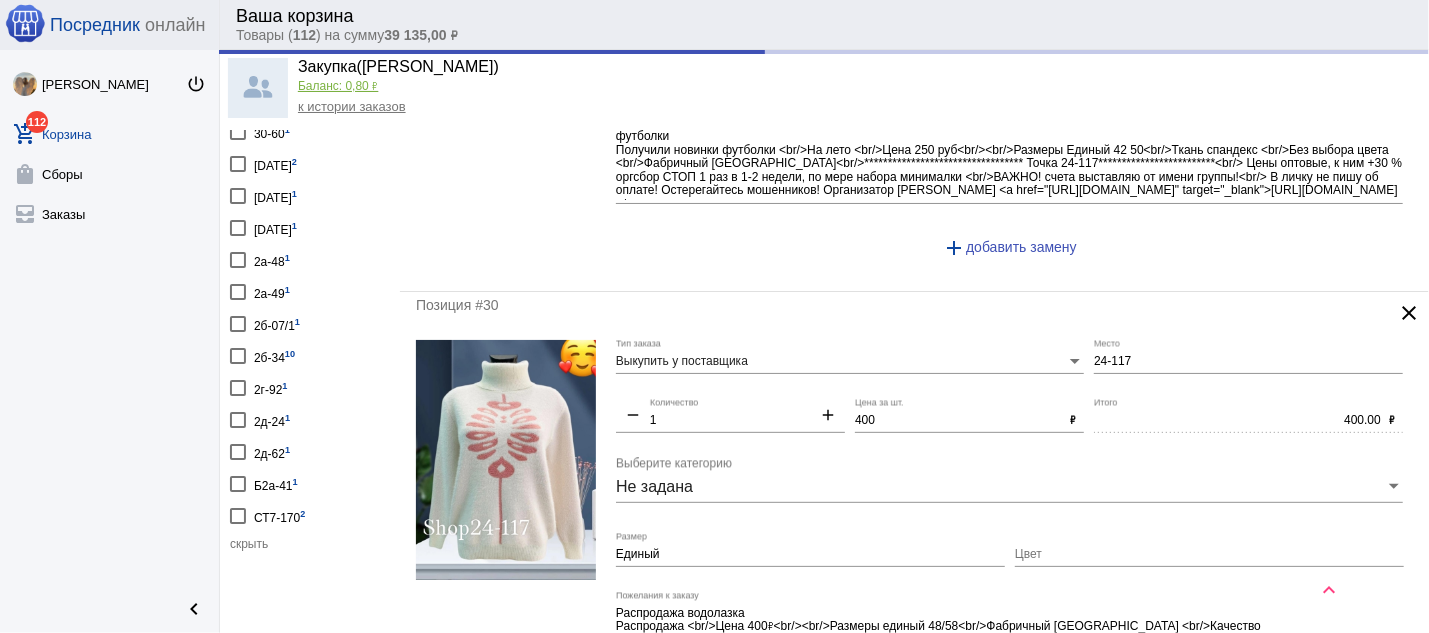 click on "**********" 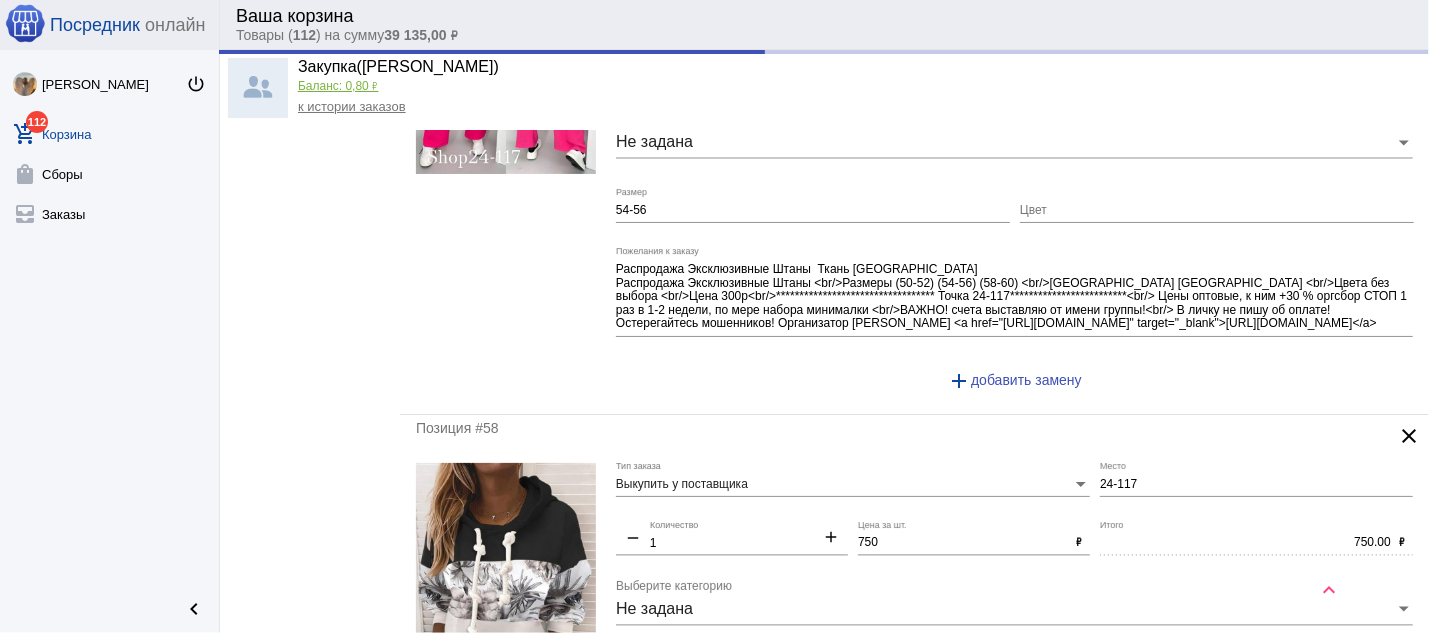 scroll, scrollTop: 2251, scrollLeft: 0, axis: vertical 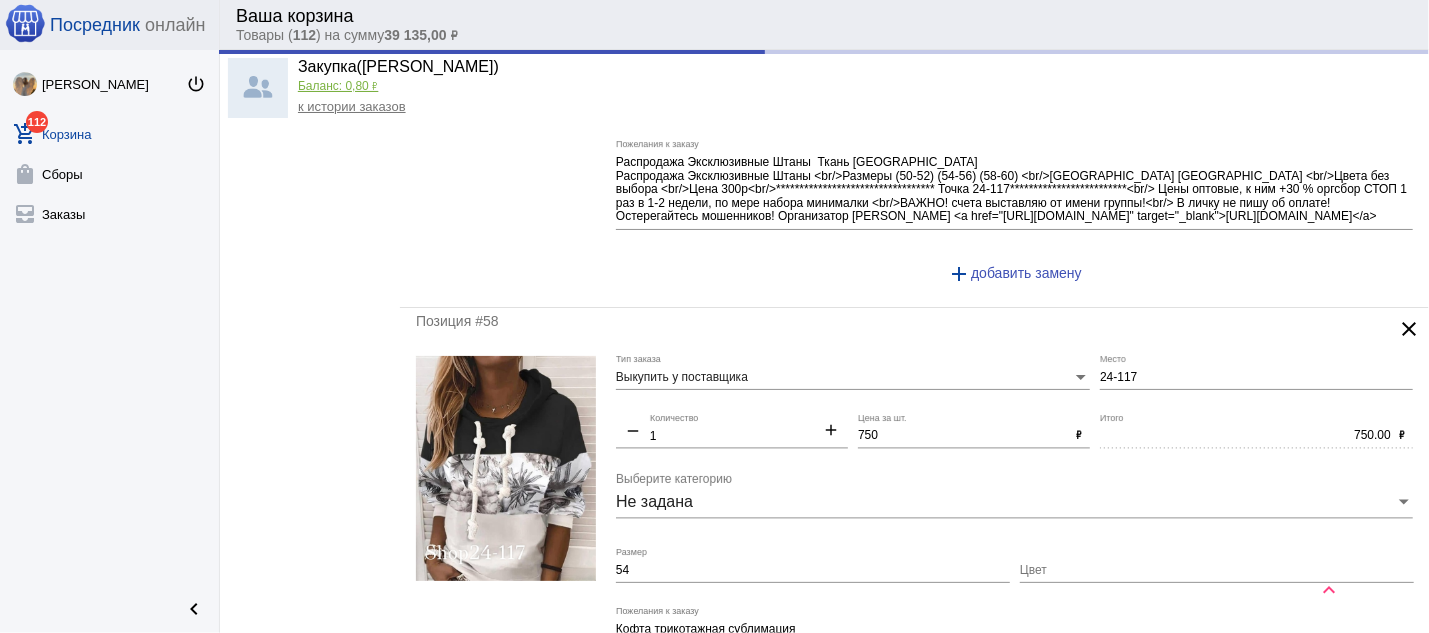 click on "Фильтры По точке    1-2  7    3-5  1    6-24  1    9-39  9    9-53  4    13-51  20    22-52  1    24-117  21    27-33  3    30-60  1    [DATE]  2    [DATE]  1    [DATE]  1    2а-48  1    2а-49  1    2б-07/1  1    2б-34  10    2г-92  1    2д-24  1    2д-62  1    Б2а-41  1    СТ7-170  2  скрыть" 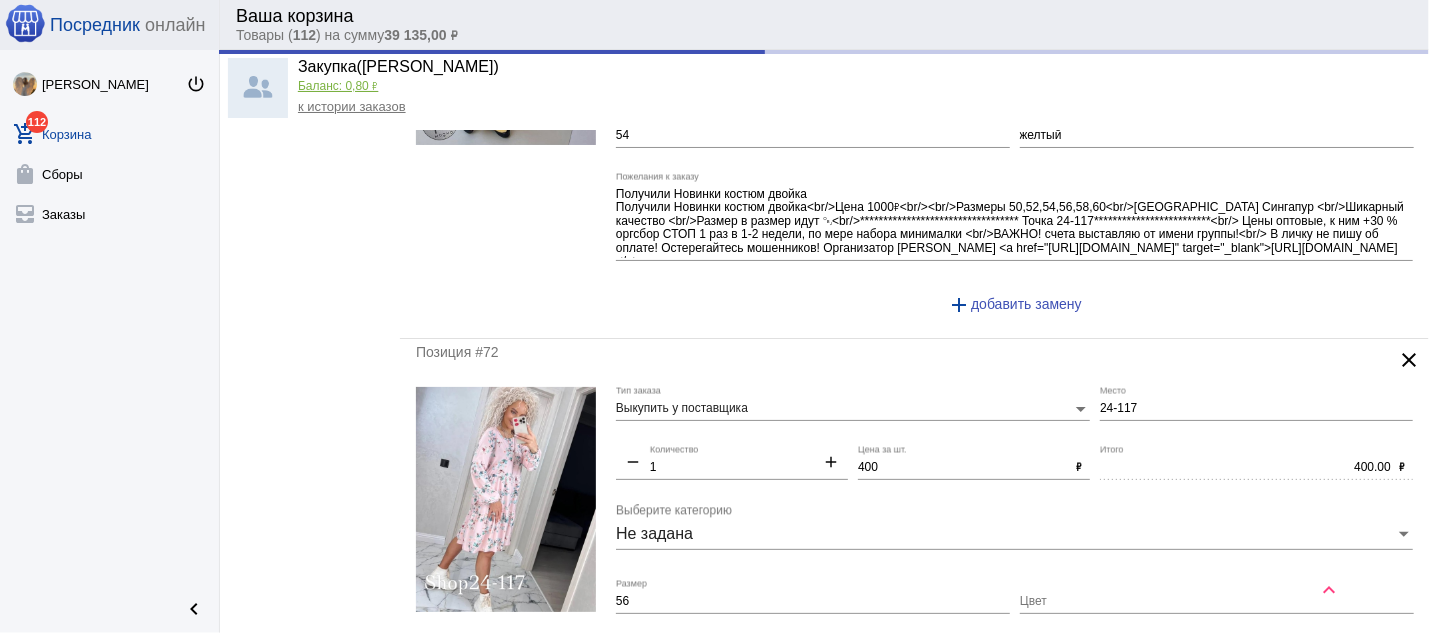 scroll, scrollTop: 4610, scrollLeft: 0, axis: vertical 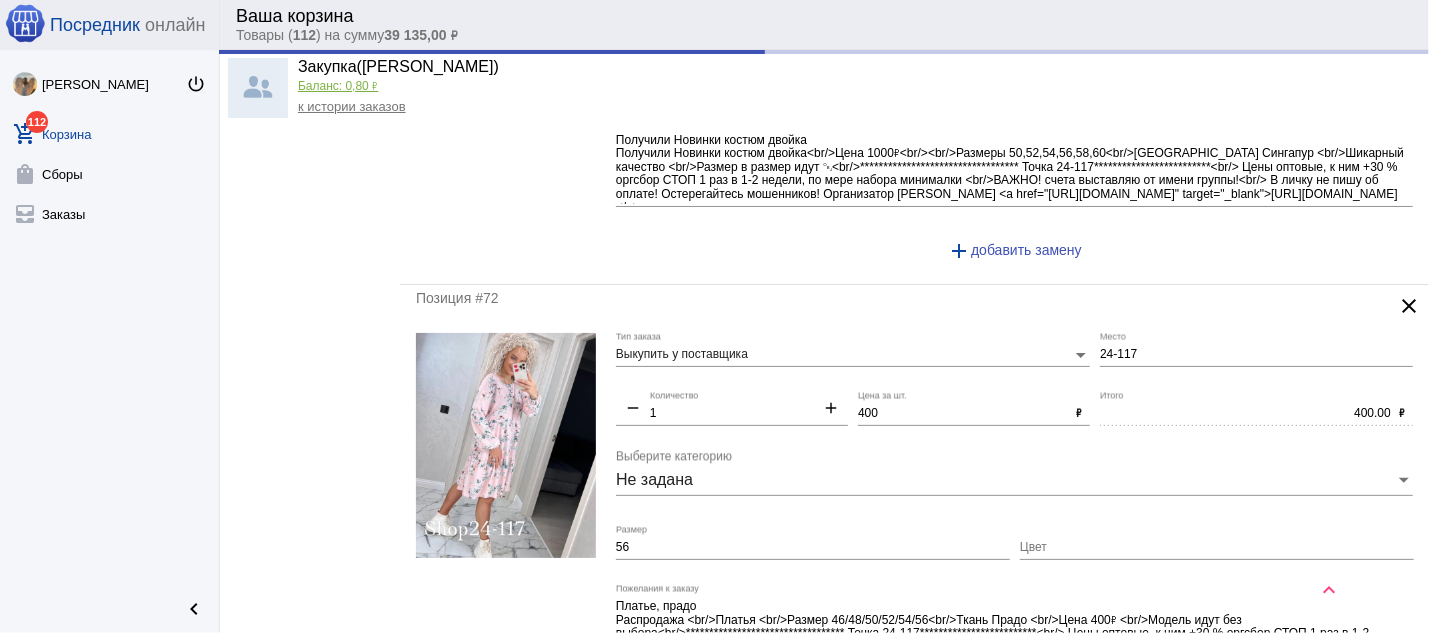 click on "[PERSON_NAME] power_settings_new add_shopping_cart 112  Корзина  shopping_bag  Сборы  all_inbox  Заказы" 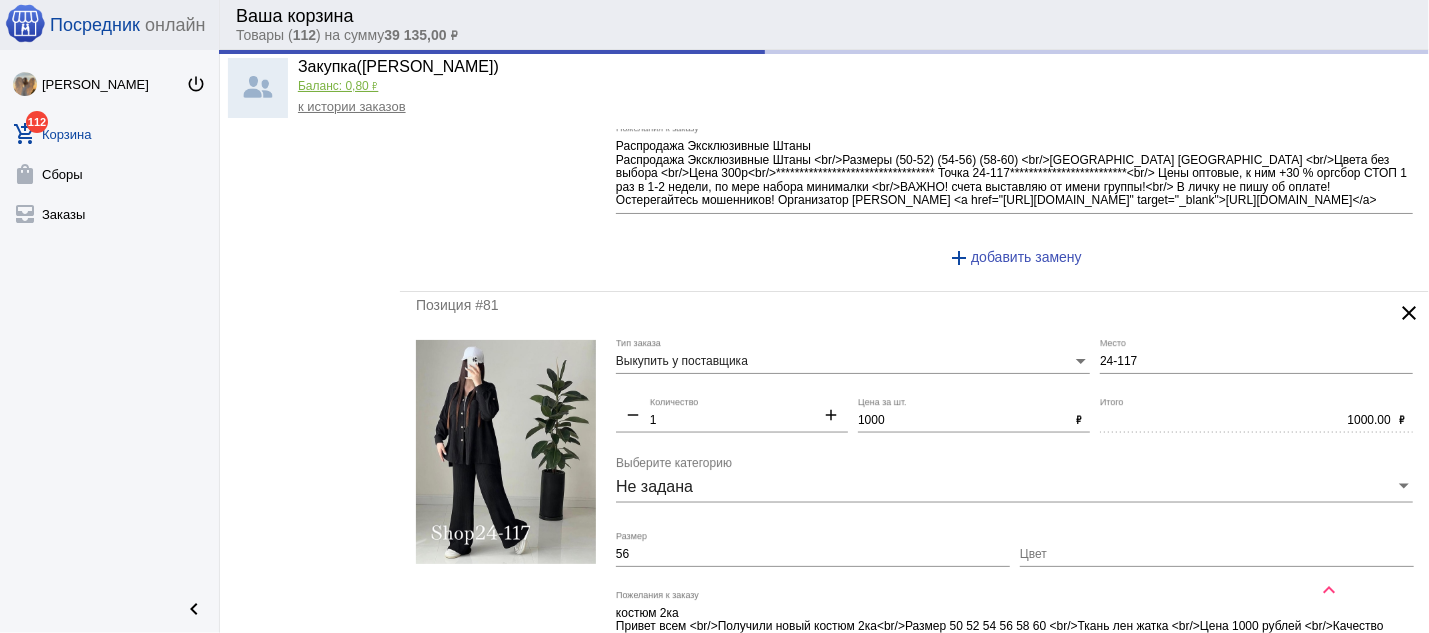 scroll, scrollTop: 6110, scrollLeft: 0, axis: vertical 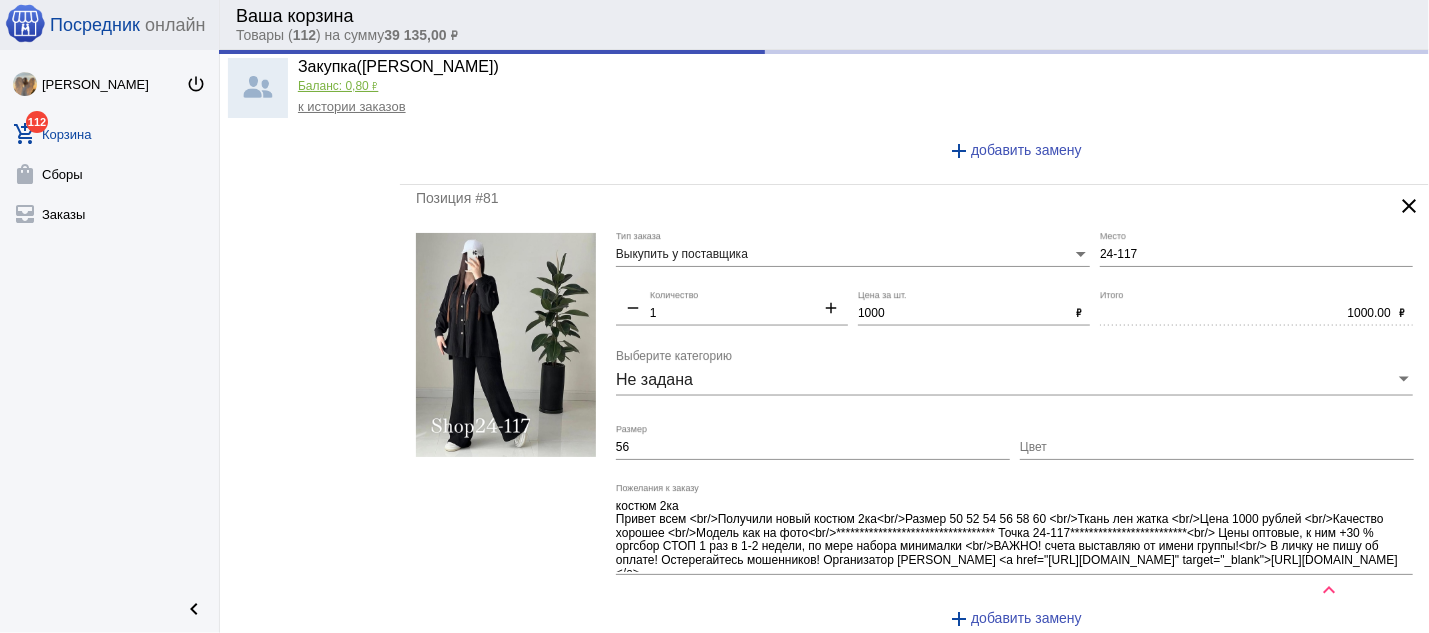 click on "[PERSON_NAME] power_settings_new add_shopping_cart 112  Корзина  shopping_bag  Сборы  all_inbox  Заказы" 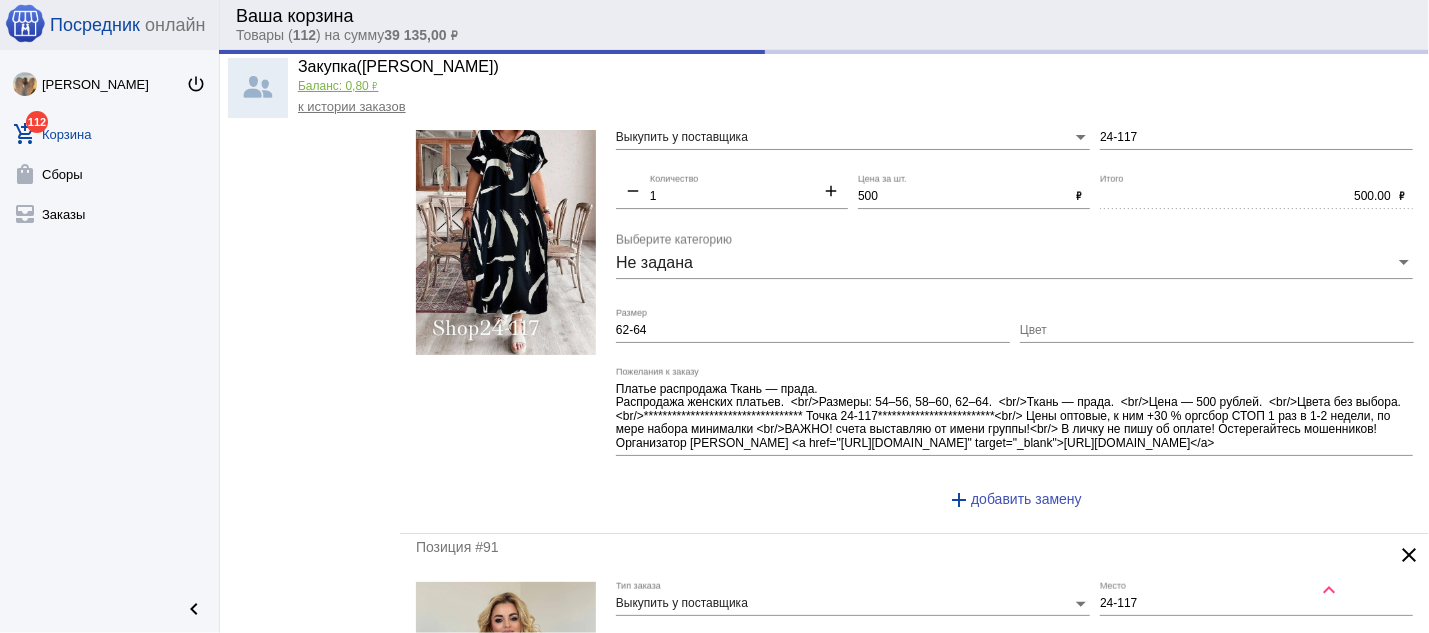 scroll, scrollTop: 8147, scrollLeft: 0, axis: vertical 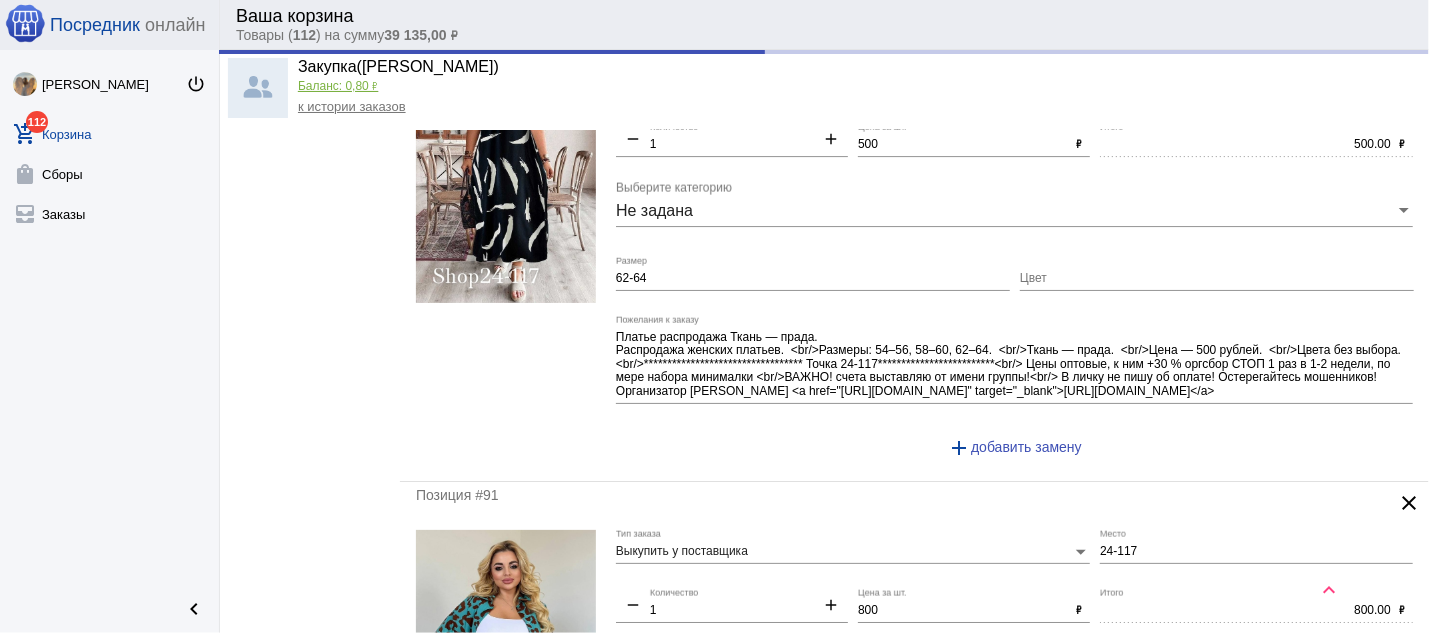 click on "[PERSON_NAME] power_settings_new add_shopping_cart 112  Корзина  shopping_bag  Сборы  all_inbox  Заказы" 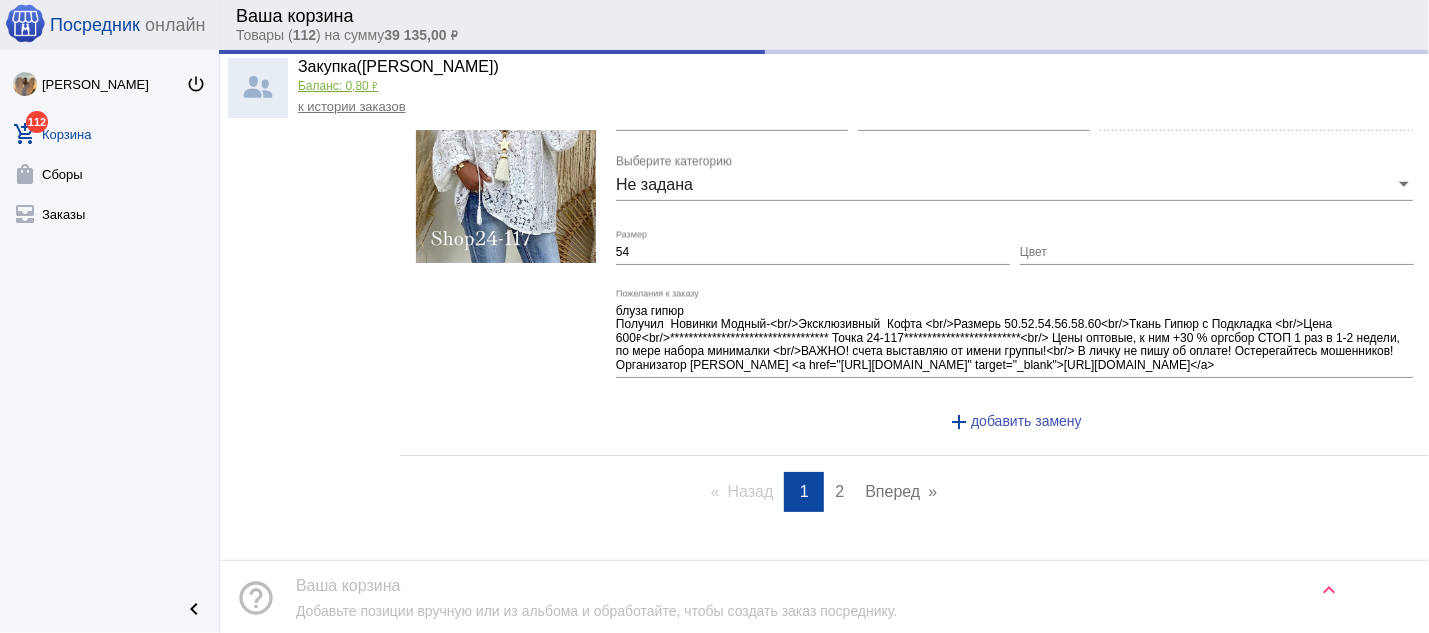scroll, scrollTop: 9214, scrollLeft: 0, axis: vertical 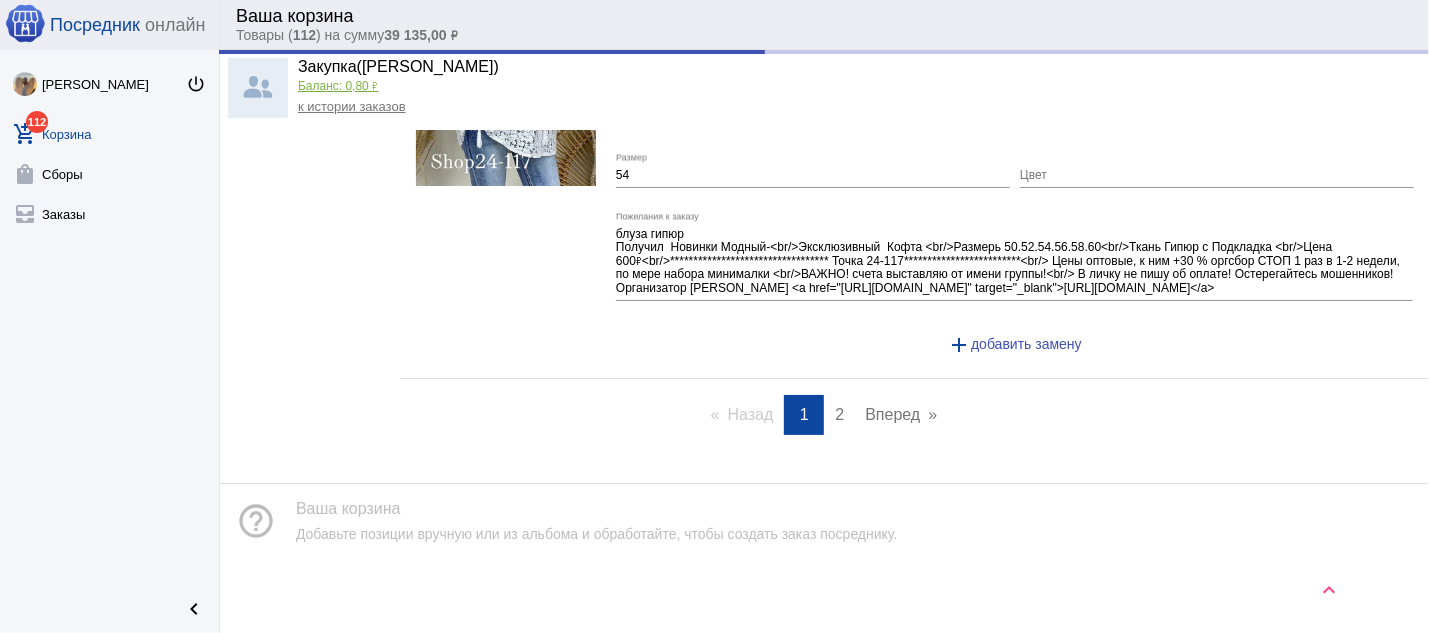 click on "filter_list 1  По точке: 24-117  cancel  очистить  Фильтры По точке    1-2  7    3-5  1    6-24  1    9-39  9    9-53  4    13-51  20    22-52  1    24-117  21    27-33  3    30-60  1    [DATE]  2    [DATE]  1    [DATE]  1    2а-48  1    2а-49  1    2б-07/1  1    2б-34  10    2г-92  1    2д-24  1    2д-62  1    Б2а-41  1    СТ7-170  2  скрыть  add Добавить заказ  Позиция #28  clear Выкупить у поставщика Тип заказа 24-117 Место remove 1 Количество add 250 Цена за шт. ₽ 250.00 Итого ₽ Не задана Выберите категорию единый Размер Цвет Пожелания к заказу add  добавить замену   Позиция #30  clear Выкупить у поставщика Тип заказа 24-117 Место remove 1 Количество add 400 Цена за шт. ₽ 400.00 Итого ₽ Не задана Единый add 1 1" 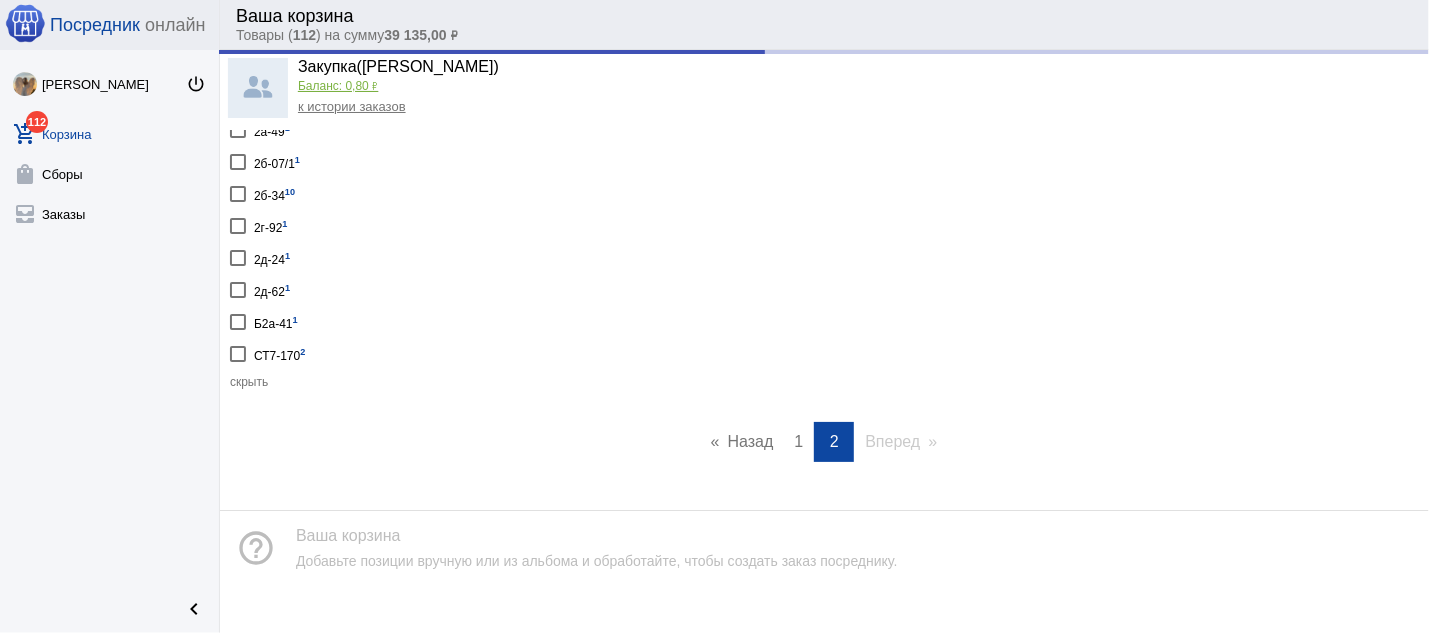 scroll, scrollTop: 0, scrollLeft: 0, axis: both 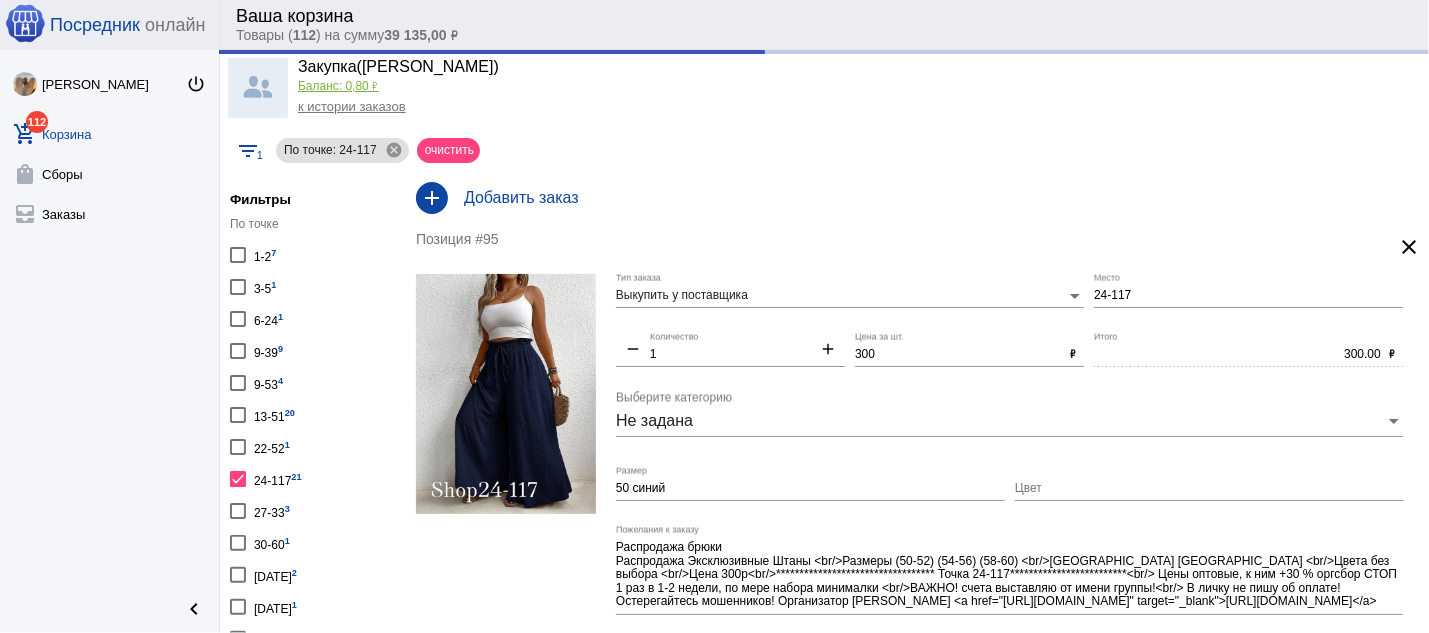 click 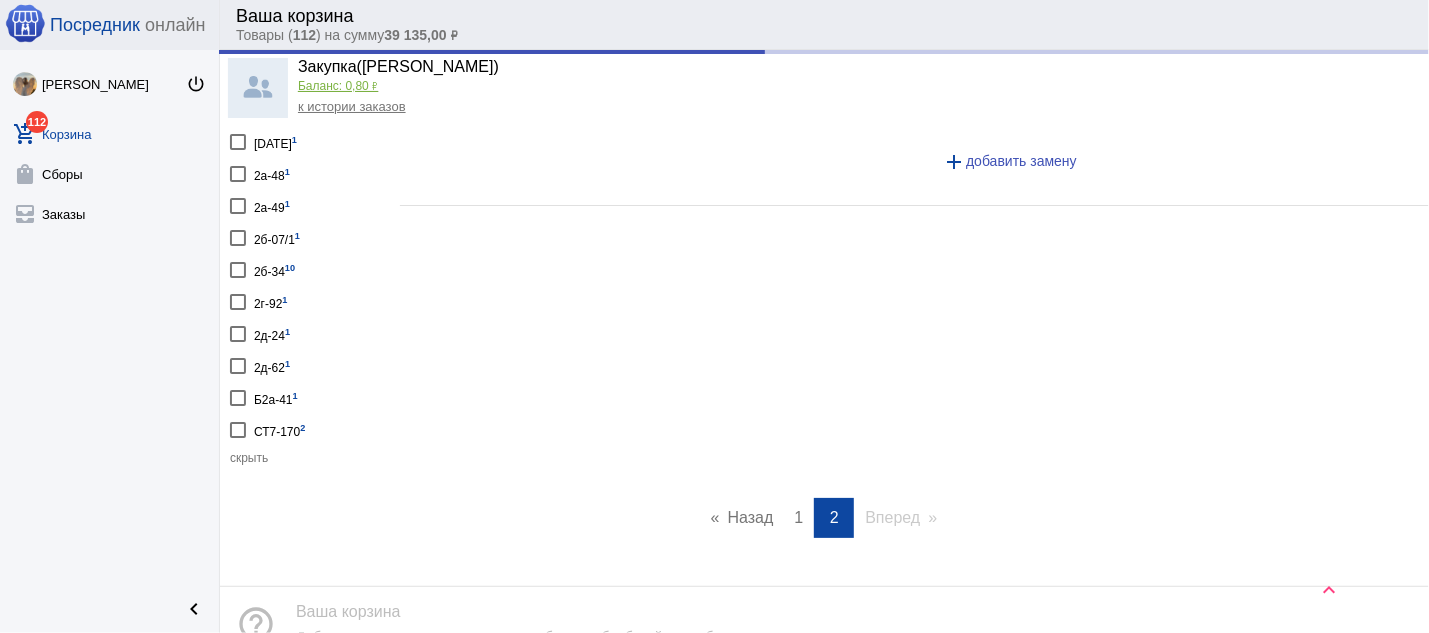 scroll, scrollTop: 466, scrollLeft: 0, axis: vertical 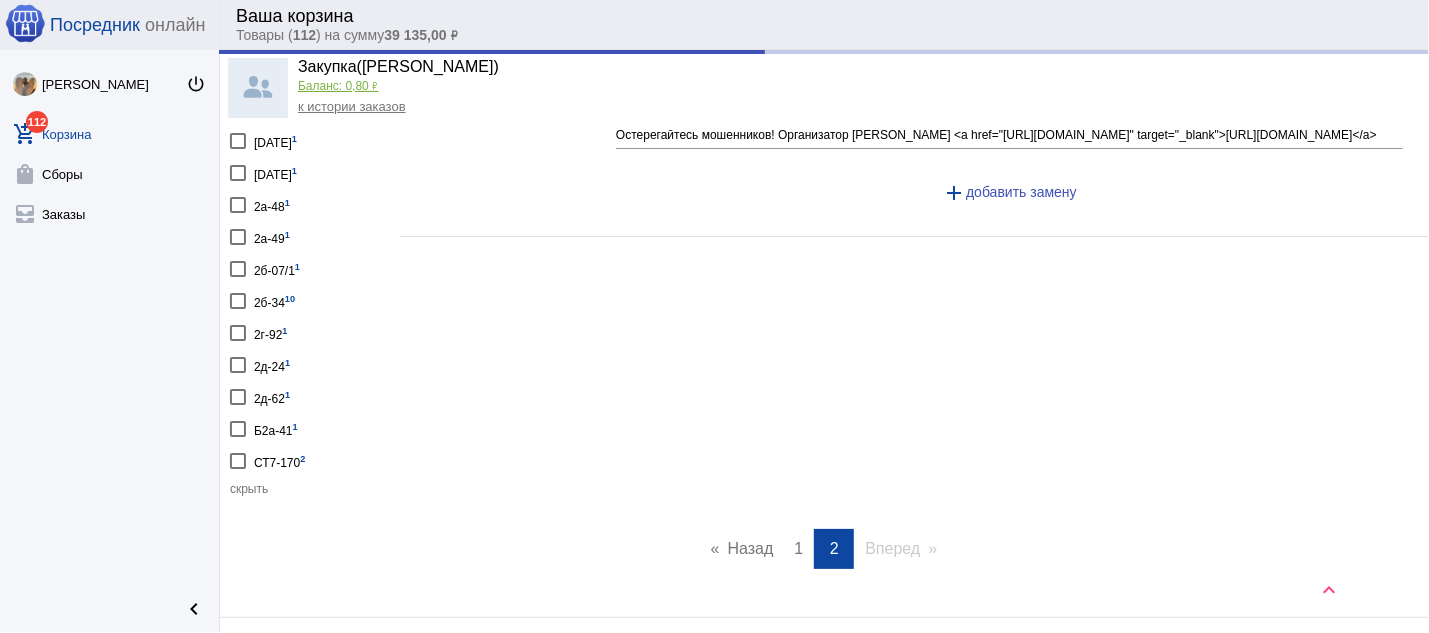 click on "1" at bounding box center [798, 548] 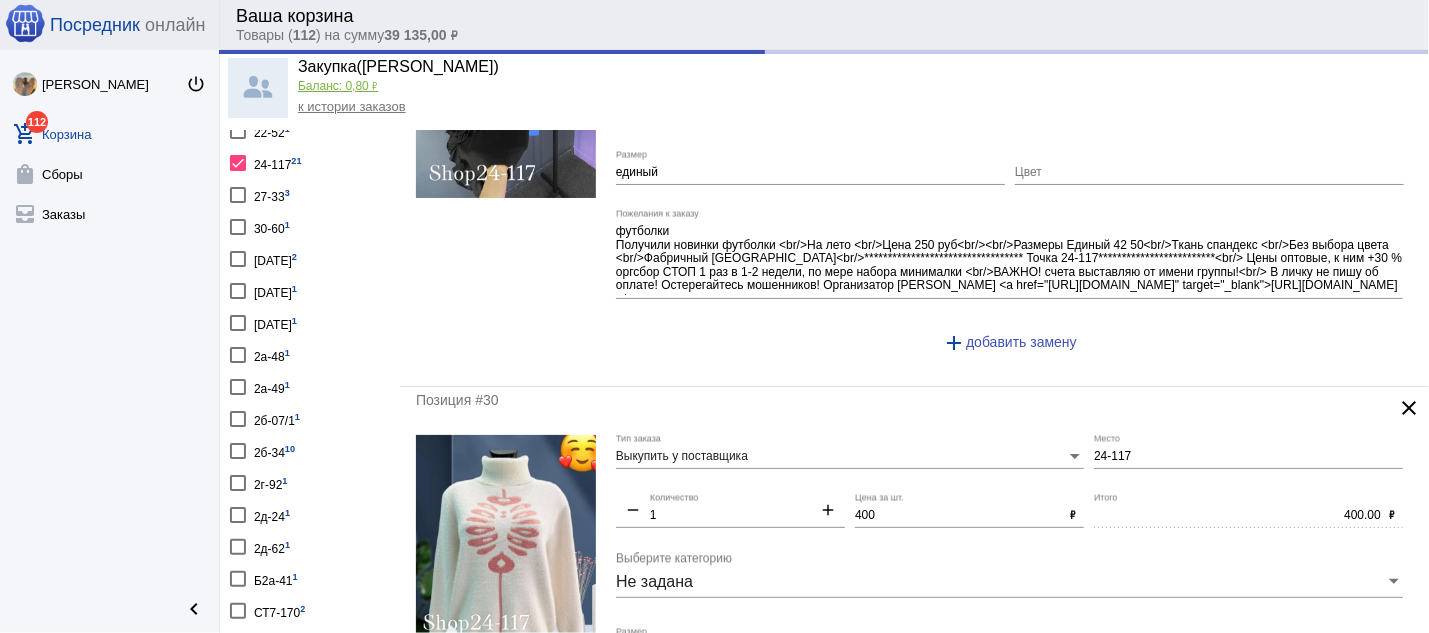 scroll, scrollTop: 0, scrollLeft: 0, axis: both 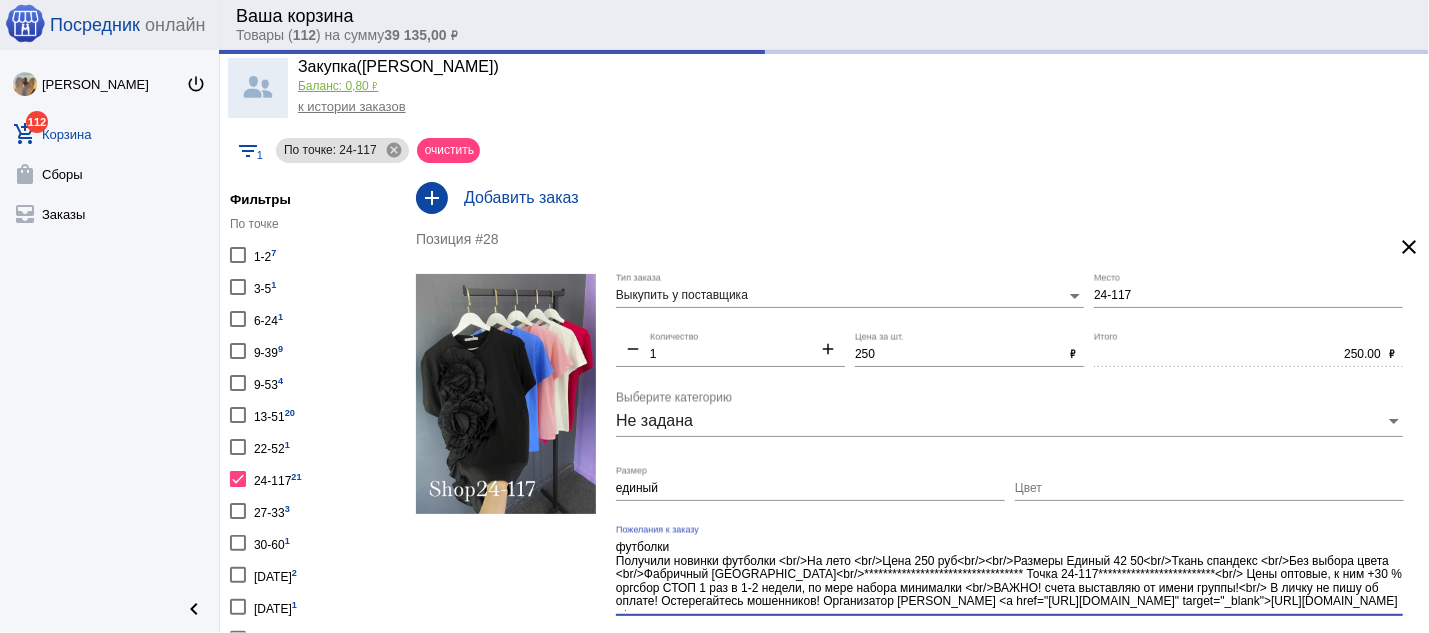 click on "**********" at bounding box center (1009, 575) 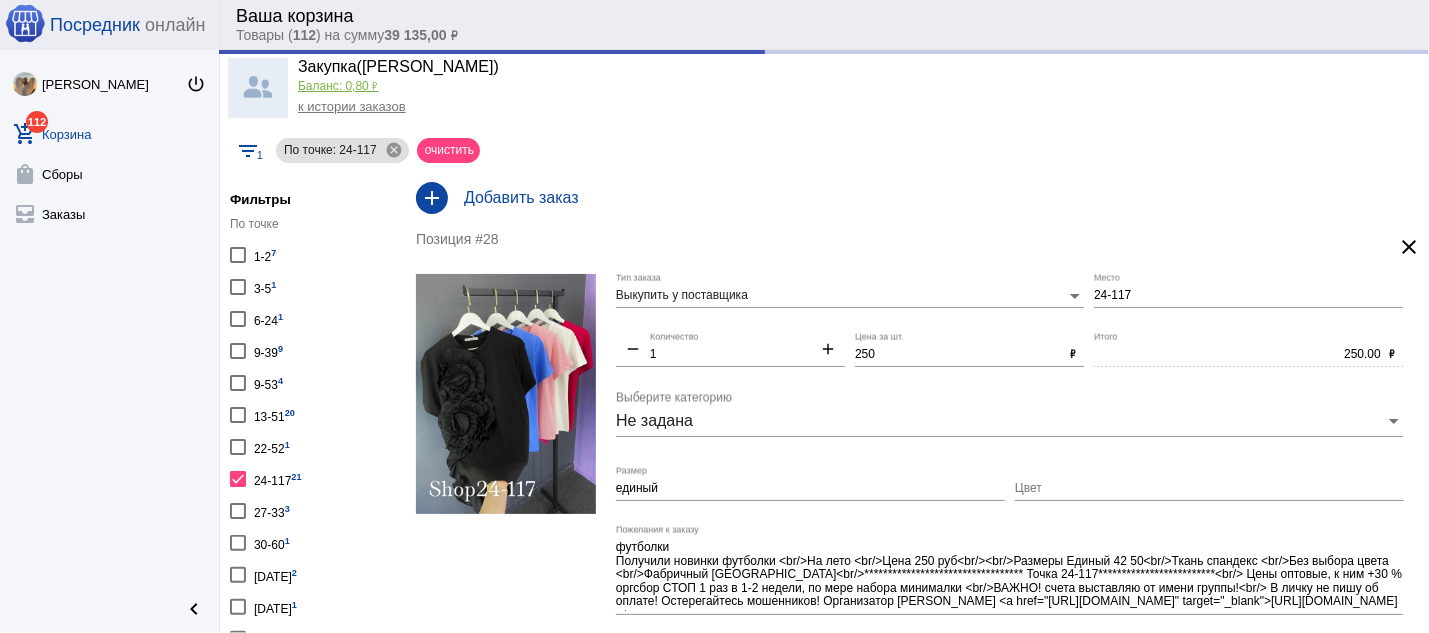 click on "Выкупить у поставщика Тип заказа 24-117 Место remove 1 Количество add 250 Цена за шт. ₽ 250.00 Итого ₽ Не задана Выберите категорию единый Размер Цвет Пожелания к заказу add  добавить замену" 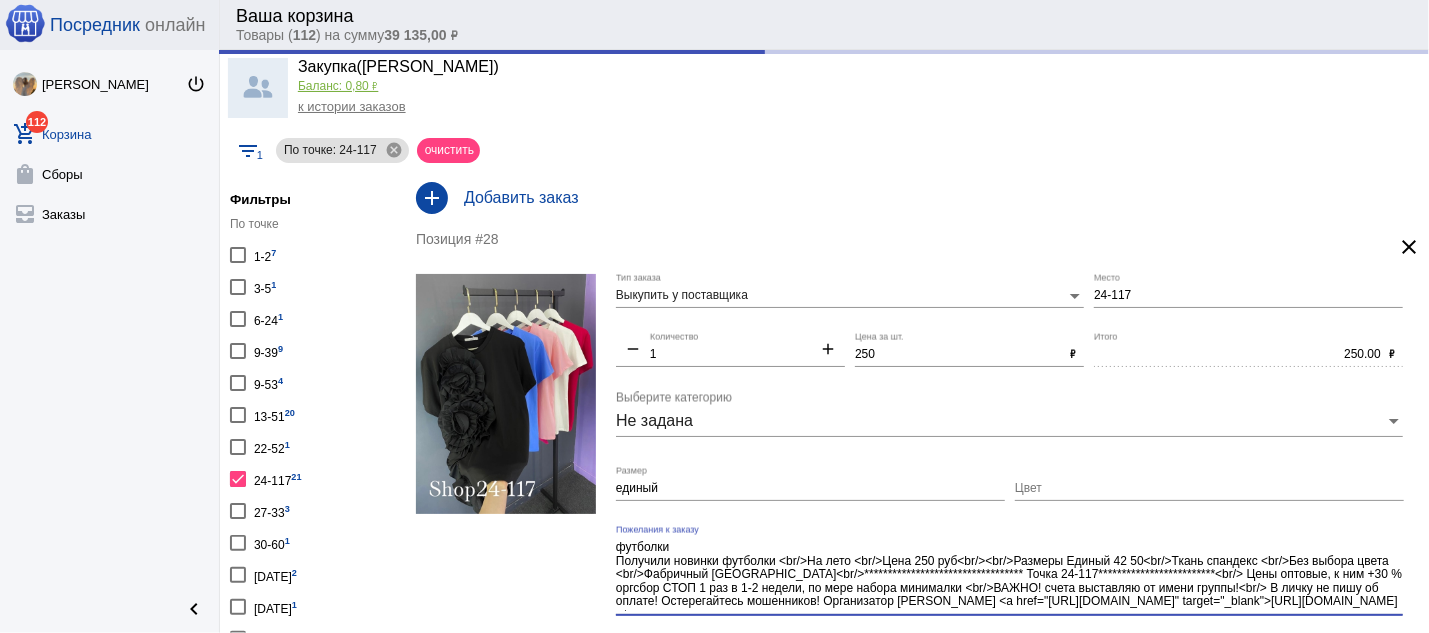 click on "**********" at bounding box center [1009, 575] 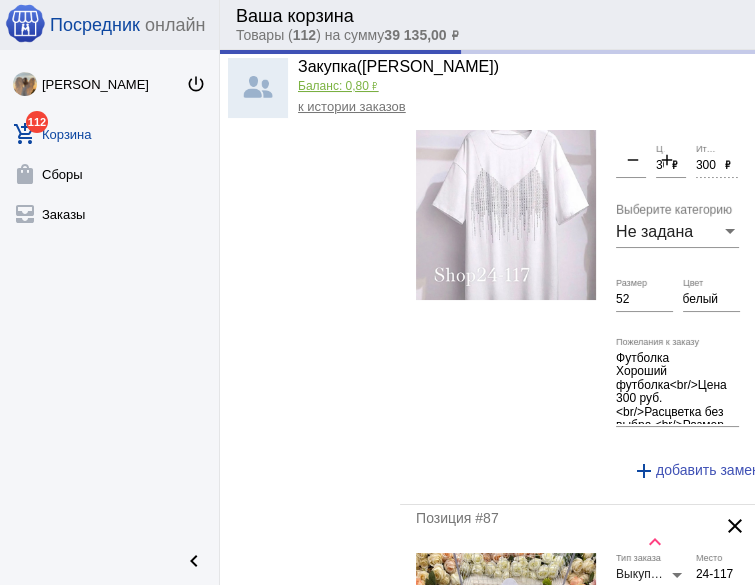 scroll, scrollTop: 7207, scrollLeft: 0, axis: vertical 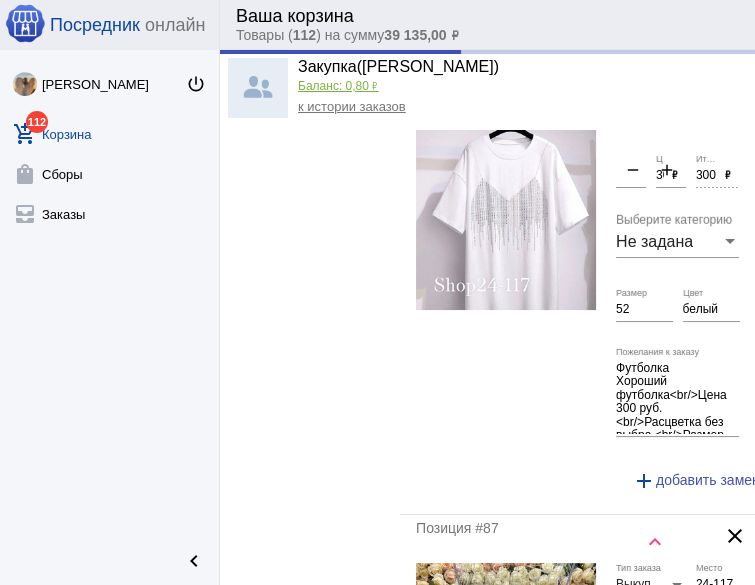 type on "**********" 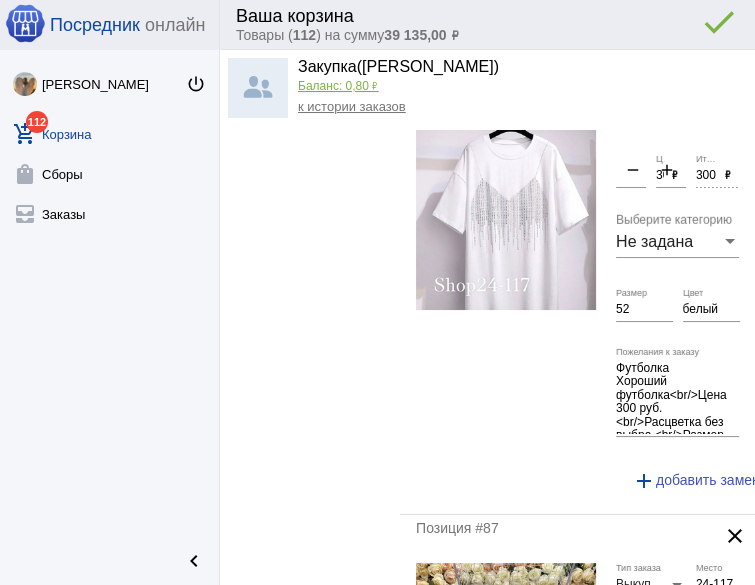 scroll, scrollTop: 0, scrollLeft: 0, axis: both 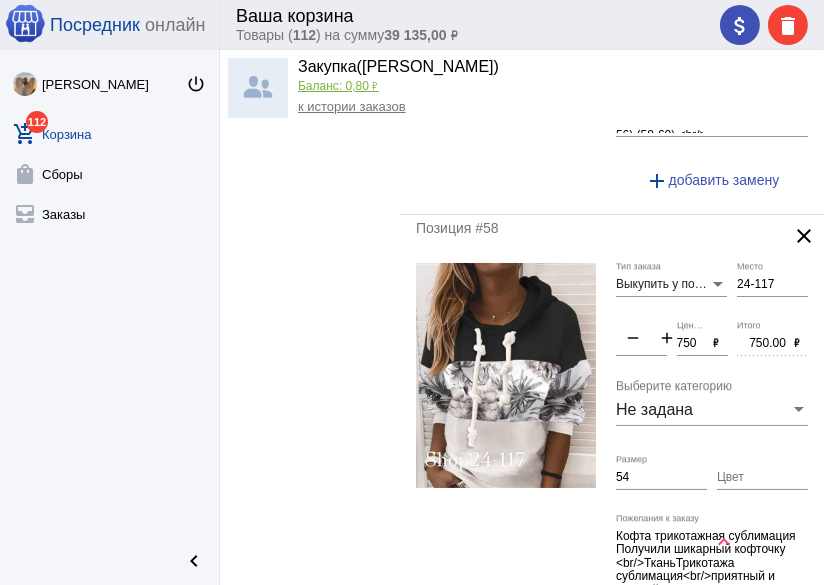 click on "750.00 Итого ₽" 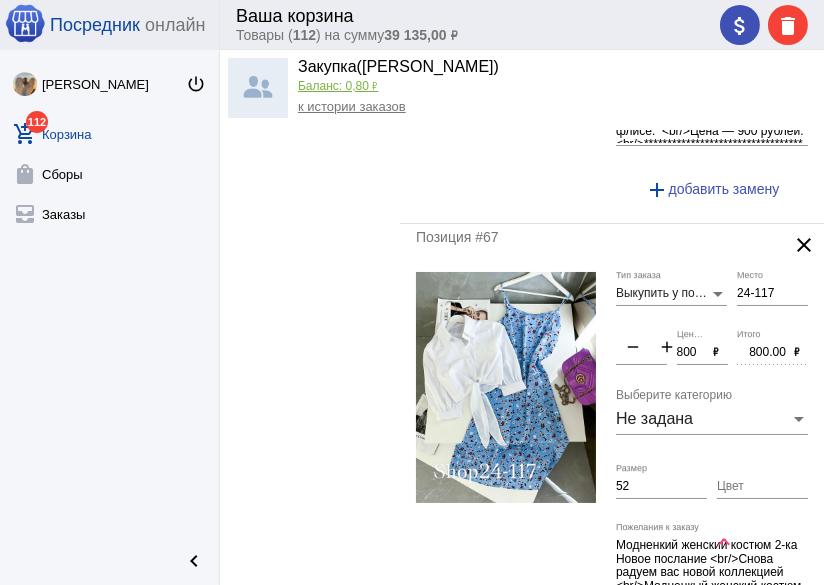 scroll, scrollTop: 3855, scrollLeft: 0, axis: vertical 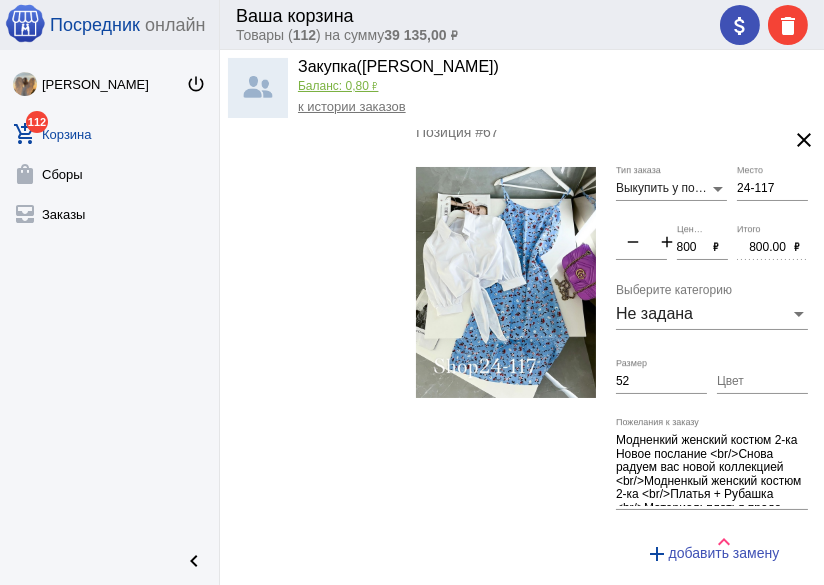 click on "Цвет" 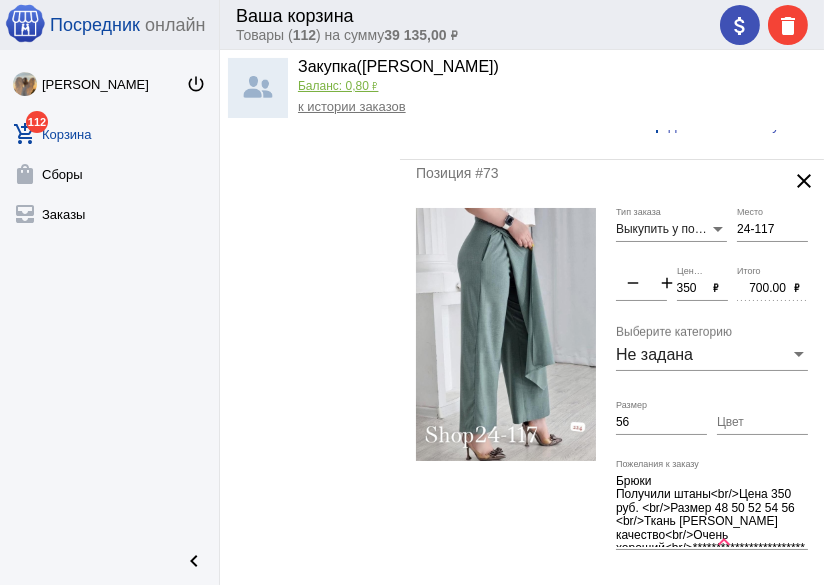 scroll, scrollTop: 5248, scrollLeft: 0, axis: vertical 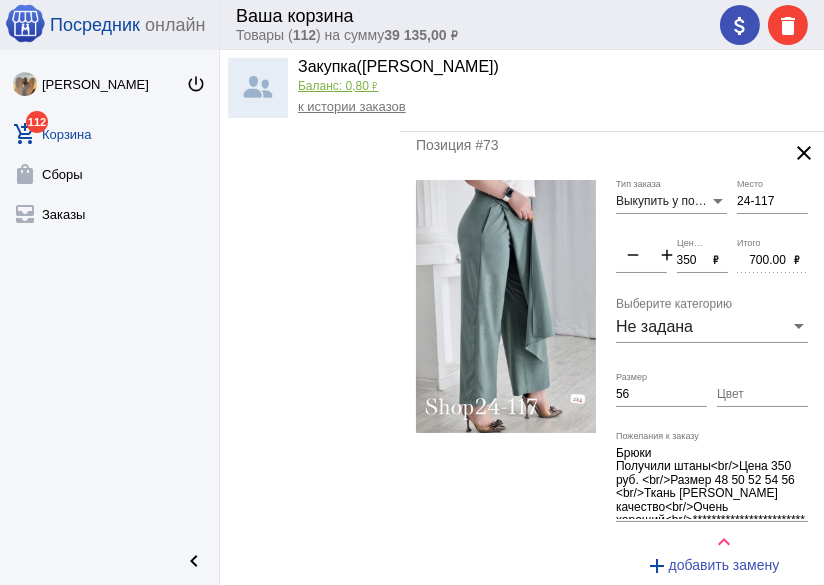 click on "Цвет" 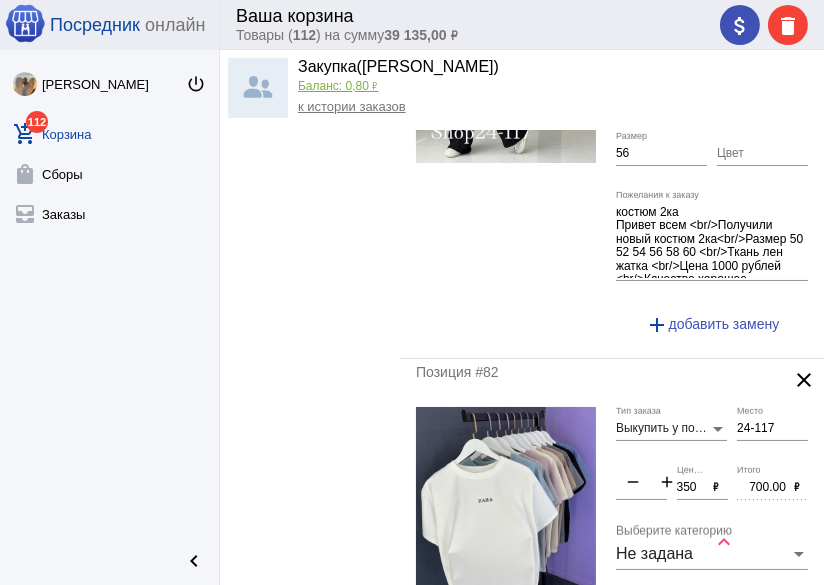 scroll, scrollTop: 6428, scrollLeft: 0, axis: vertical 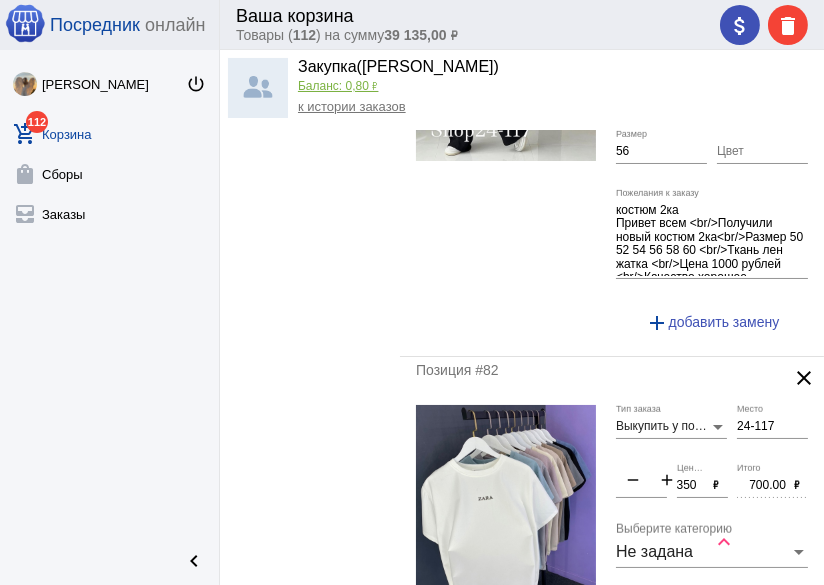 click on "Позиция #82" 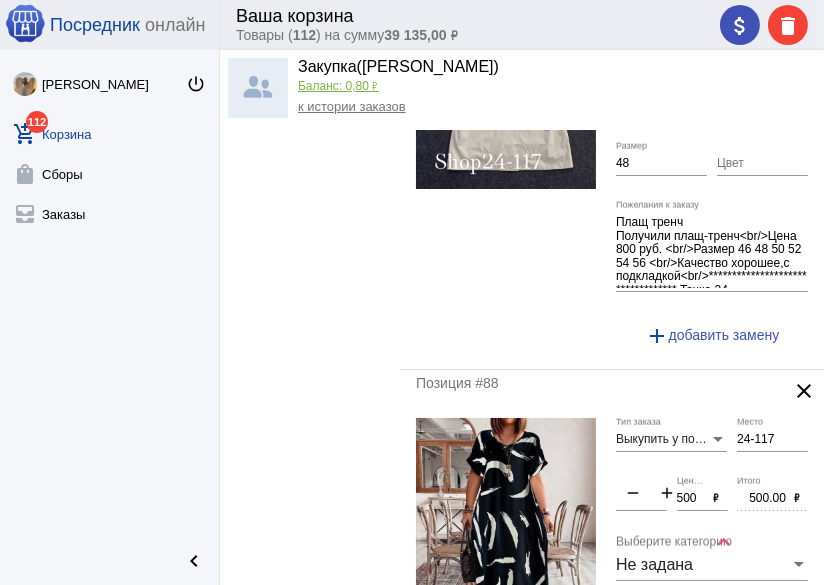 scroll, scrollTop: 8036, scrollLeft: 0, axis: vertical 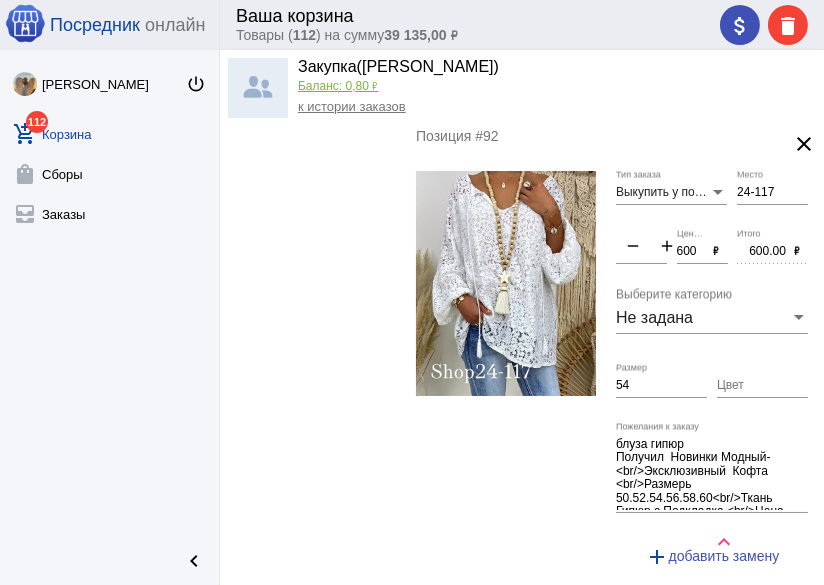 click on "Цвет" at bounding box center [762, 386] 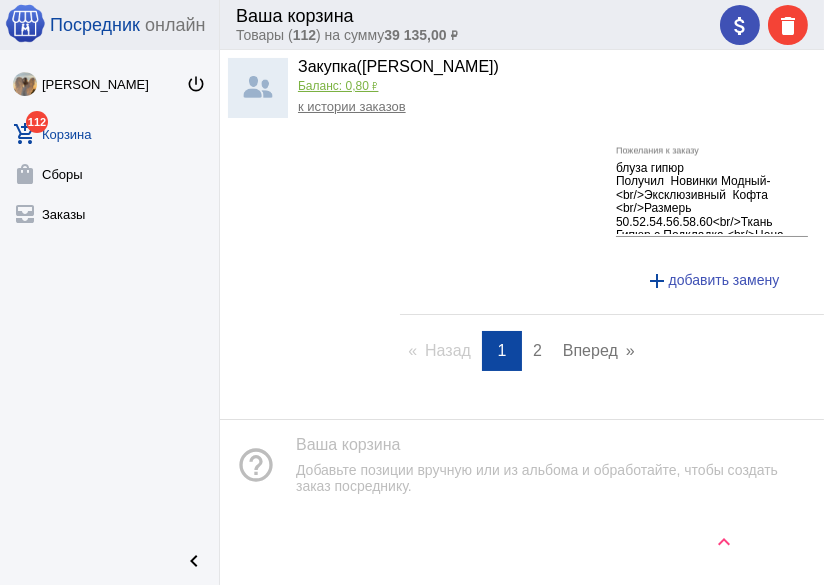 scroll, scrollTop: 9314, scrollLeft: 0, axis: vertical 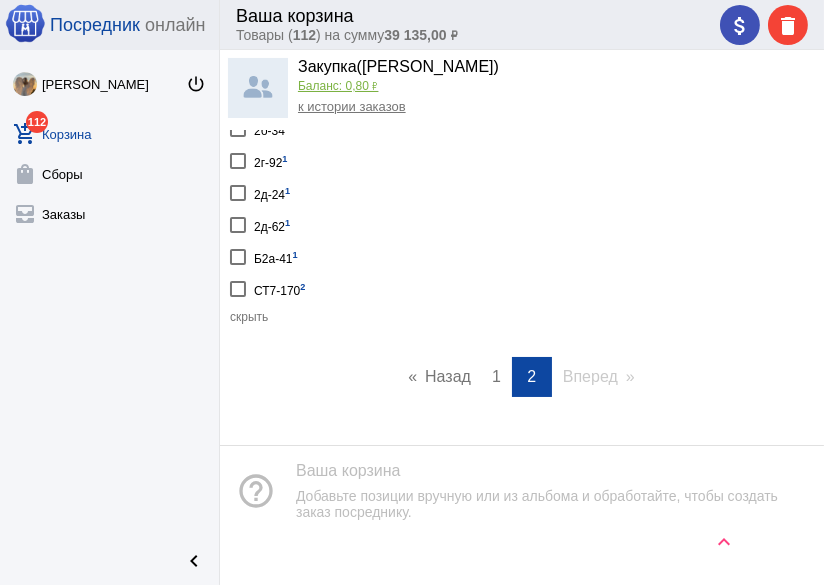 click on "1" at bounding box center (496, 376) 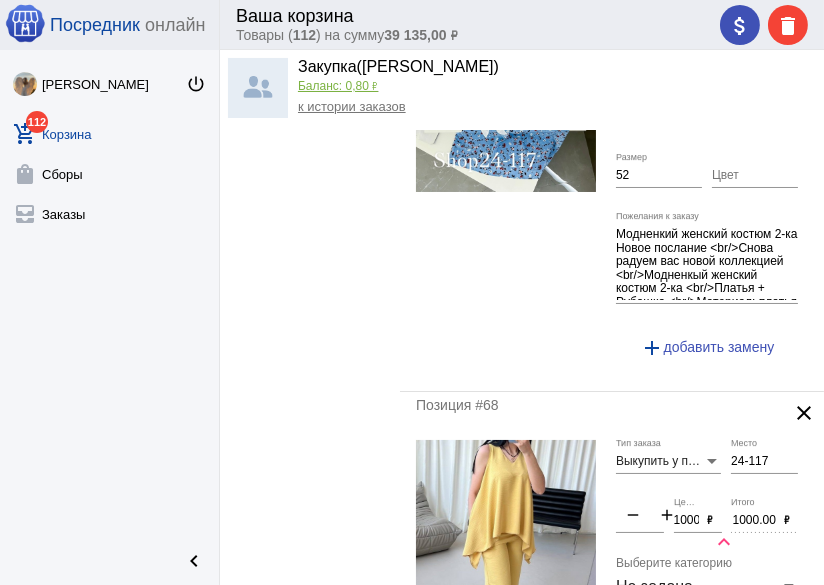 scroll, scrollTop: 4181, scrollLeft: 0, axis: vertical 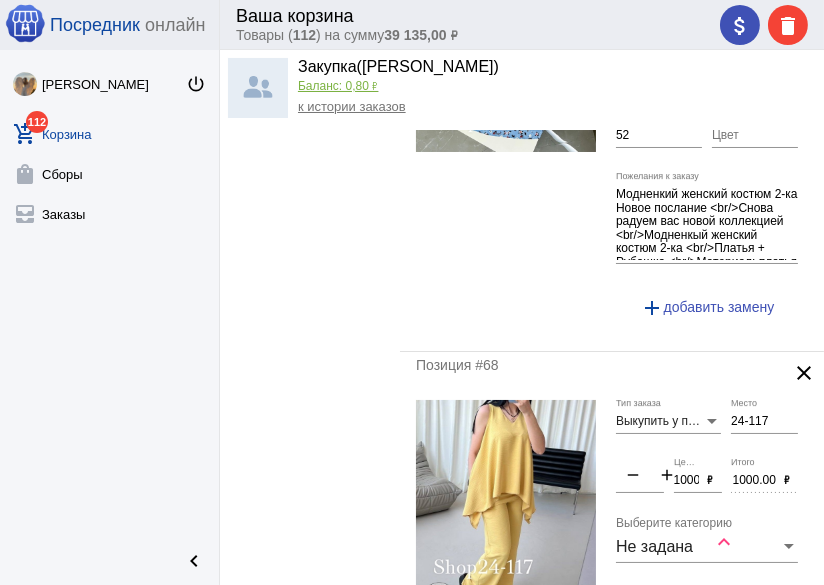 click on "Позиция #68" 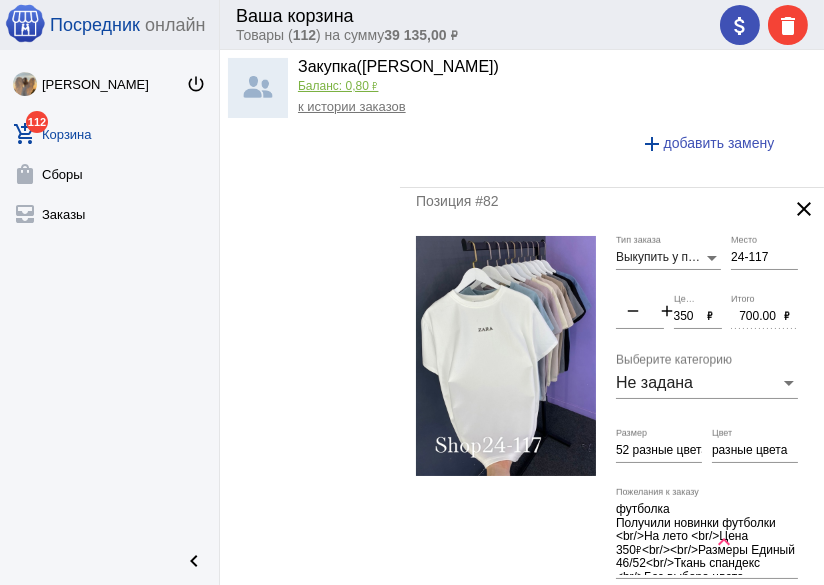 scroll, scrollTop: 6754, scrollLeft: 0, axis: vertical 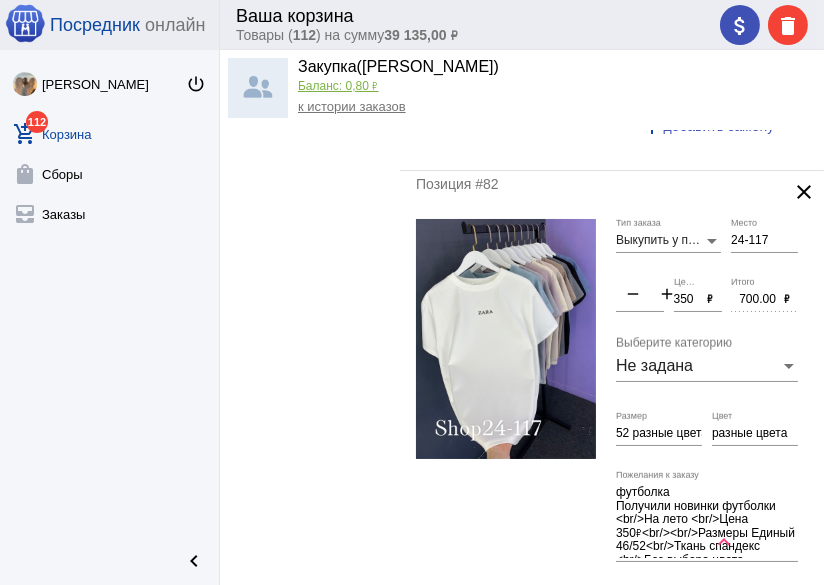 click on "Не задана Выберите категорию" 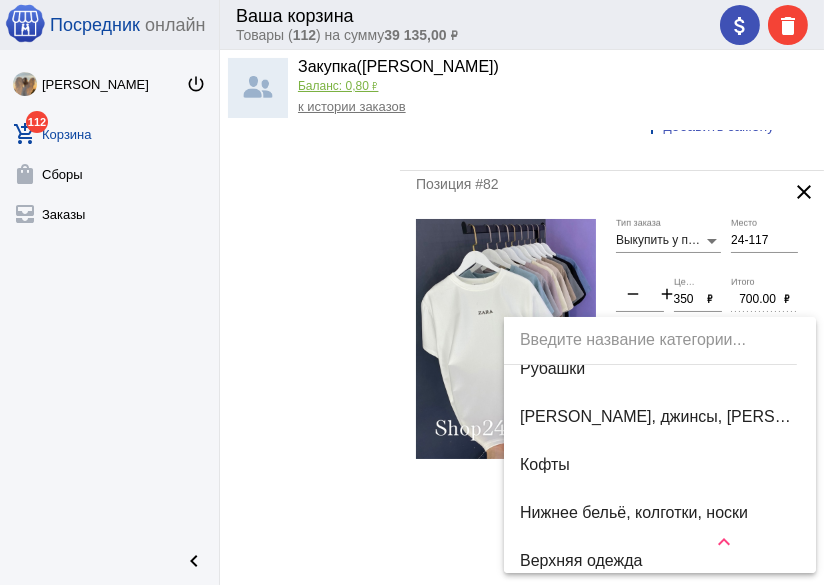 scroll, scrollTop: 322, scrollLeft: 0, axis: vertical 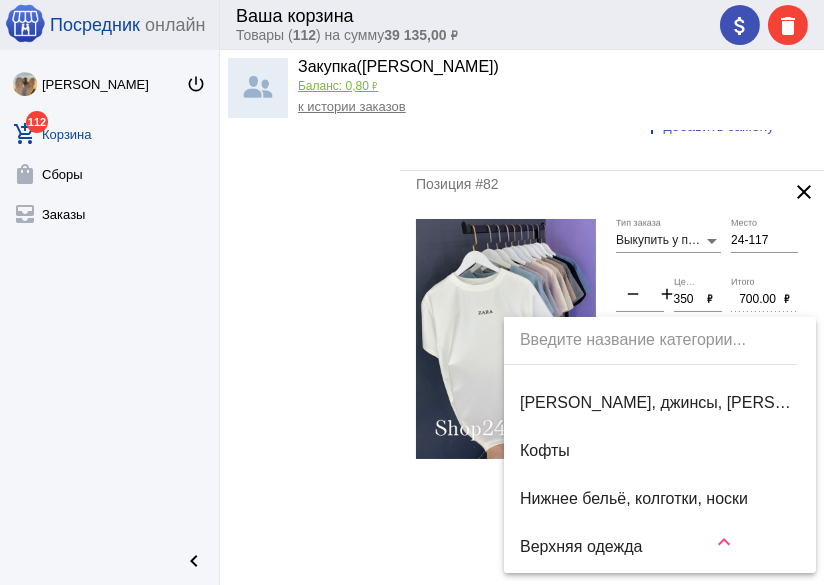 click at bounding box center (412, 292) 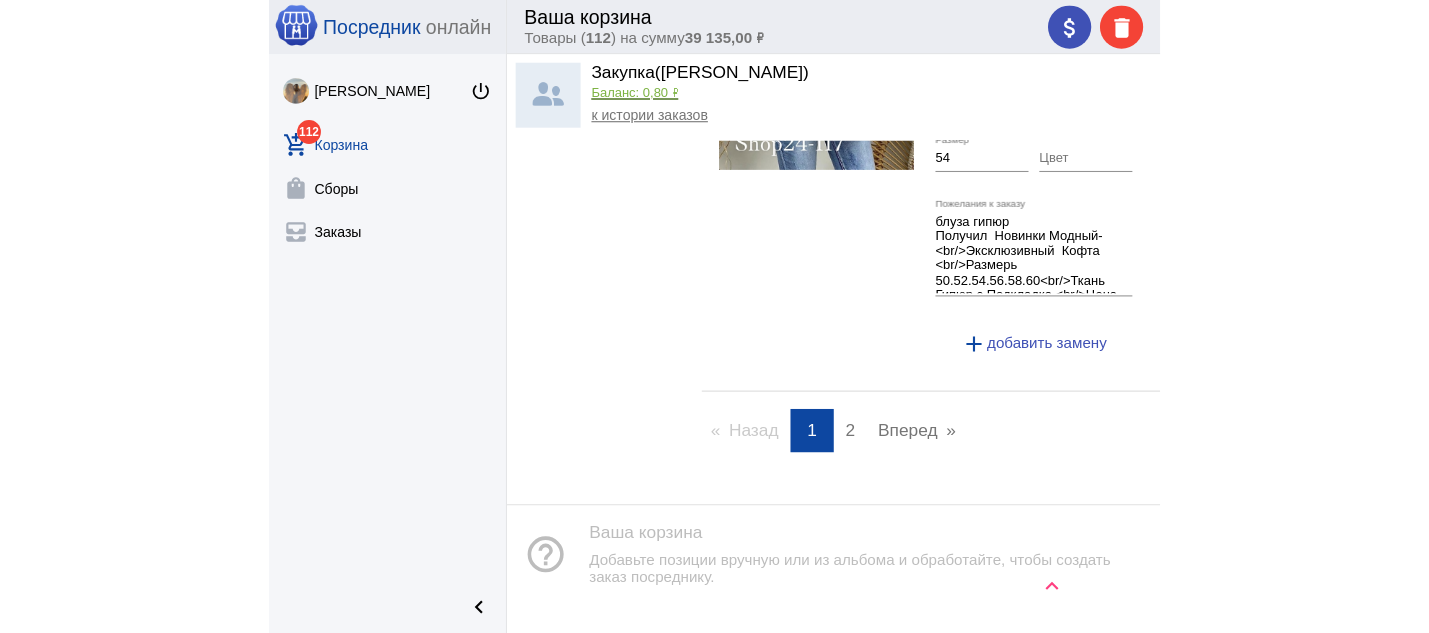 scroll, scrollTop: 9514, scrollLeft: 0, axis: vertical 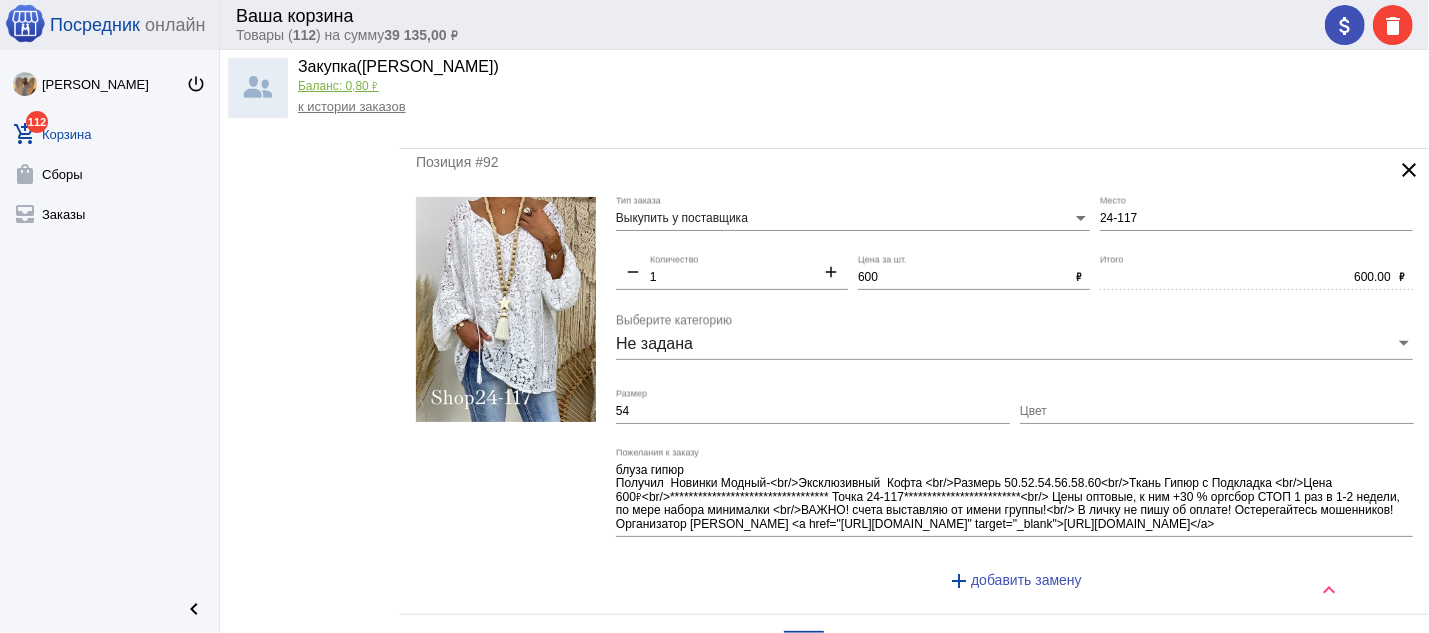 click on "clear" 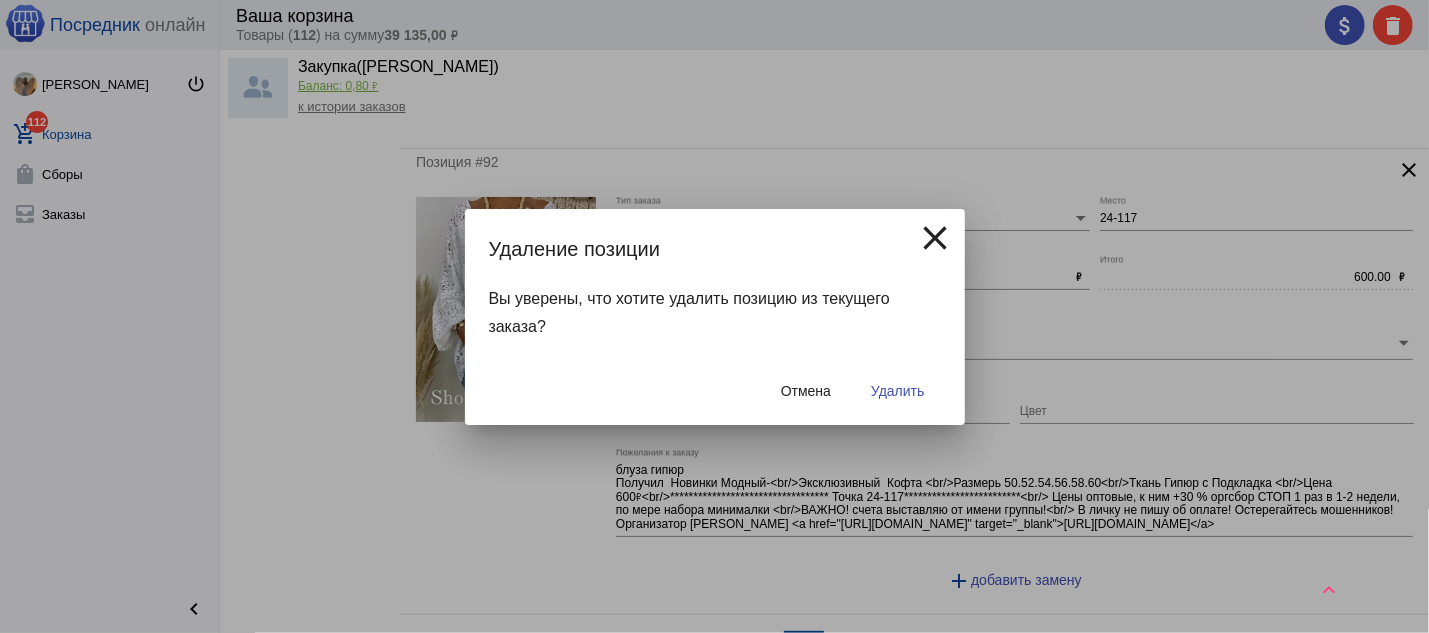 click on "Удалить" at bounding box center (897, 391) 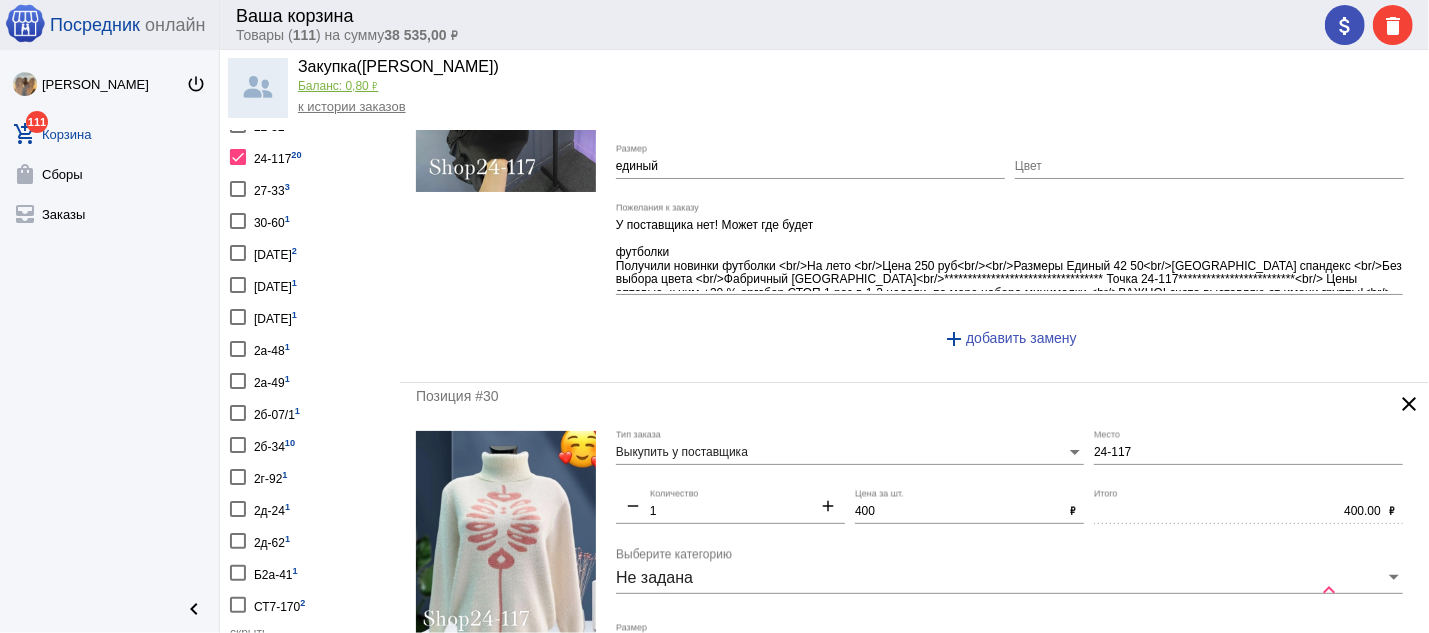 scroll, scrollTop: 536, scrollLeft: 0, axis: vertical 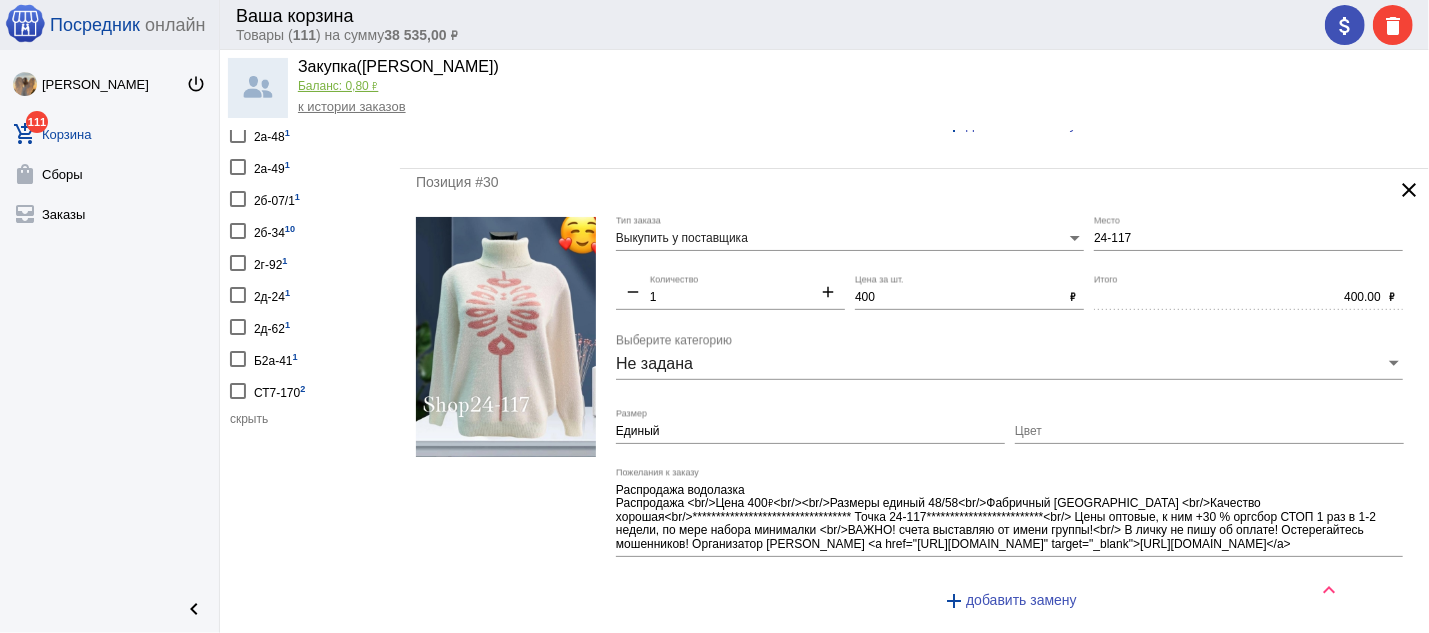 click on "clear" 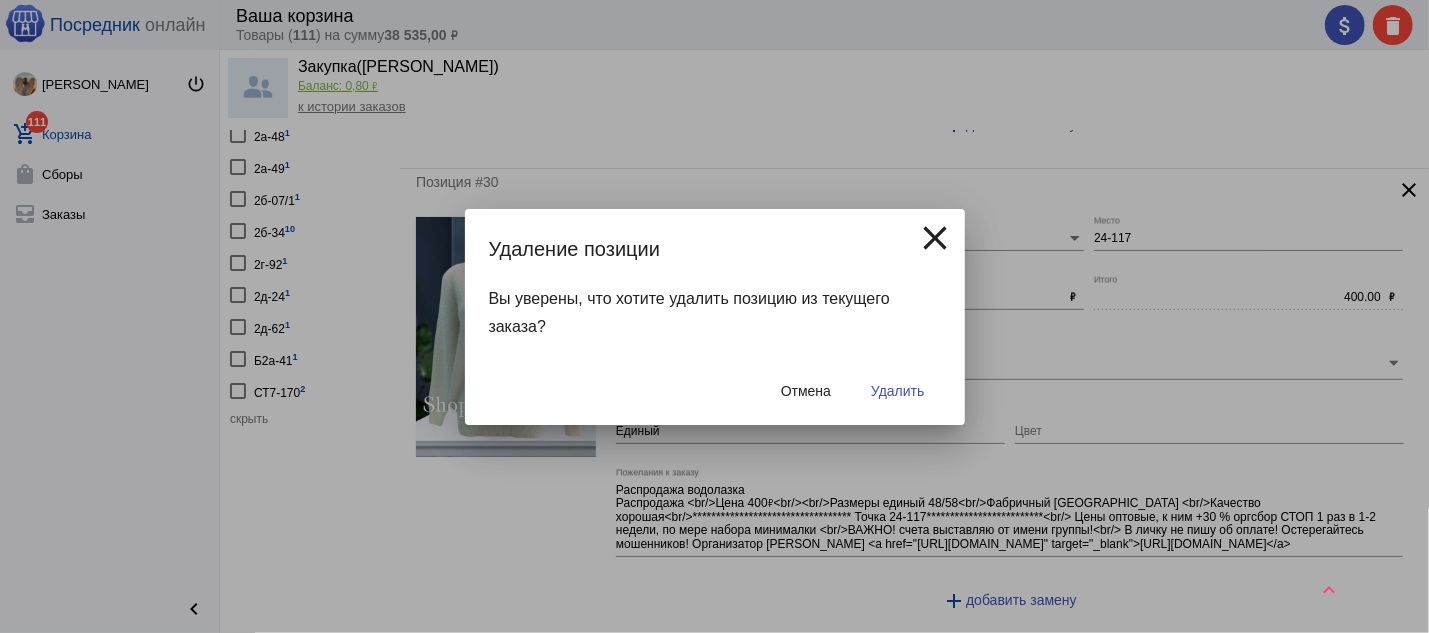 click on "Удалить" at bounding box center [897, 391] 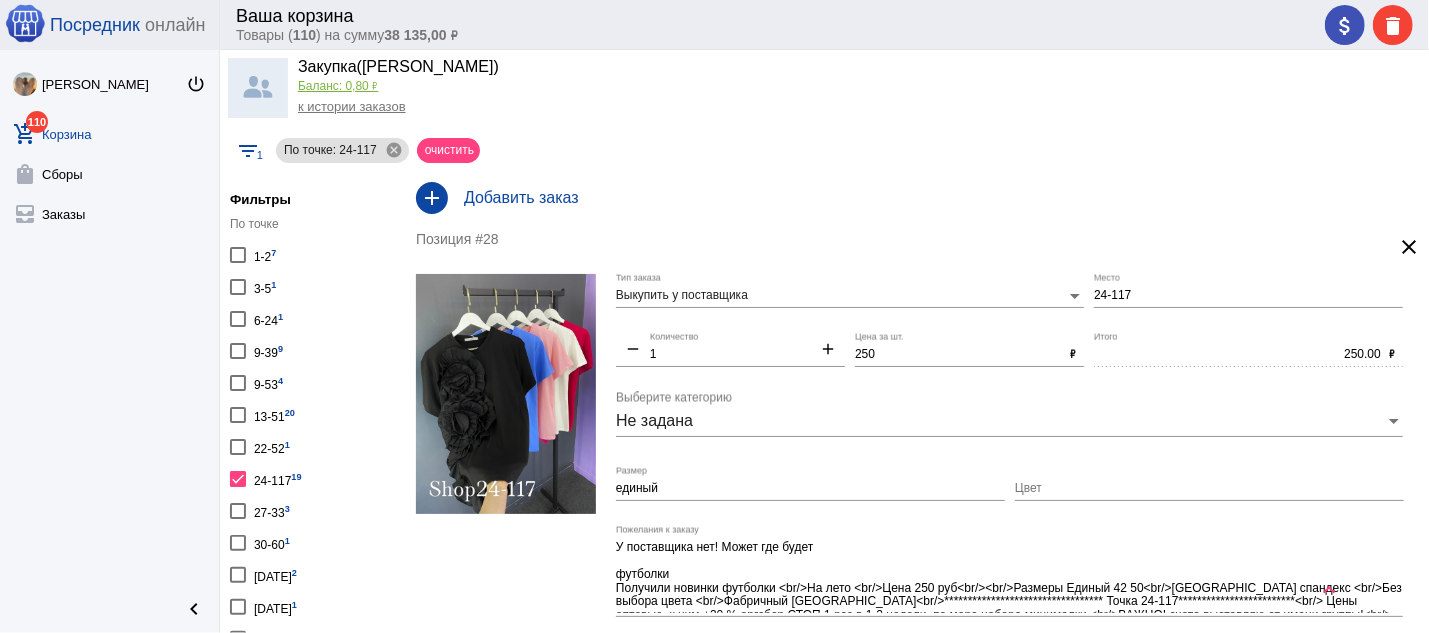 scroll, scrollTop: 322, scrollLeft: 0, axis: vertical 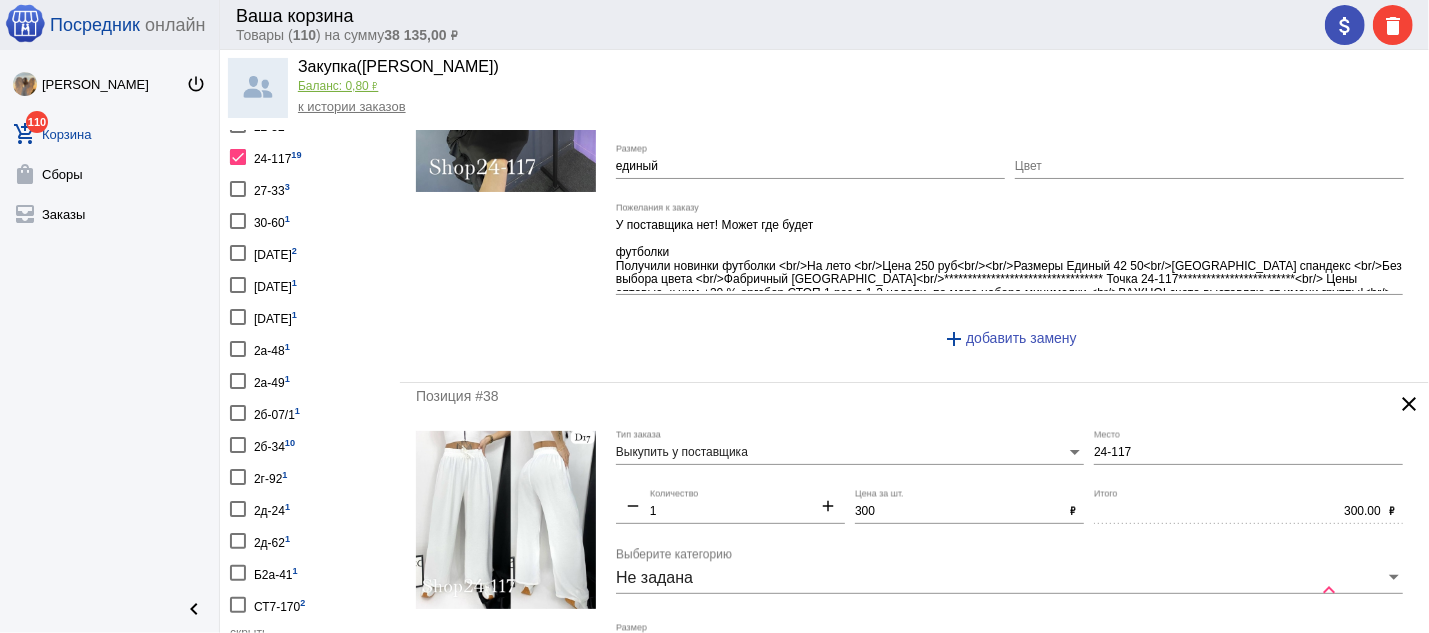 click on "clear" 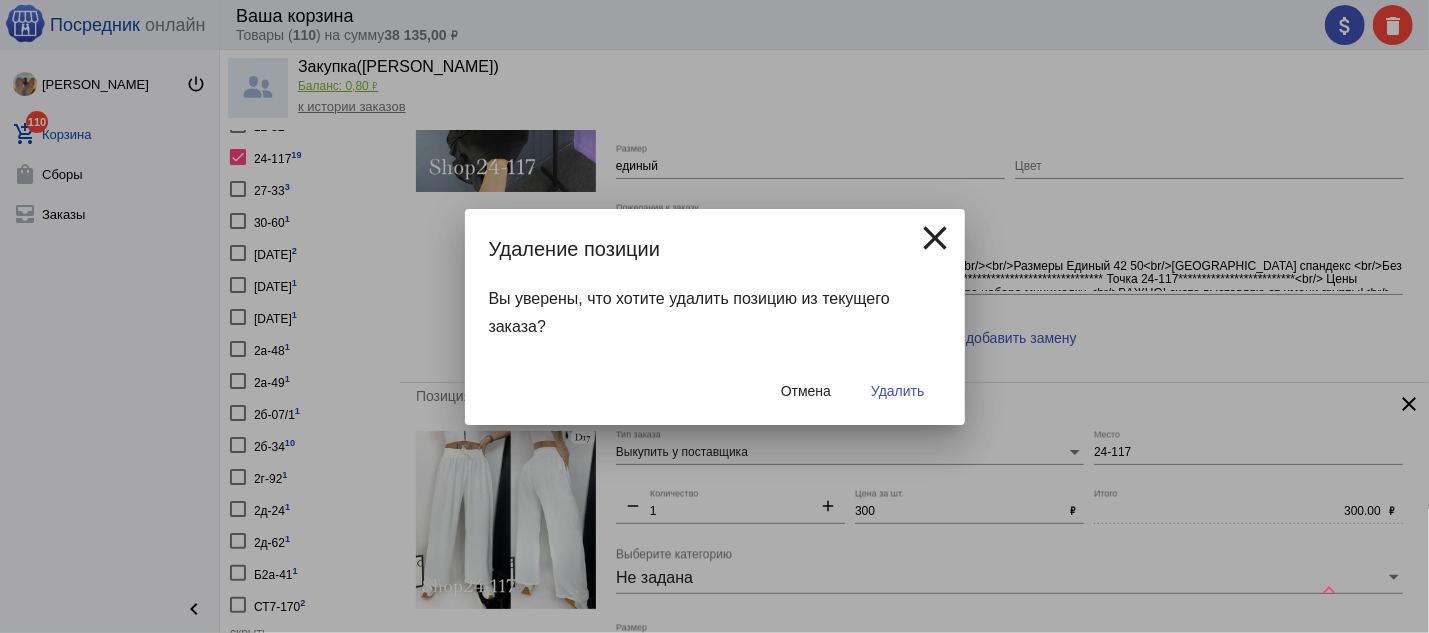click on "Удалить" at bounding box center [897, 391] 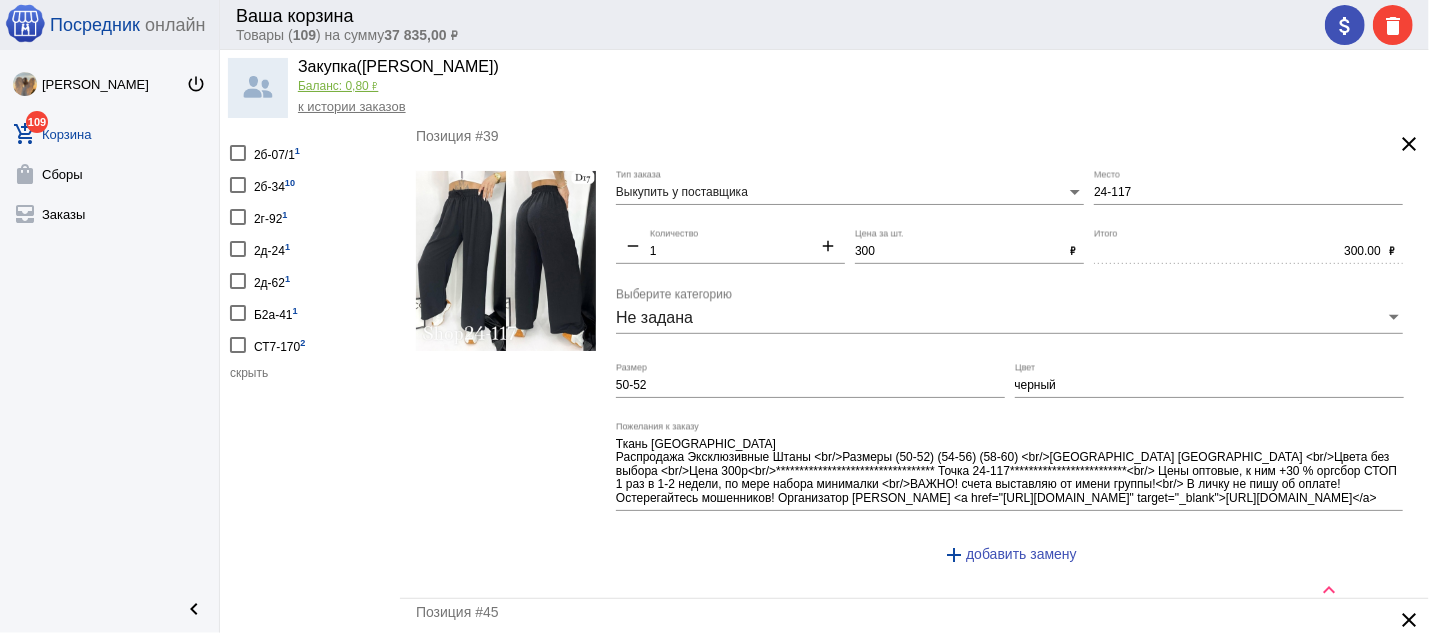 scroll, scrollTop: 536, scrollLeft: 0, axis: vertical 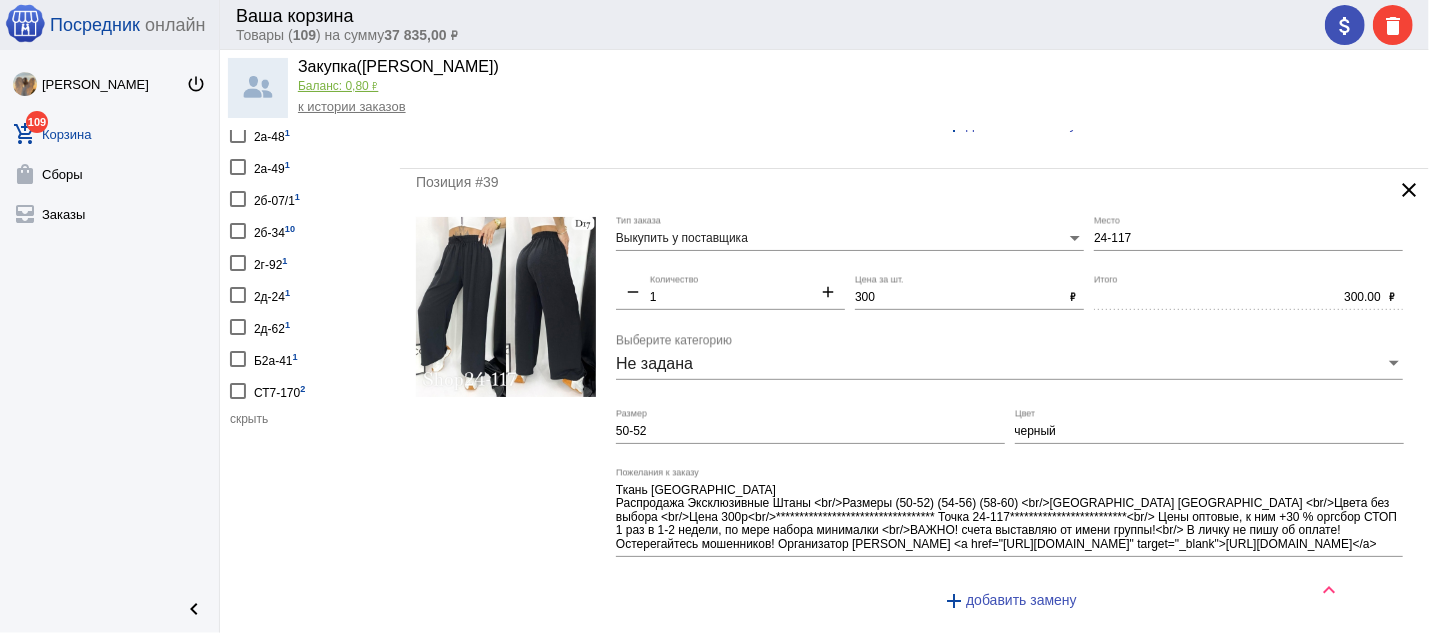 click on "clear" 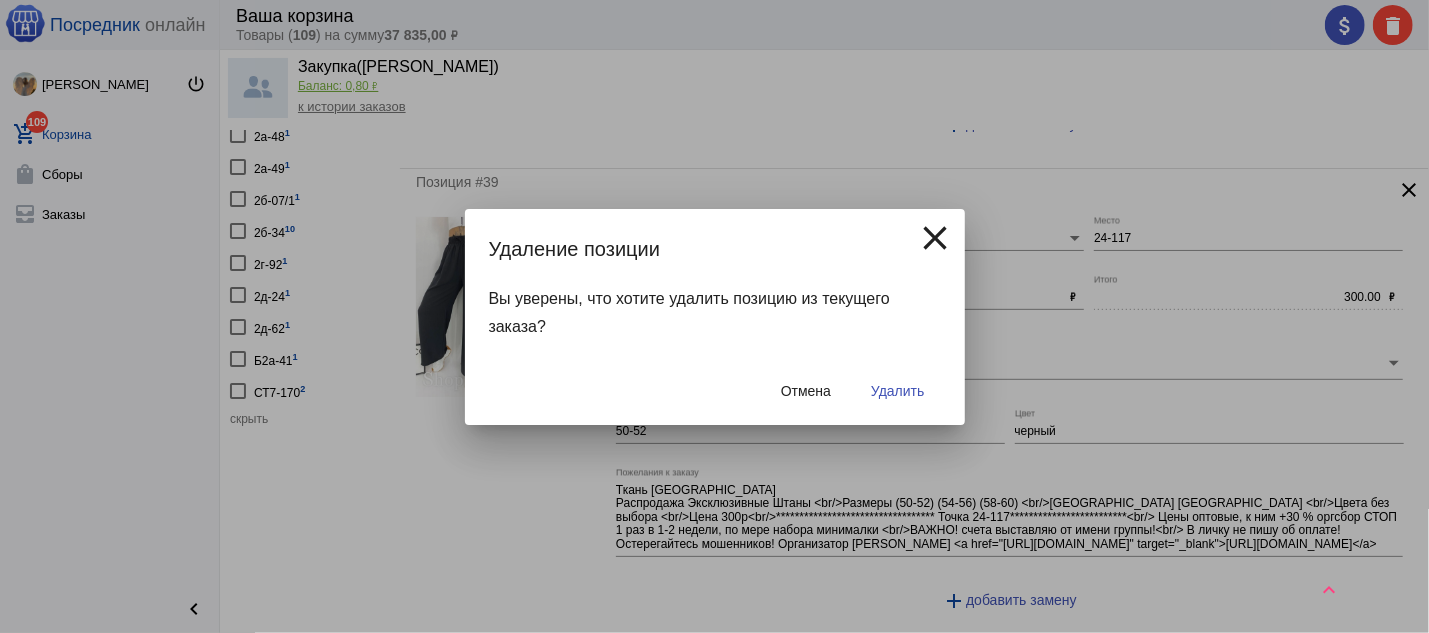click on "Удалить" at bounding box center (897, 391) 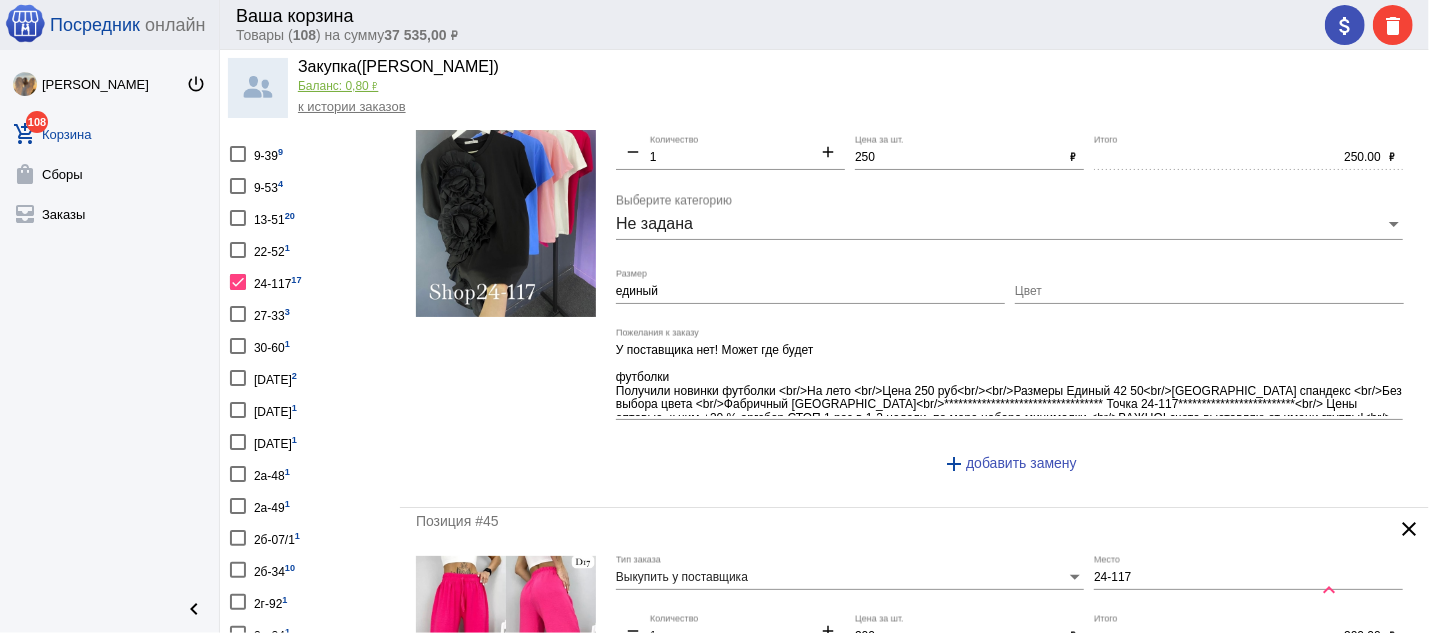 scroll, scrollTop: 214, scrollLeft: 0, axis: vertical 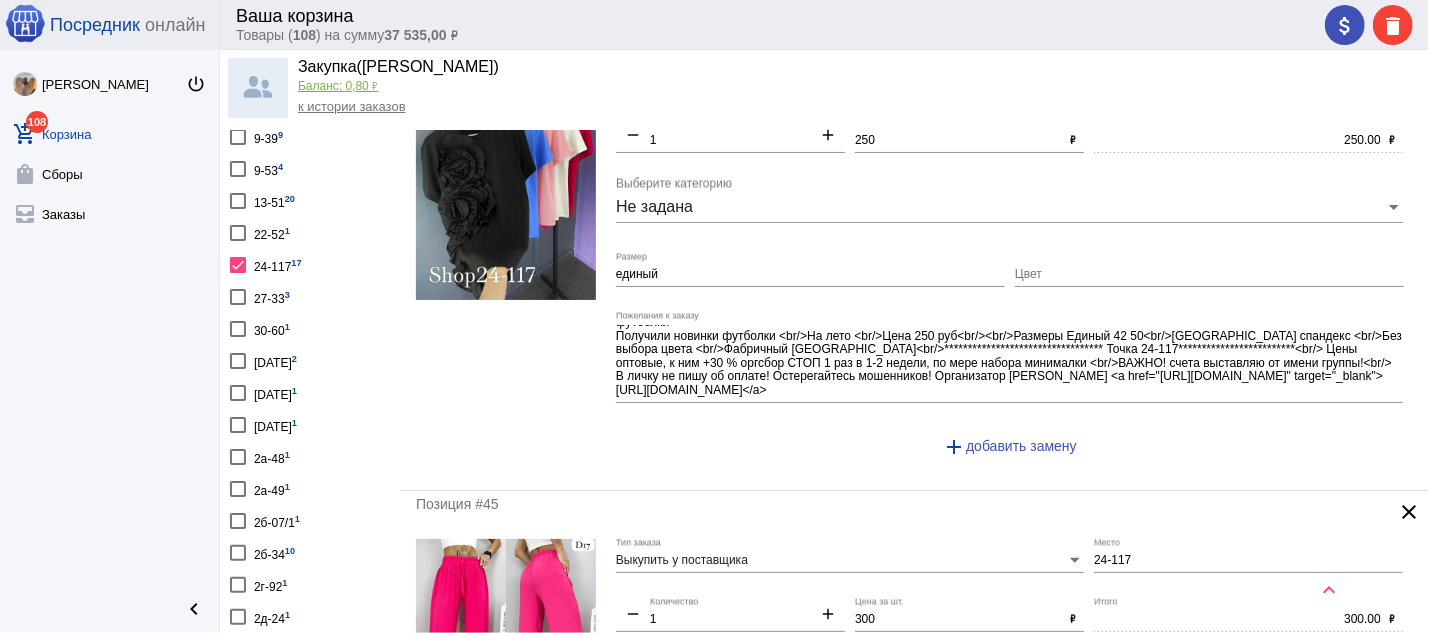 click on "clear" 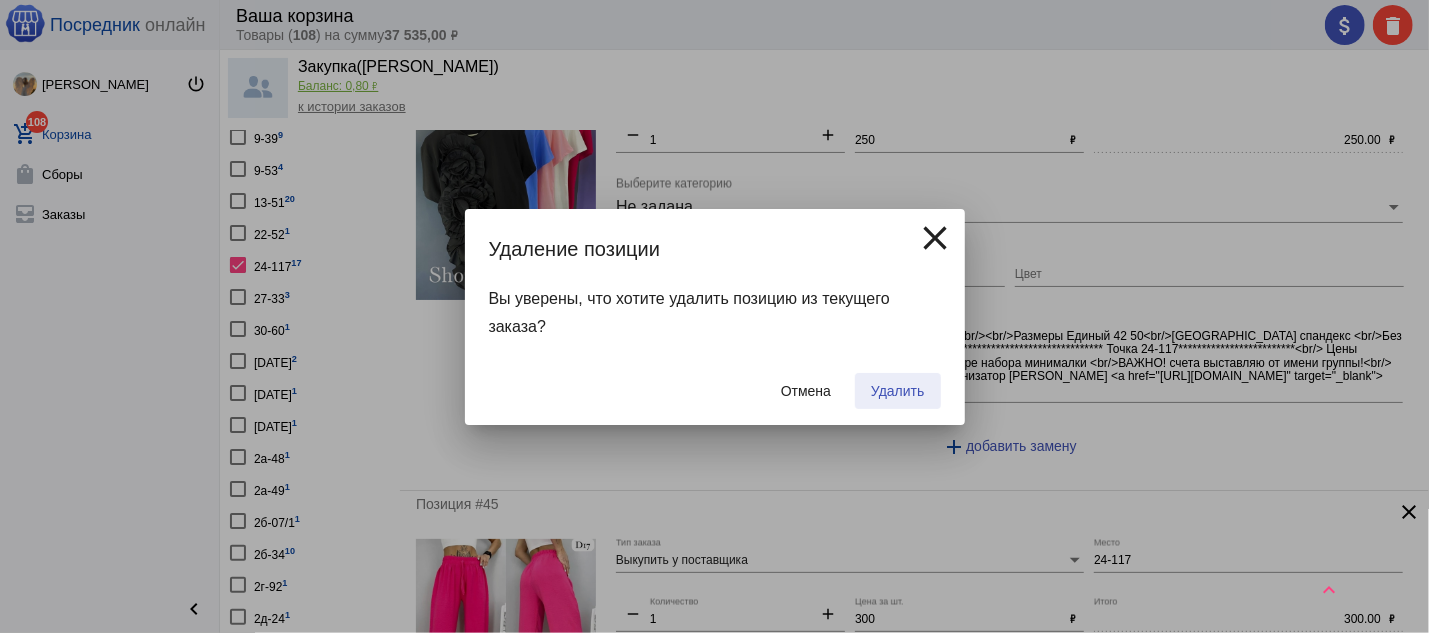 click on "Удалить" at bounding box center [897, 391] 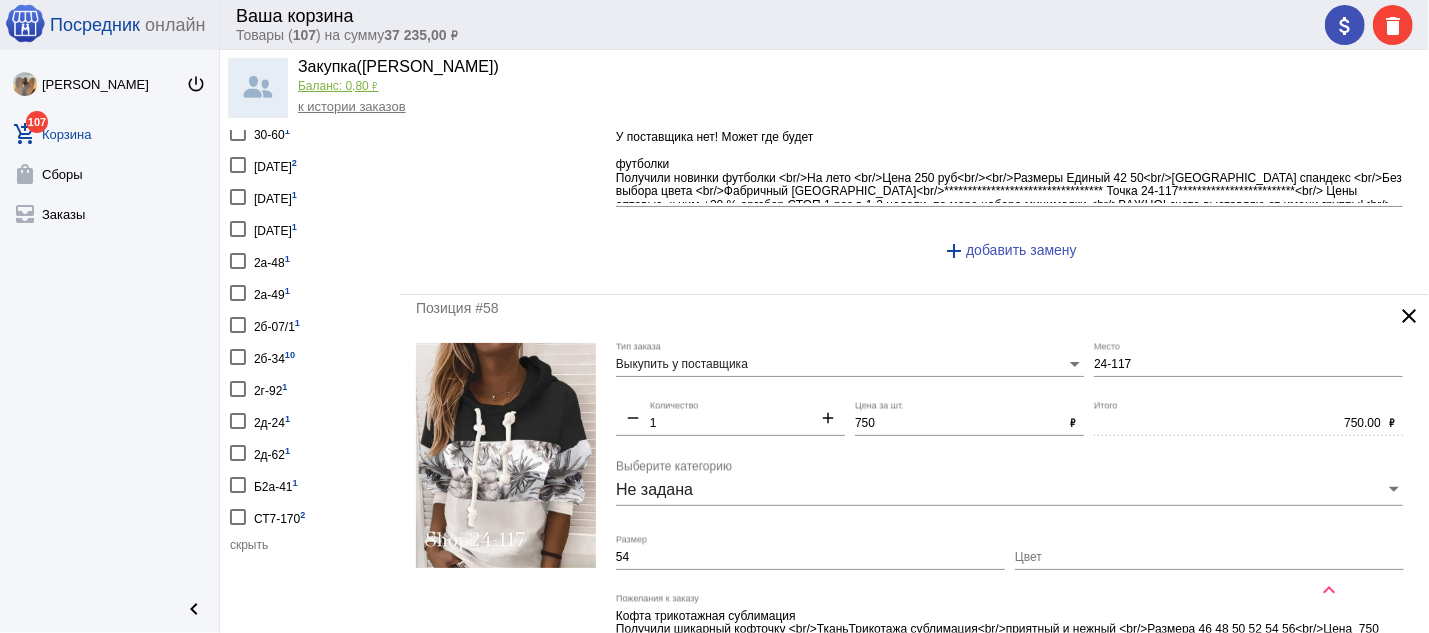 scroll, scrollTop: 442, scrollLeft: 0, axis: vertical 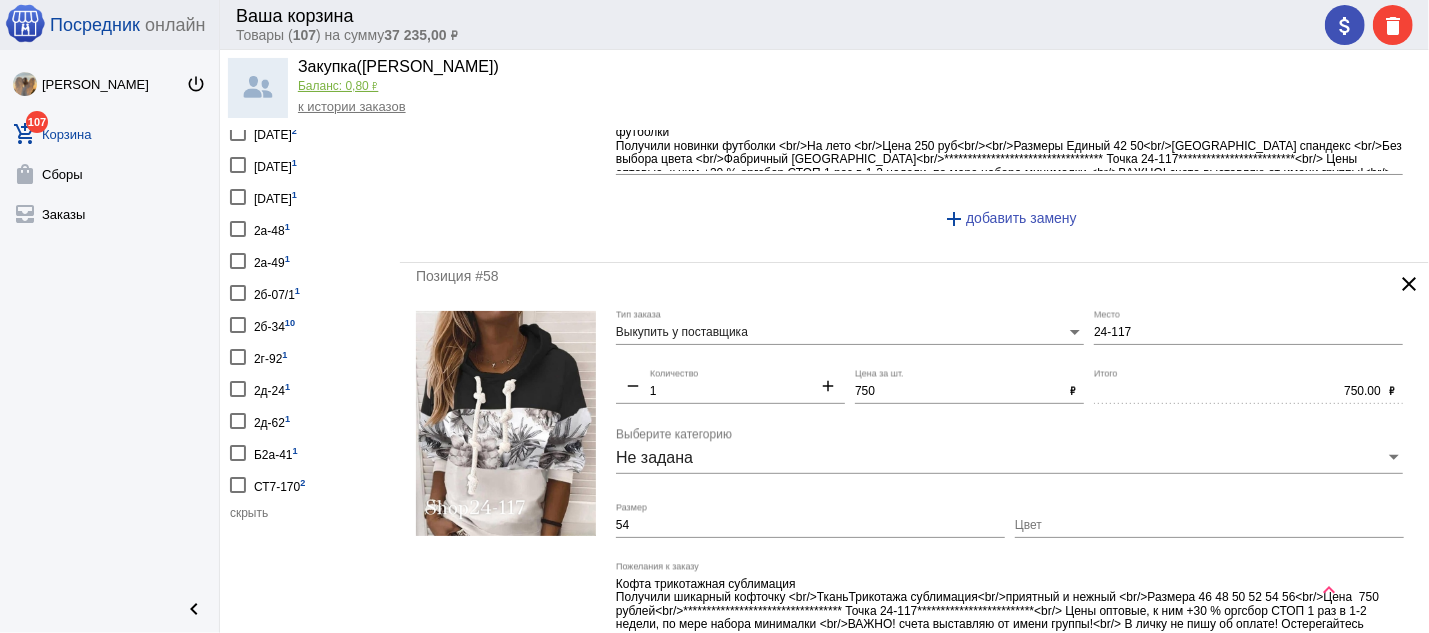 click on "clear" 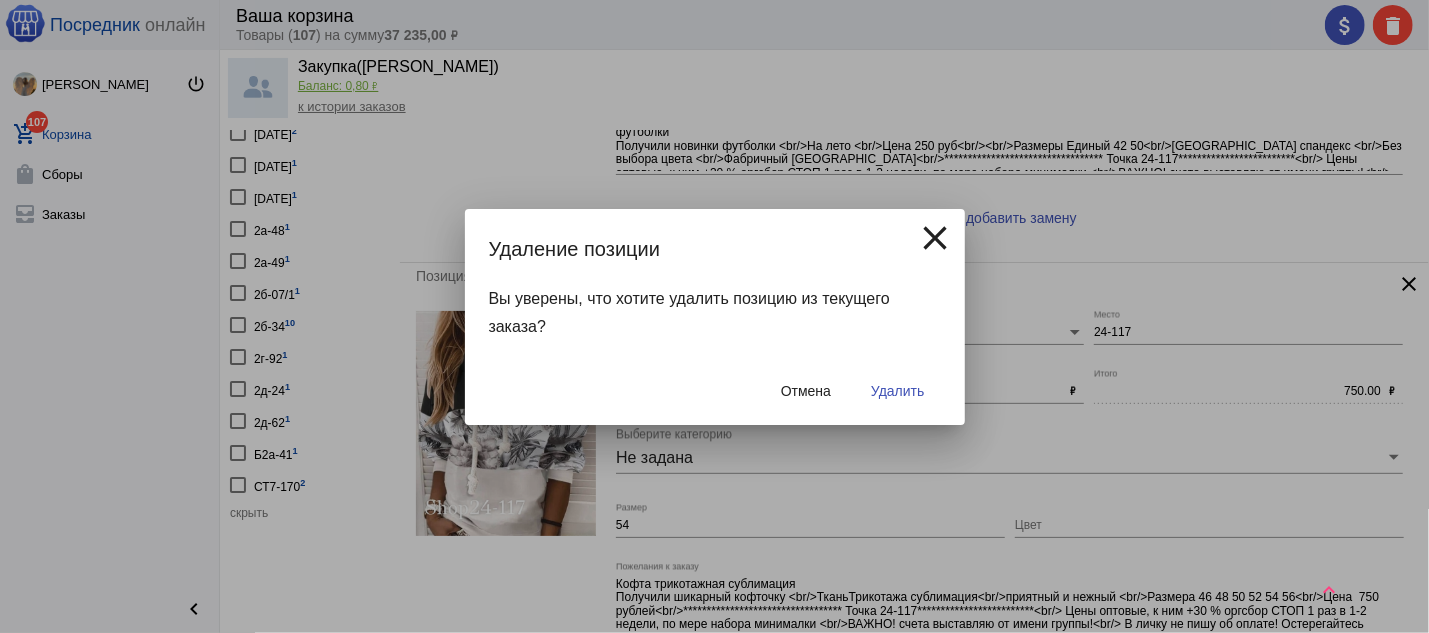 click on "Удалить" at bounding box center [897, 391] 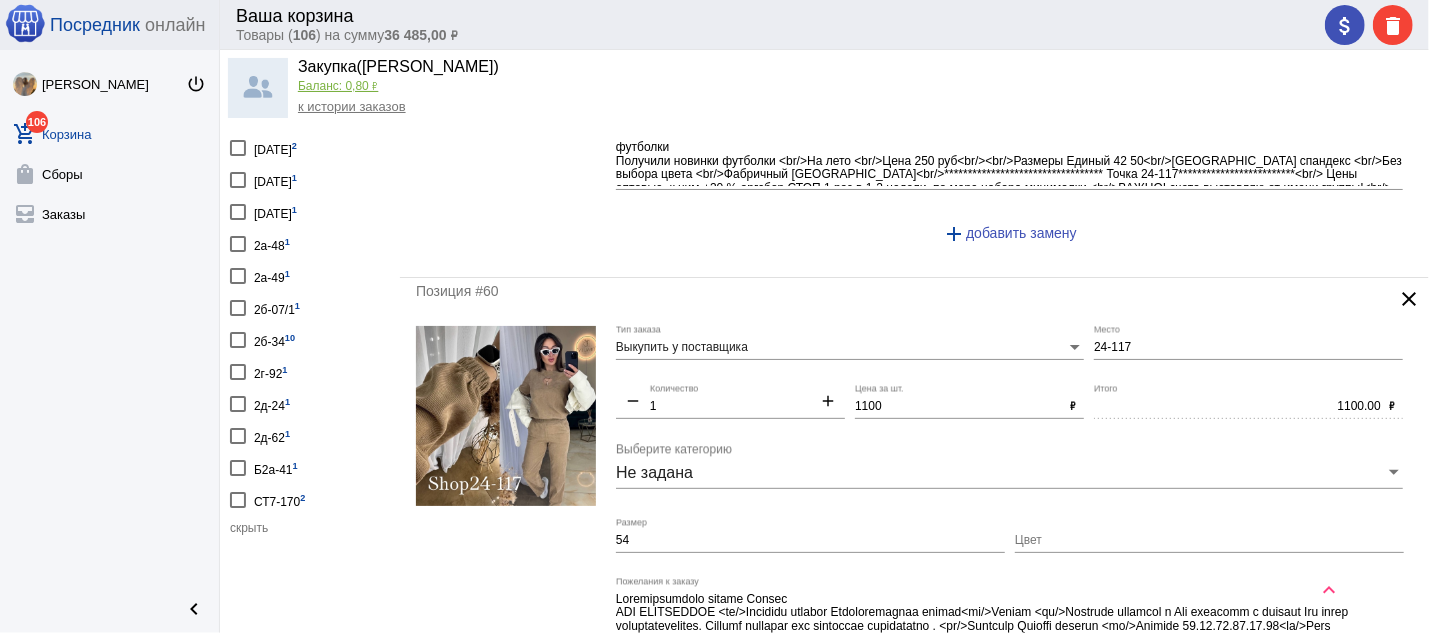 scroll, scrollTop: 536, scrollLeft: 0, axis: vertical 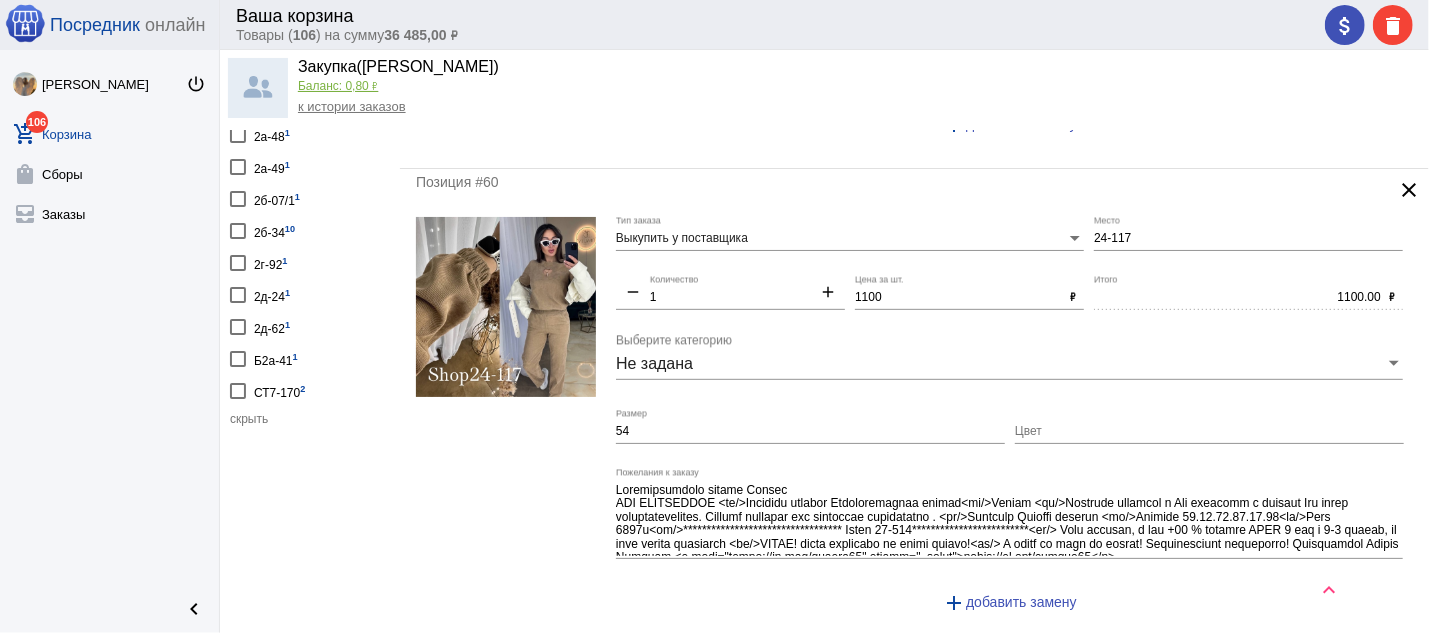 click on "clear" 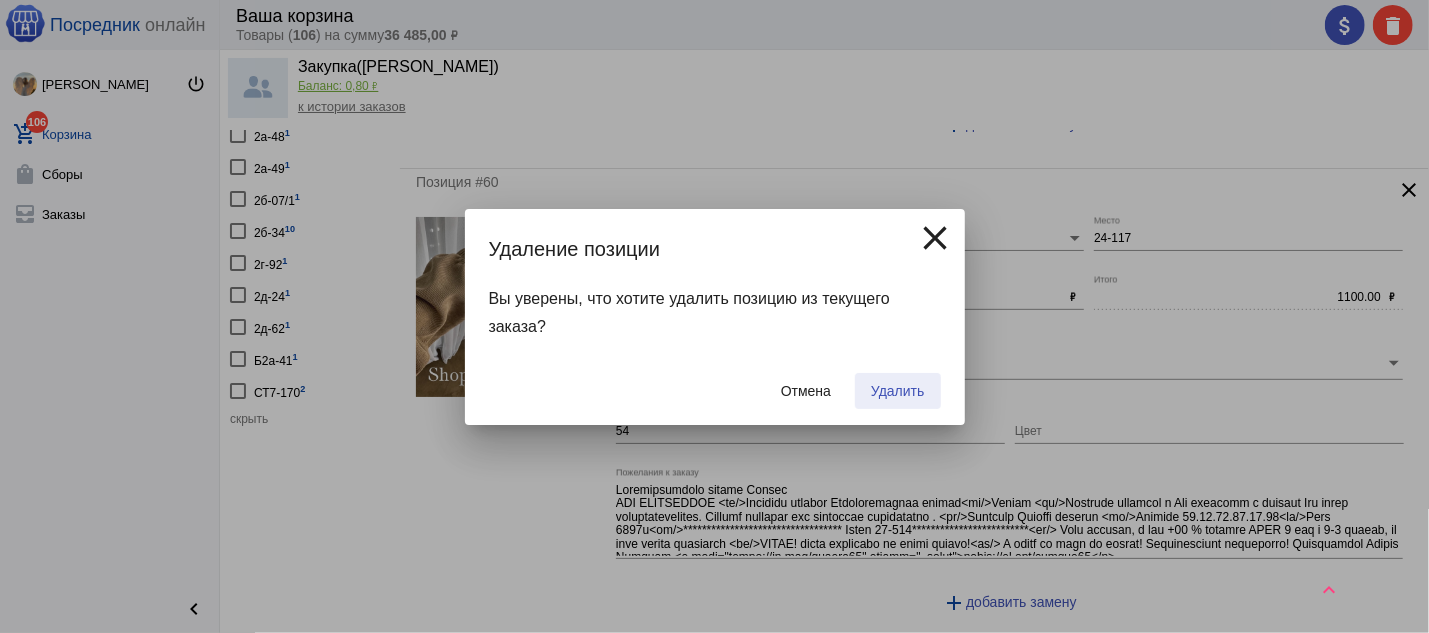 click on "Удалить" at bounding box center [897, 391] 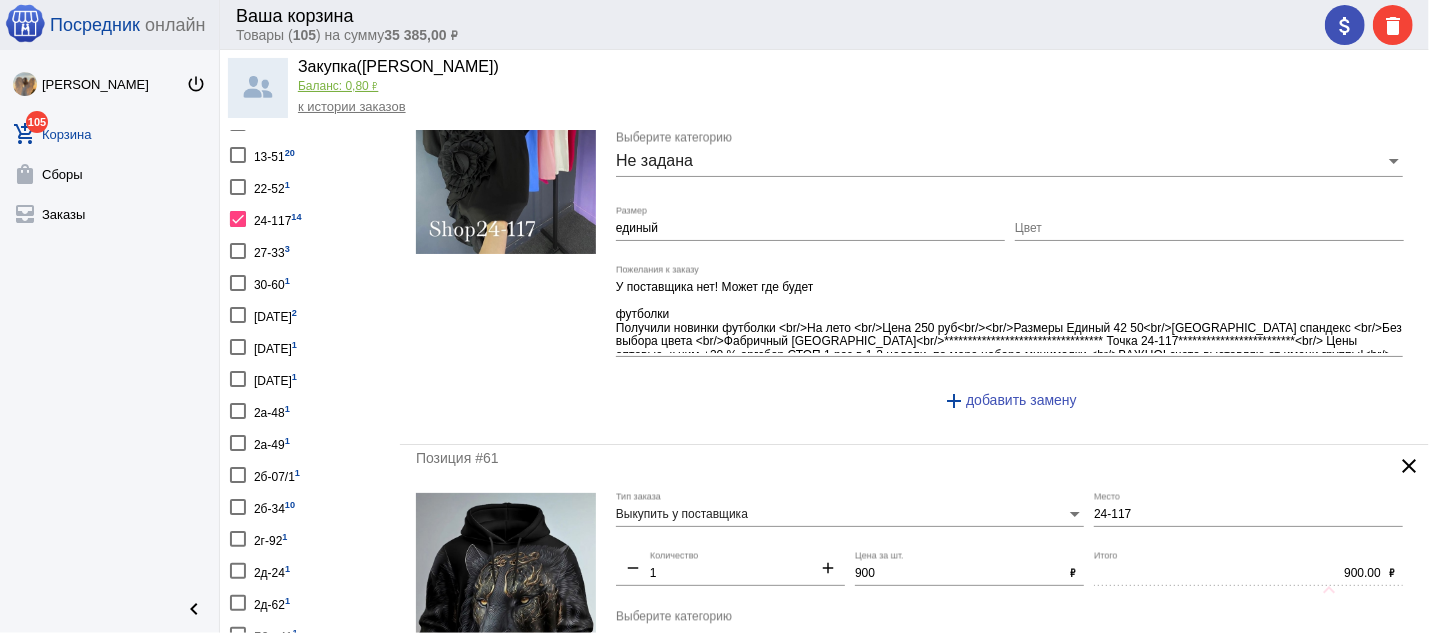 scroll, scrollTop: 322, scrollLeft: 0, axis: vertical 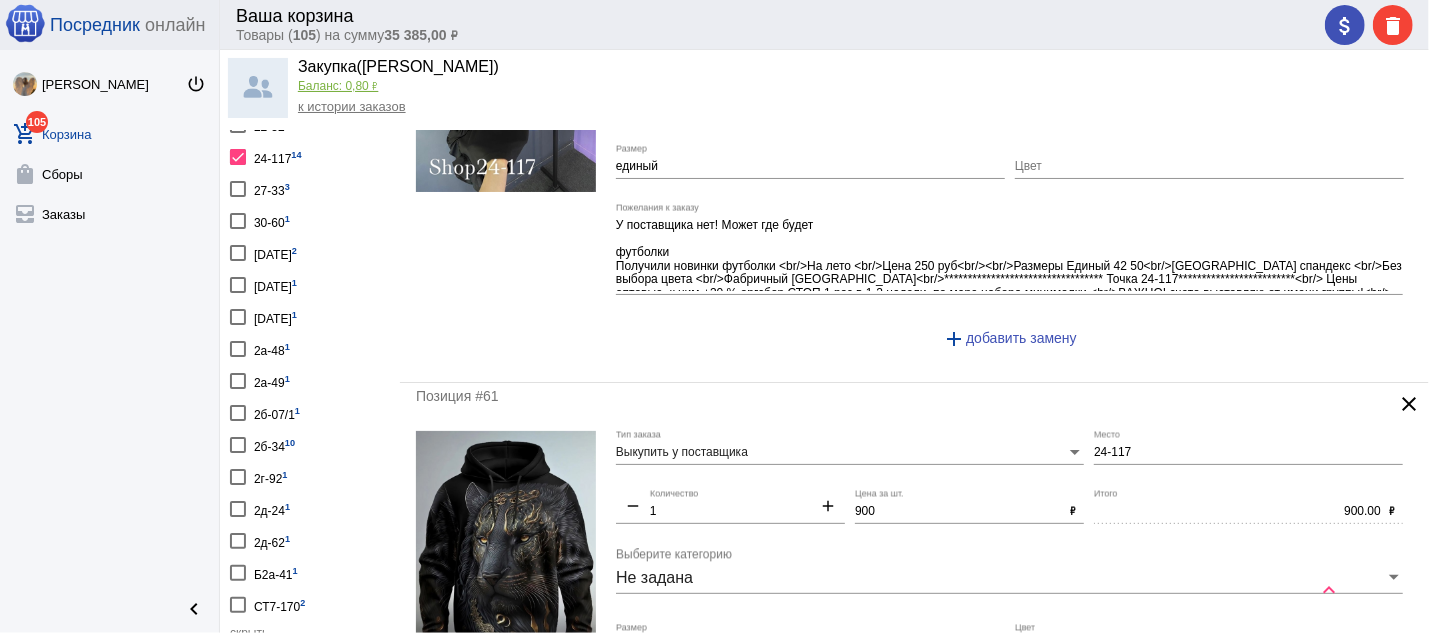click on "clear" 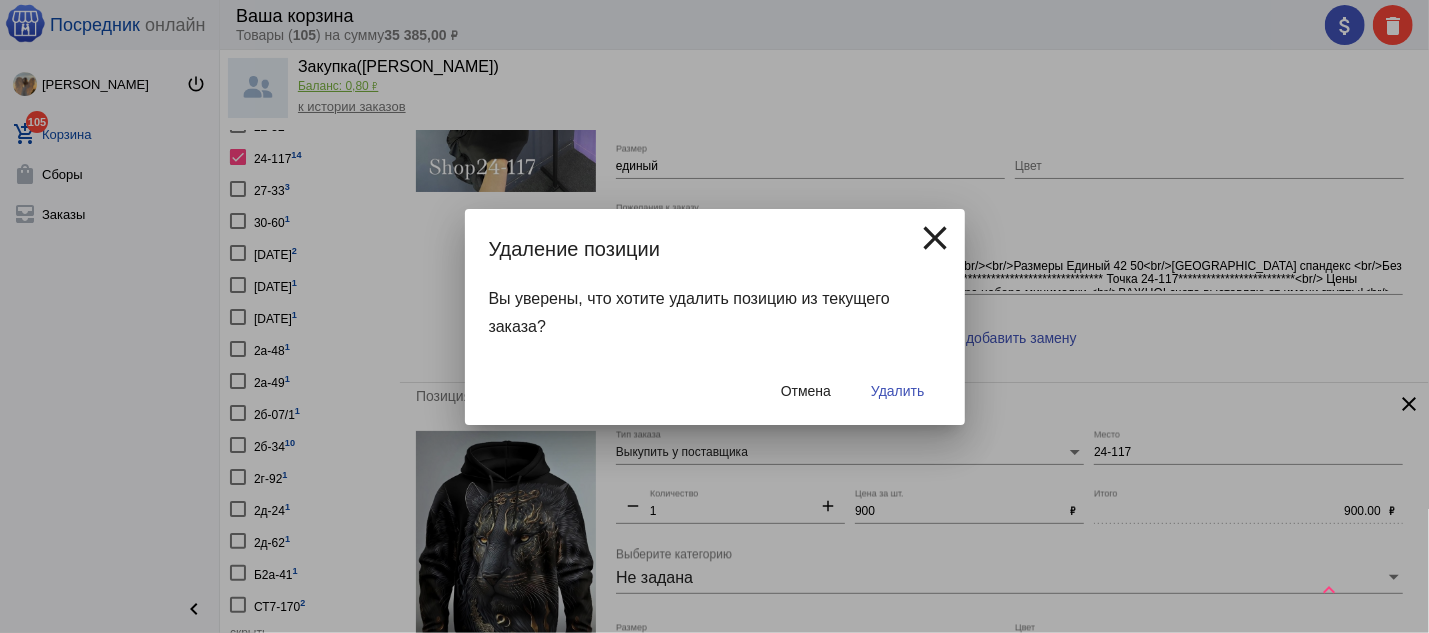 click on "Удалить" at bounding box center [897, 391] 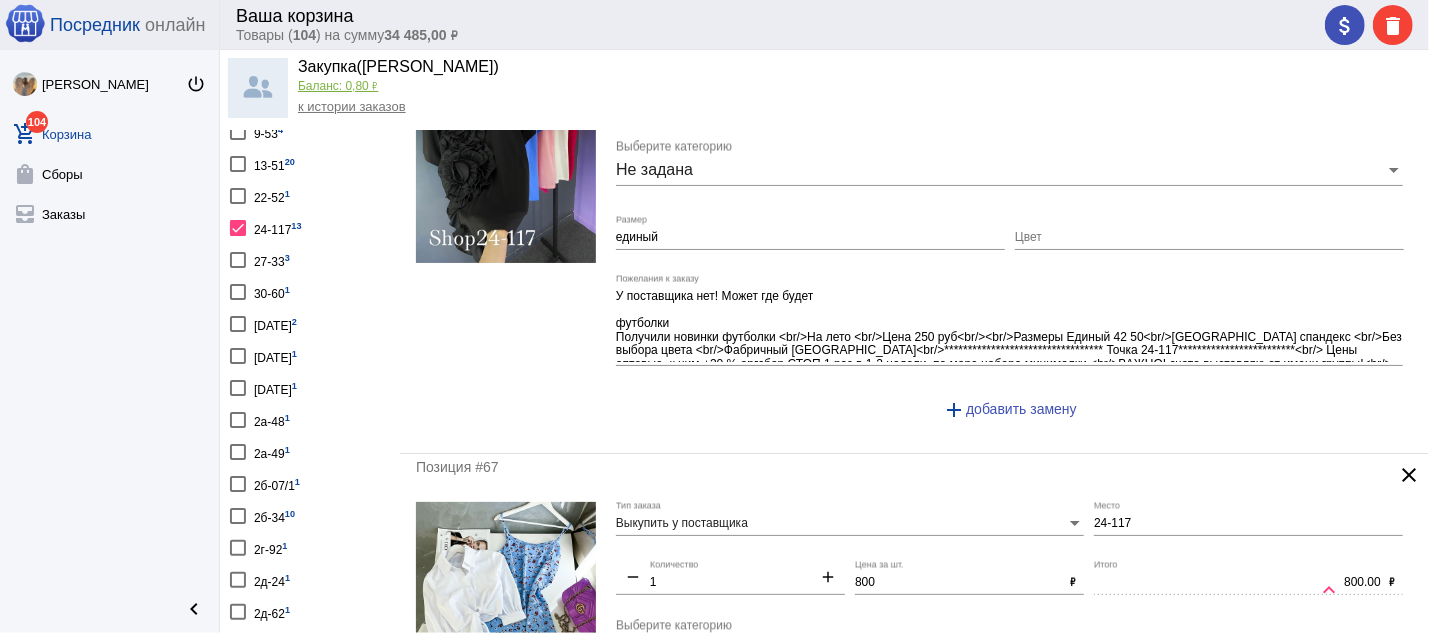 scroll, scrollTop: 322, scrollLeft: 0, axis: vertical 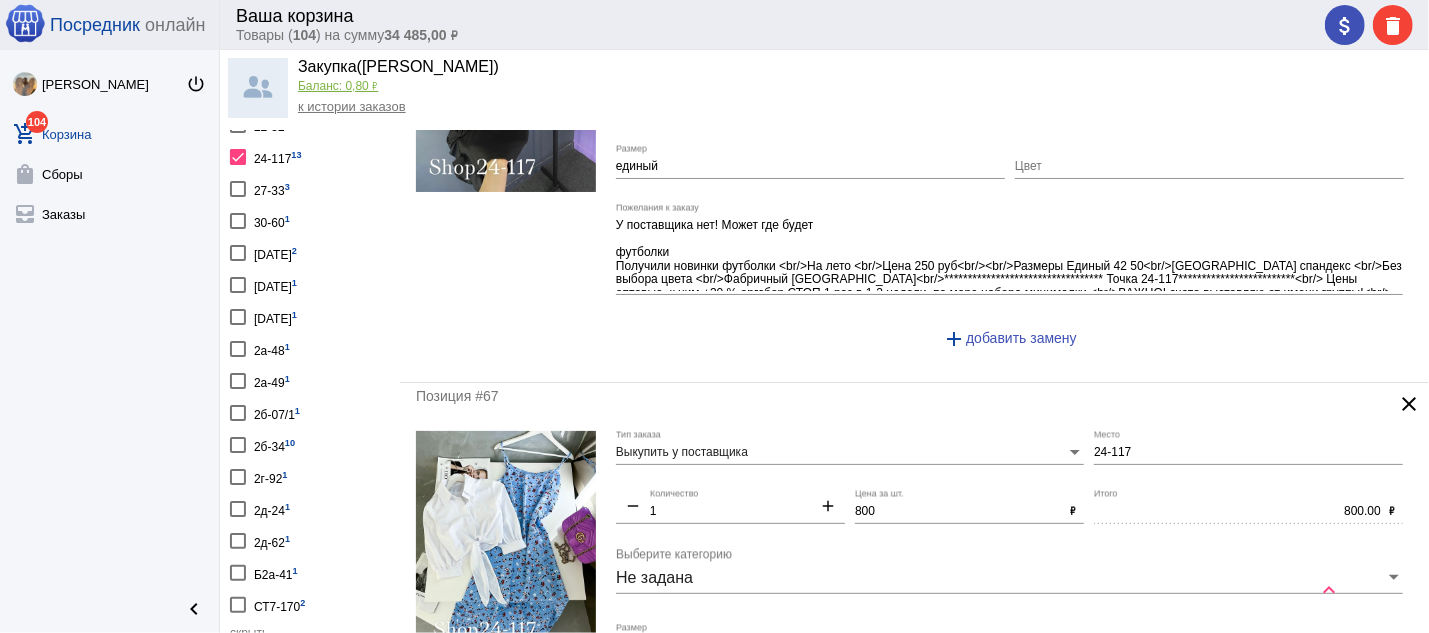 click on "clear" 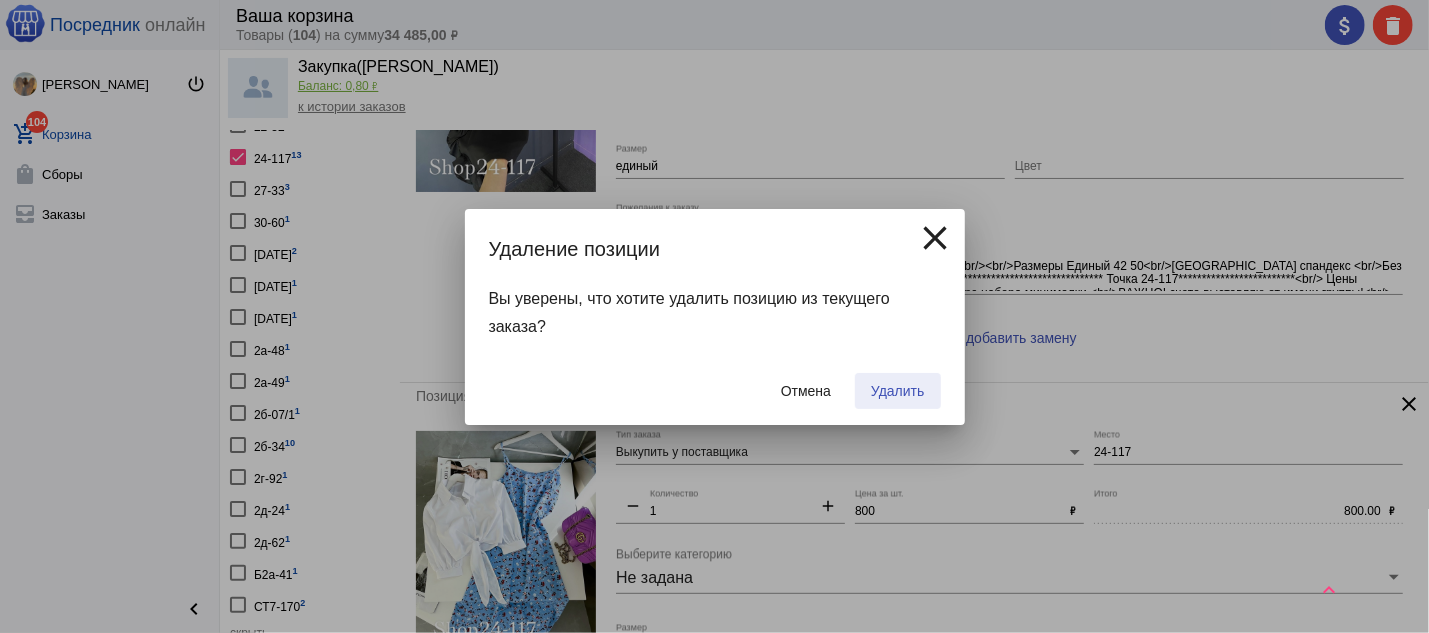 click on "Удалить" at bounding box center [897, 391] 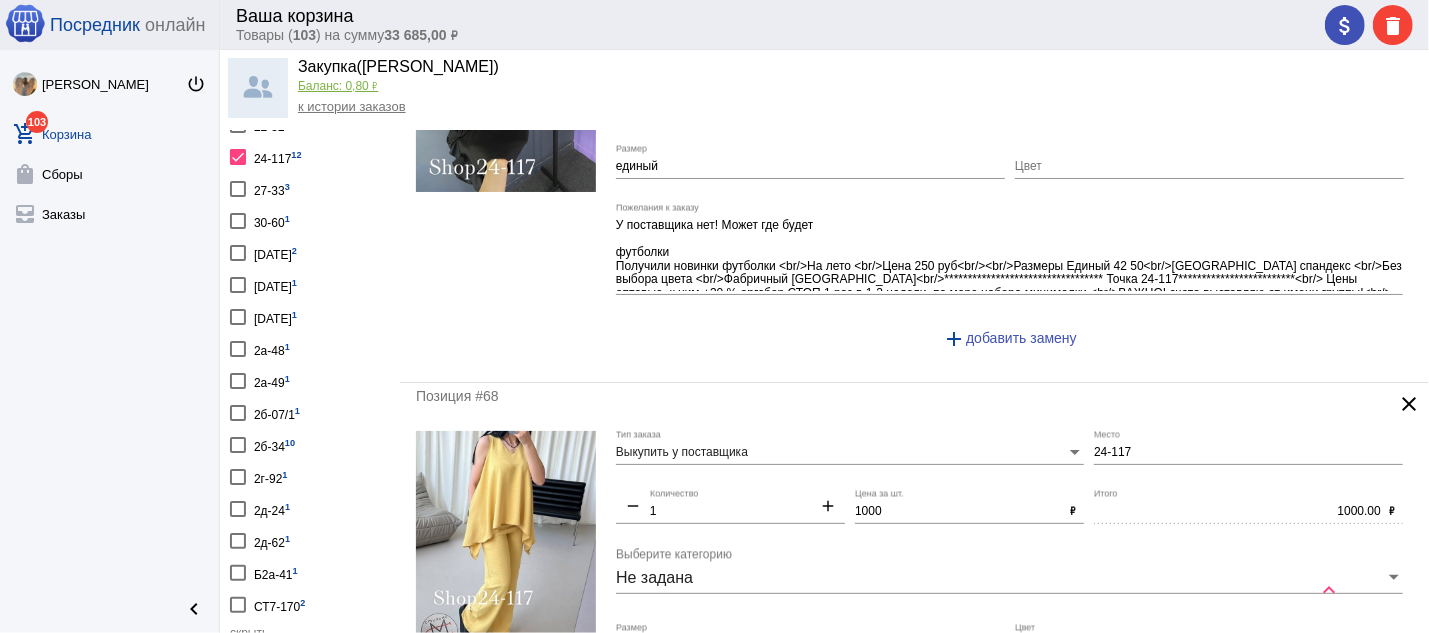 scroll, scrollTop: 429, scrollLeft: 0, axis: vertical 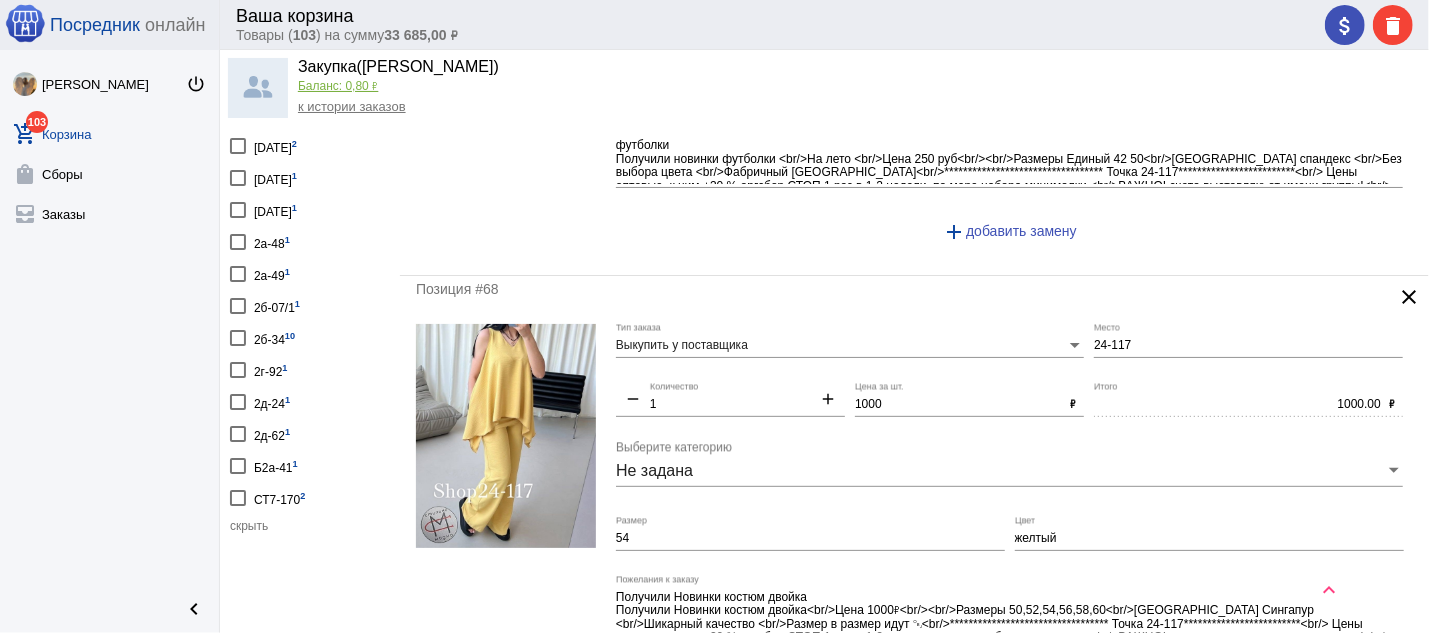 click on "clear" 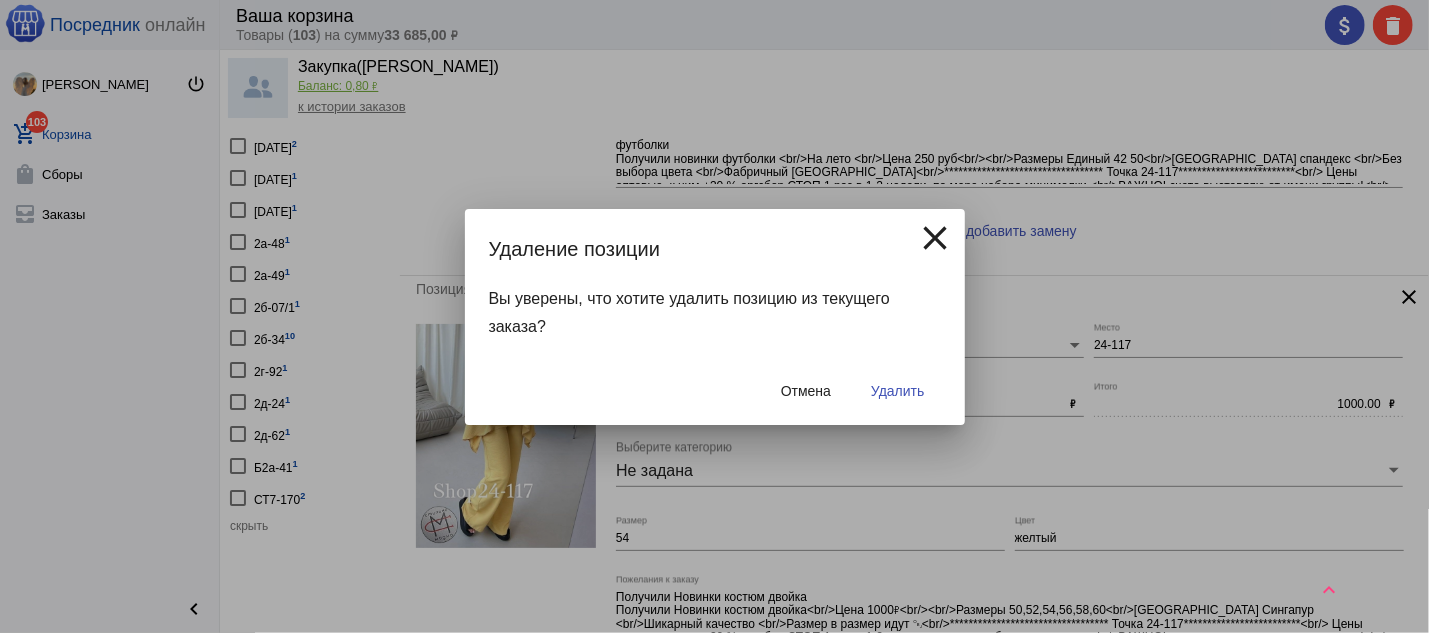 click on "Удалить" at bounding box center (897, 391) 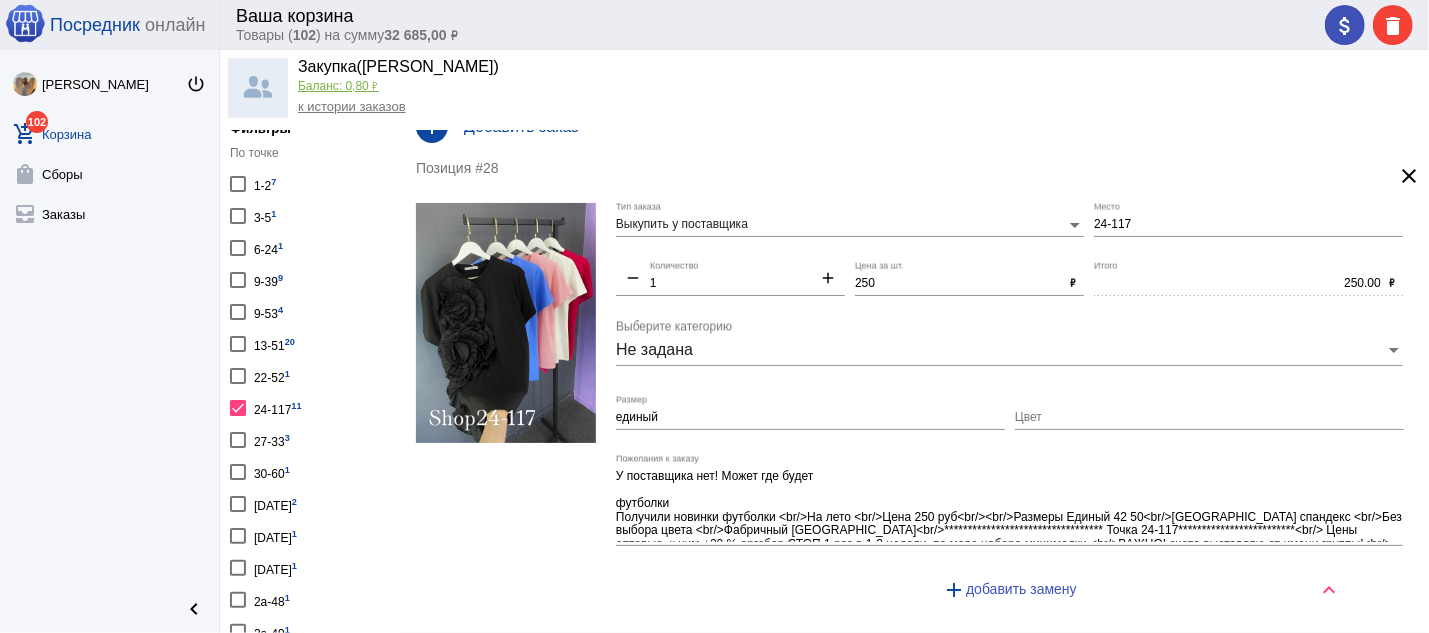 scroll, scrollTop: 322, scrollLeft: 0, axis: vertical 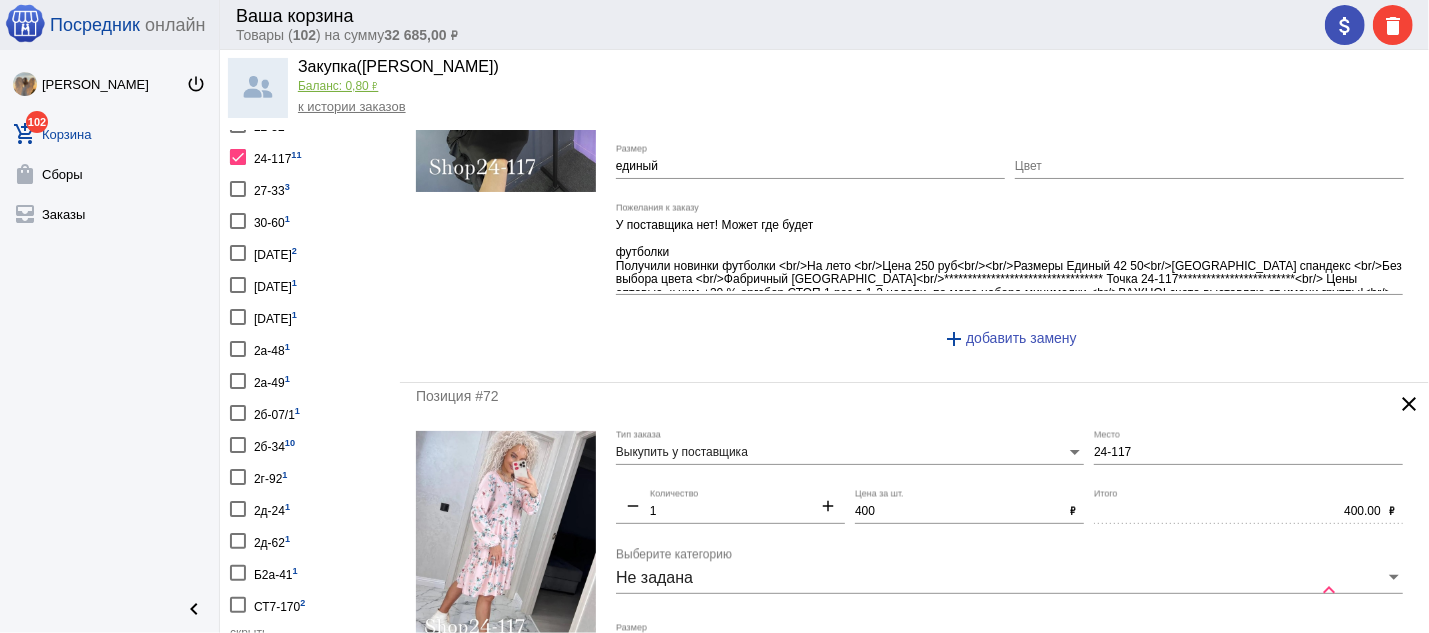 click on "clear" 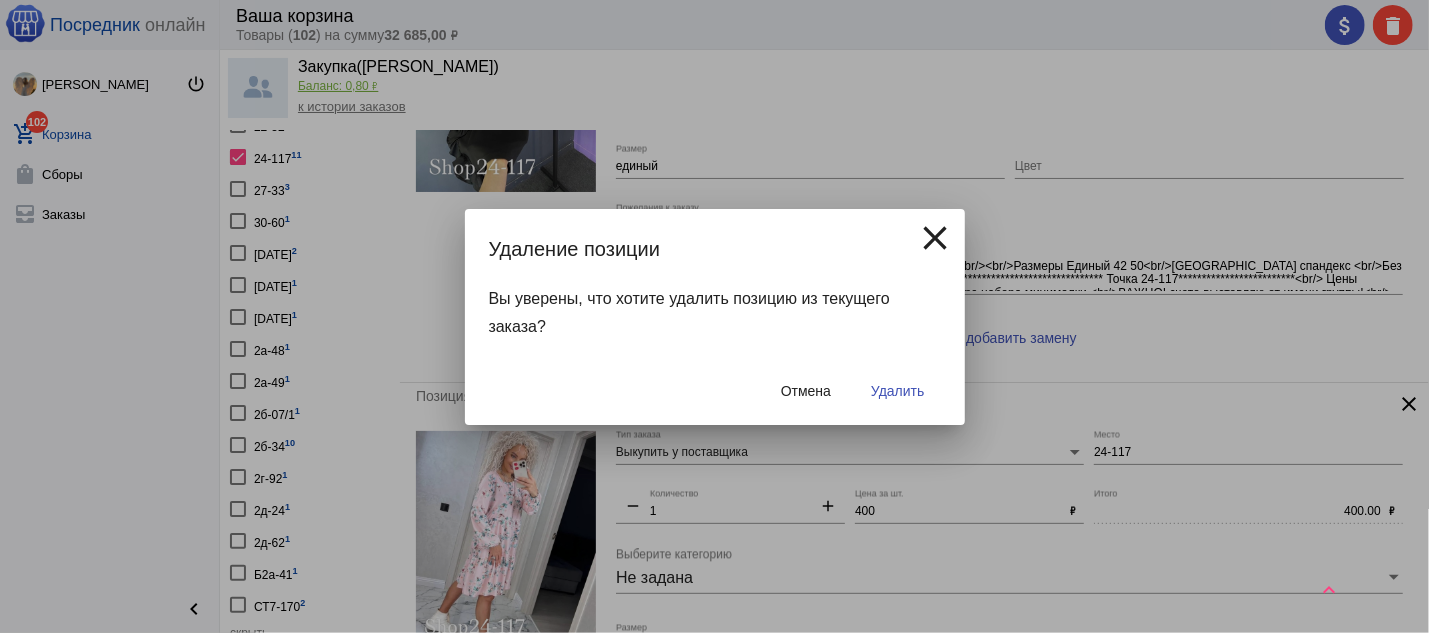 click on "Удалить" at bounding box center [897, 391] 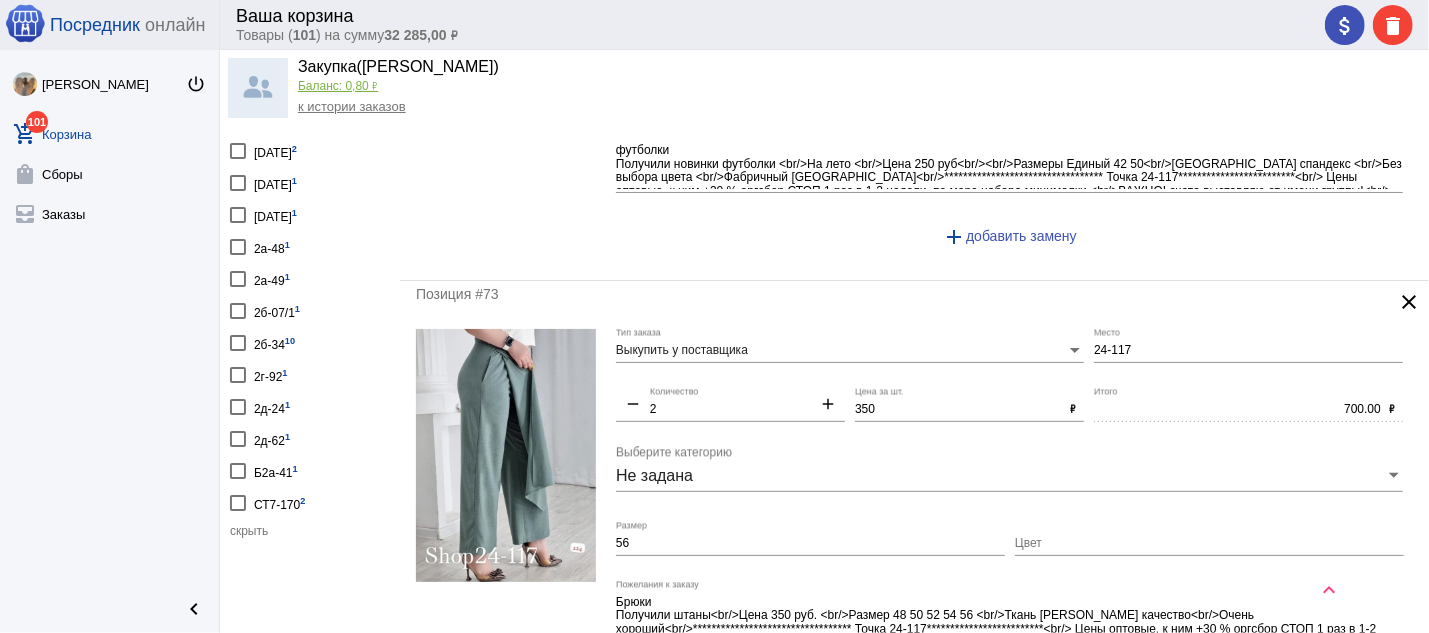 scroll, scrollTop: 429, scrollLeft: 0, axis: vertical 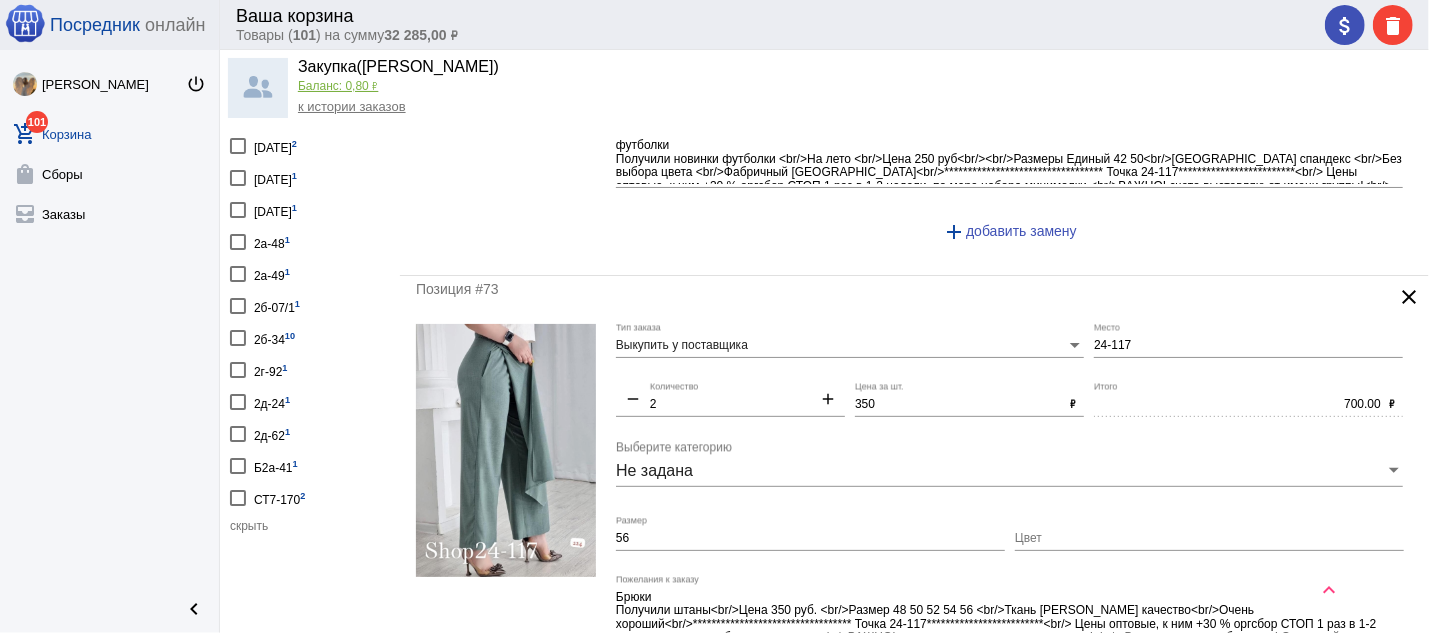 click on "clear" 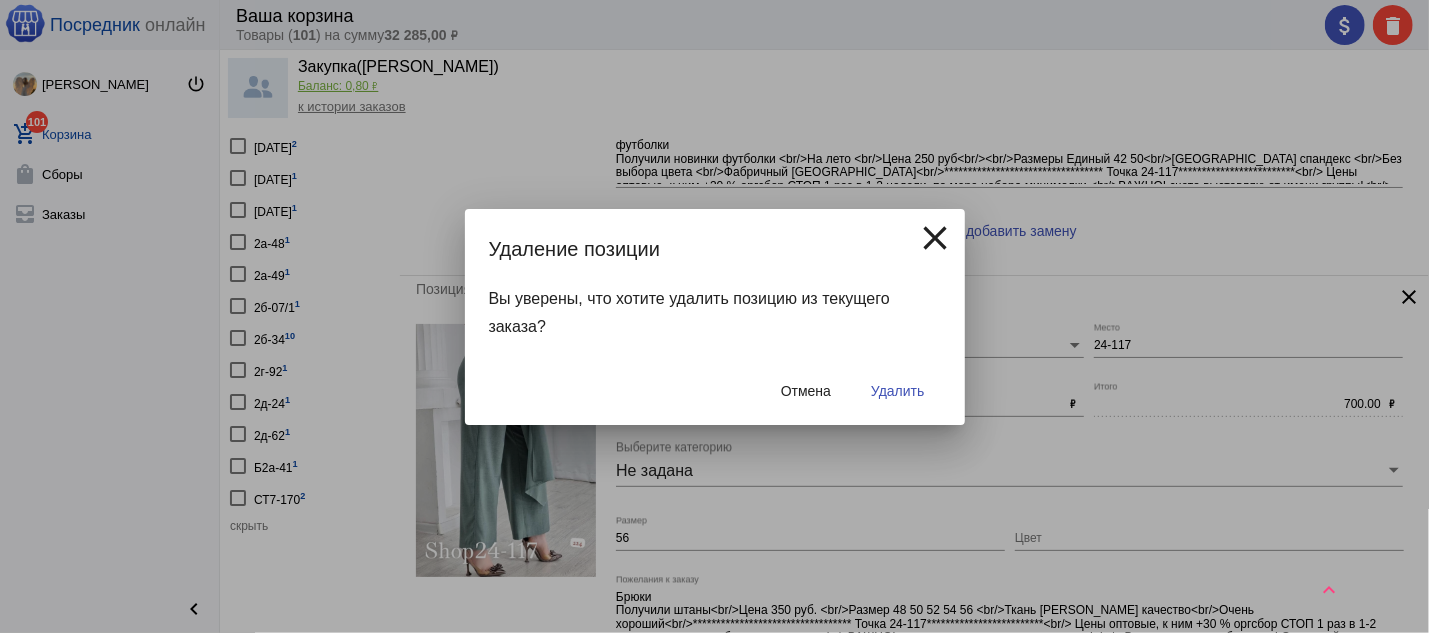 click on "Удалить" at bounding box center [897, 391] 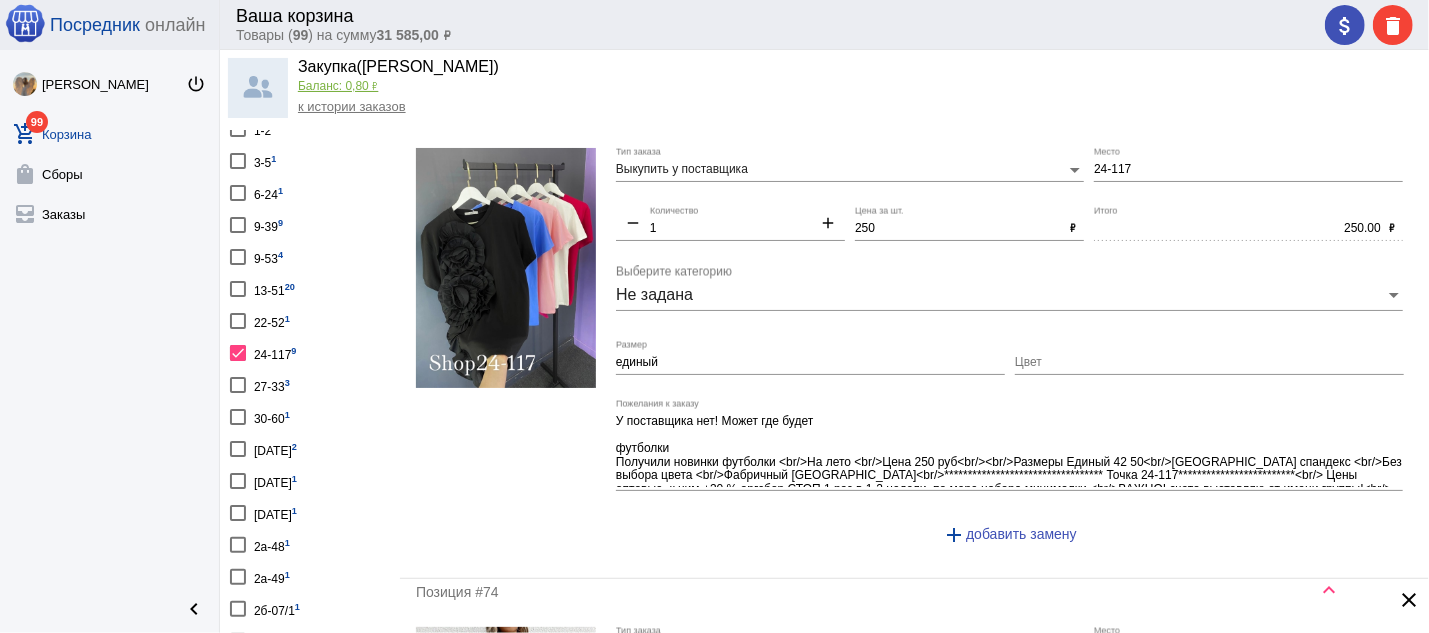 scroll, scrollTop: 322, scrollLeft: 0, axis: vertical 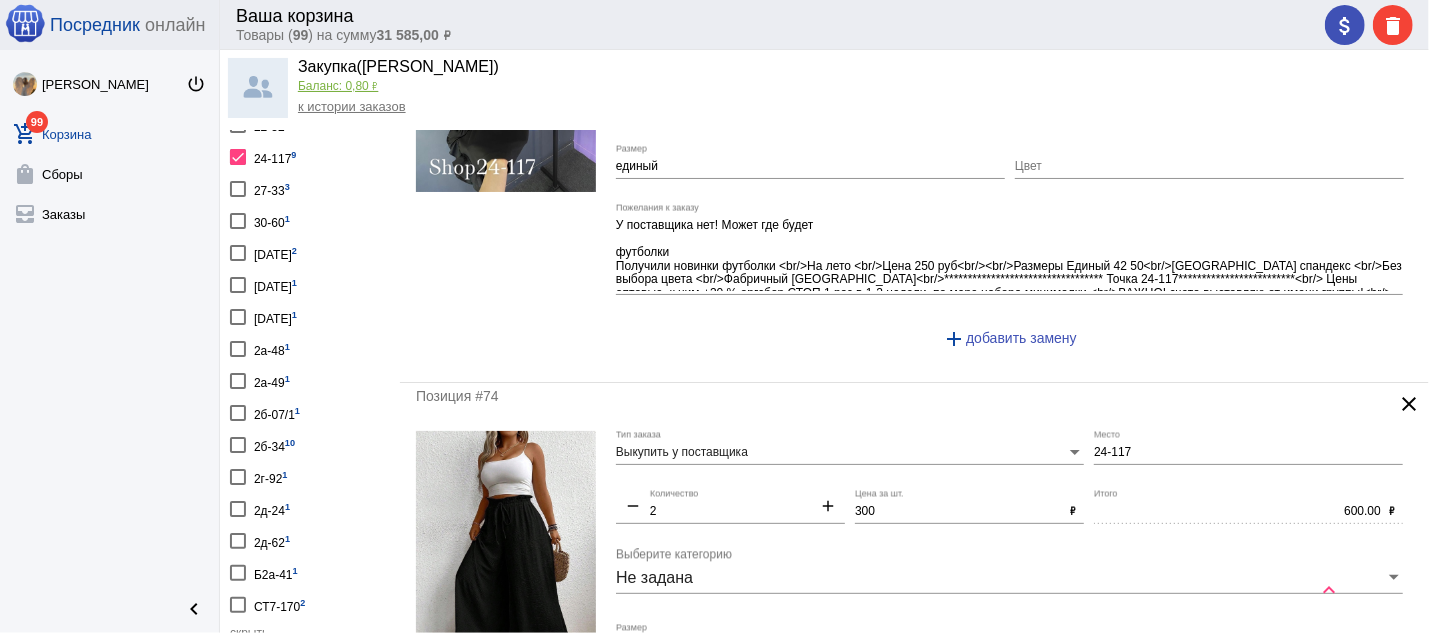 click on "clear" 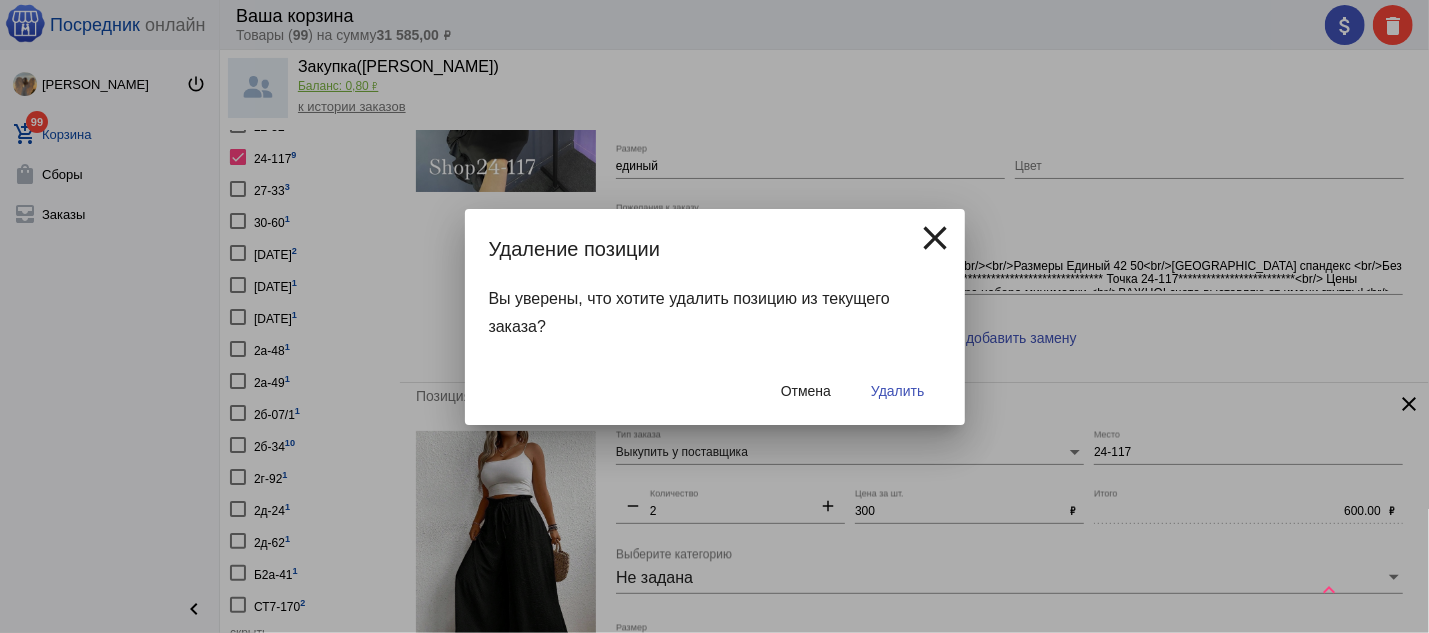 click on "Удалить" at bounding box center (897, 391) 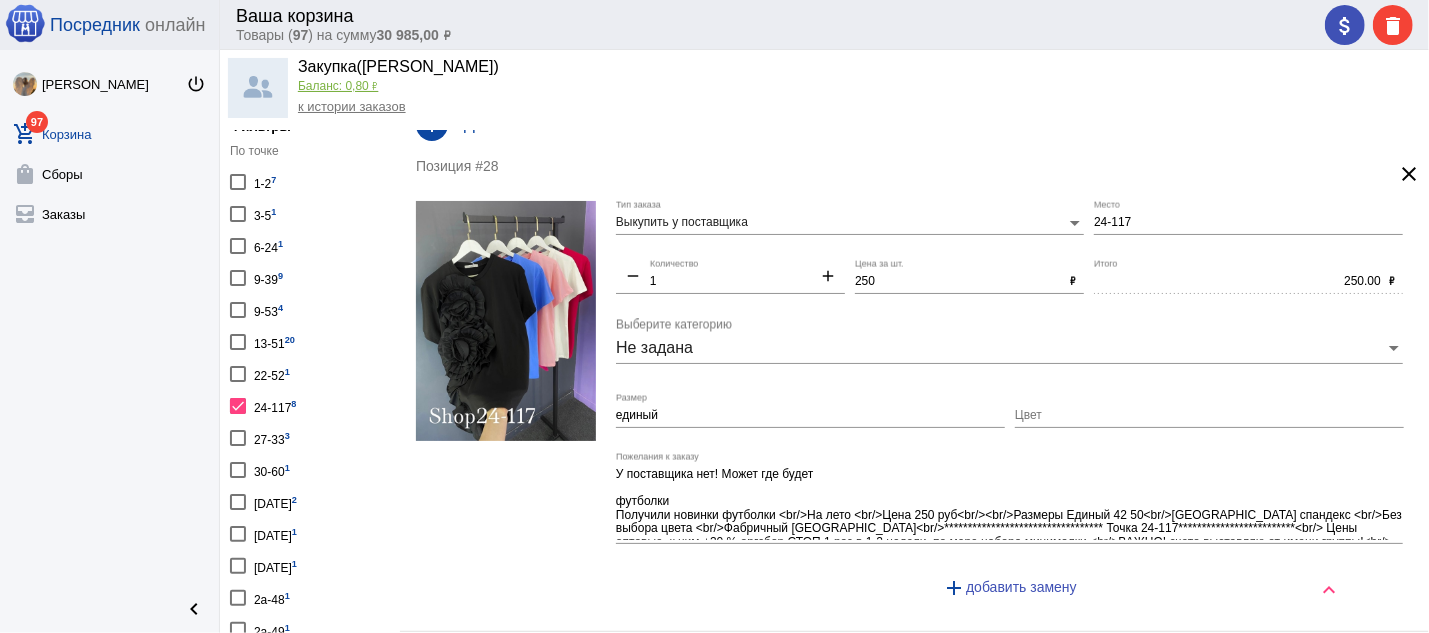 scroll, scrollTop: 322, scrollLeft: 0, axis: vertical 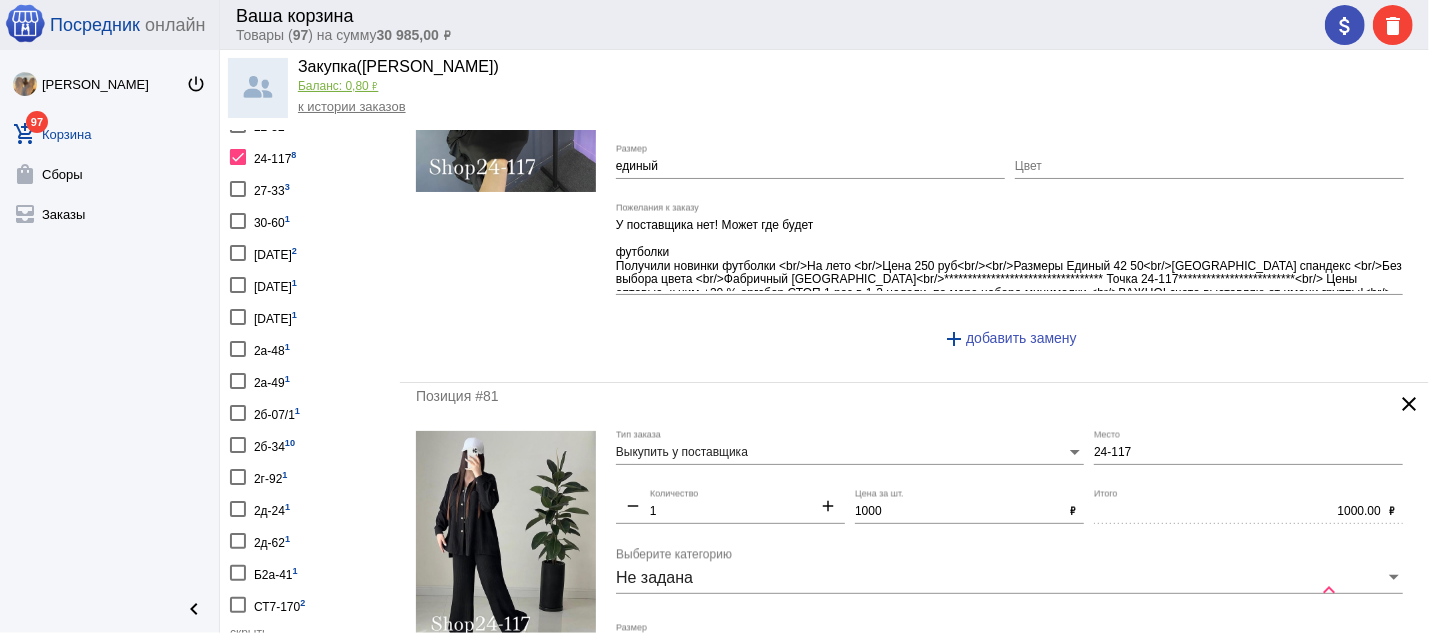 click on "clear" 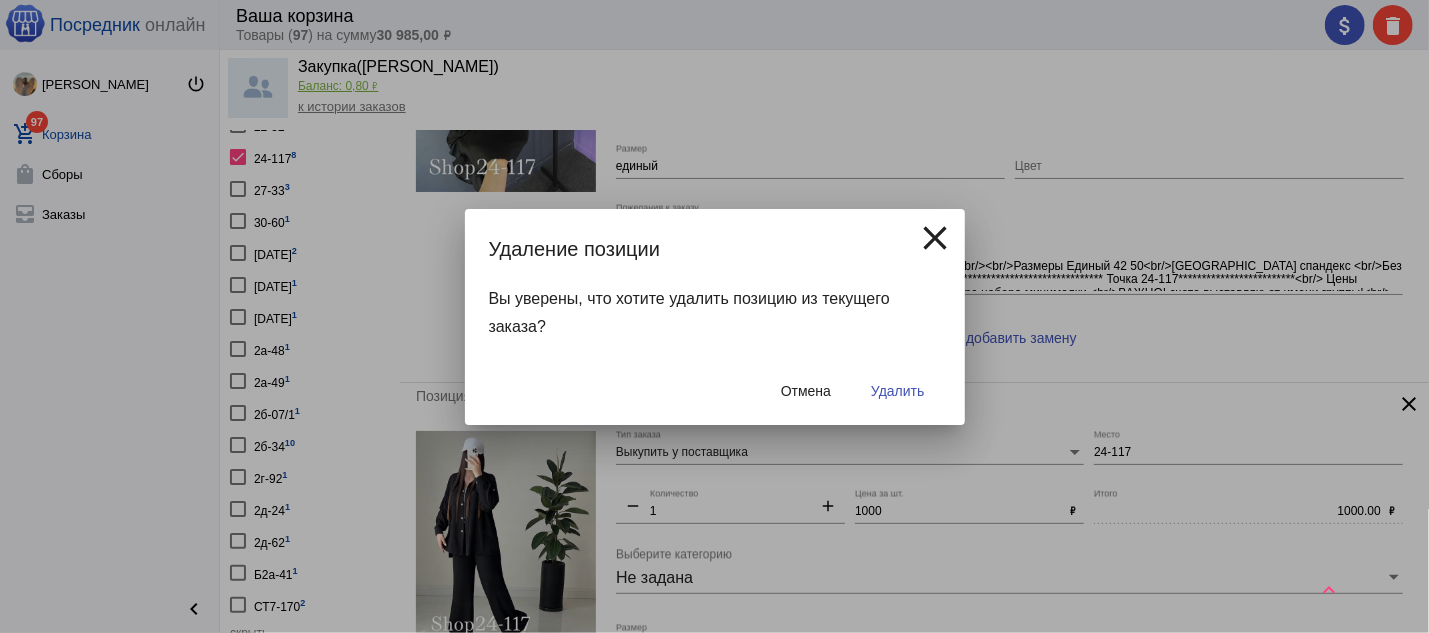 click on "Удалить" at bounding box center (897, 391) 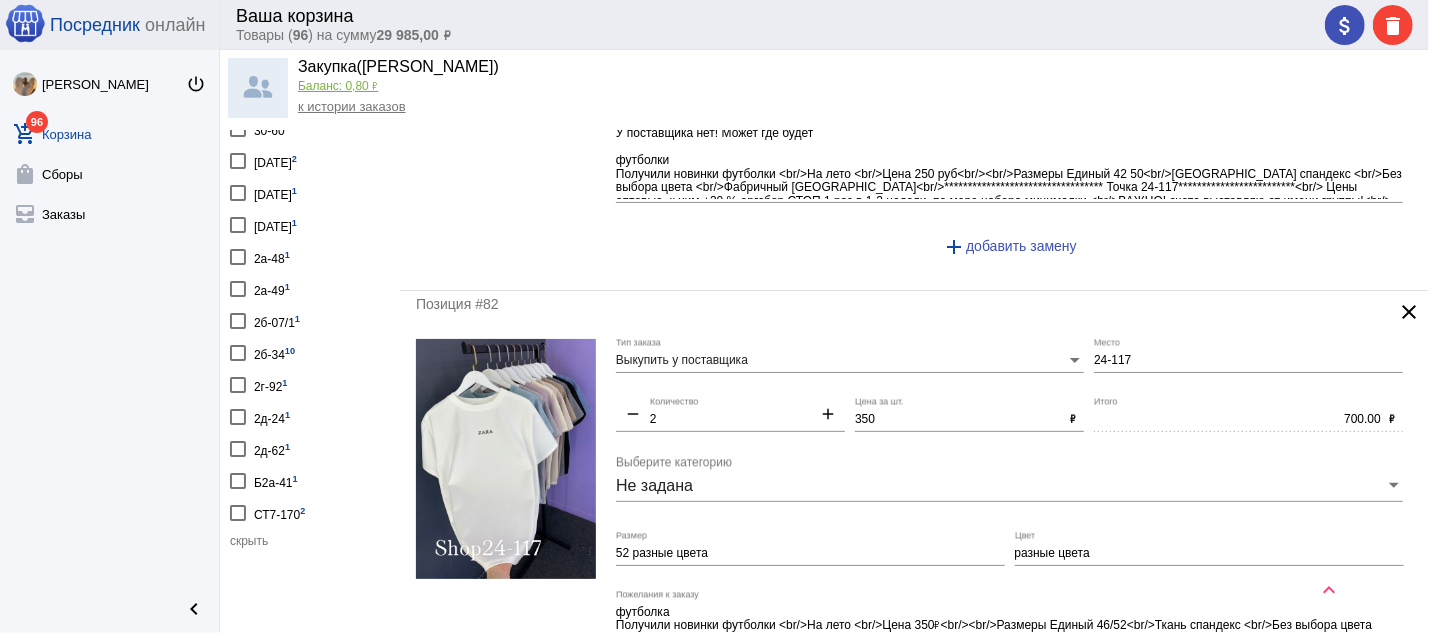 scroll, scrollTop: 429, scrollLeft: 0, axis: vertical 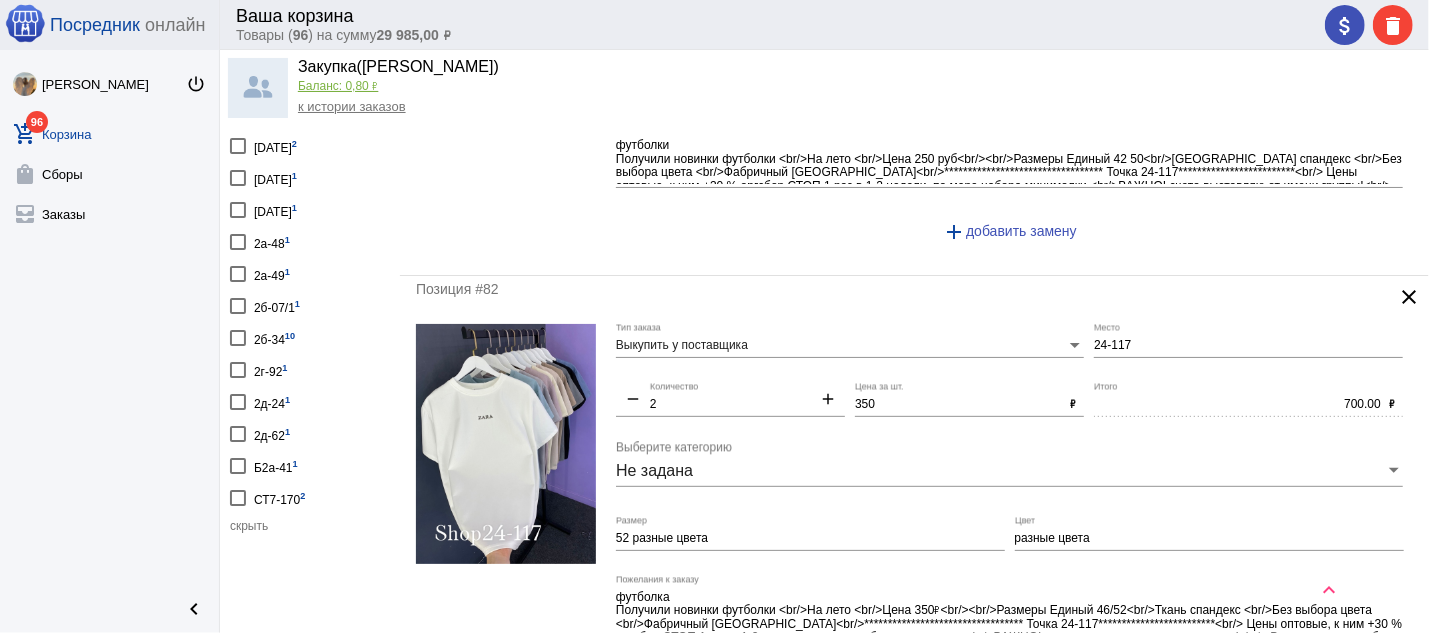 click on "clear" 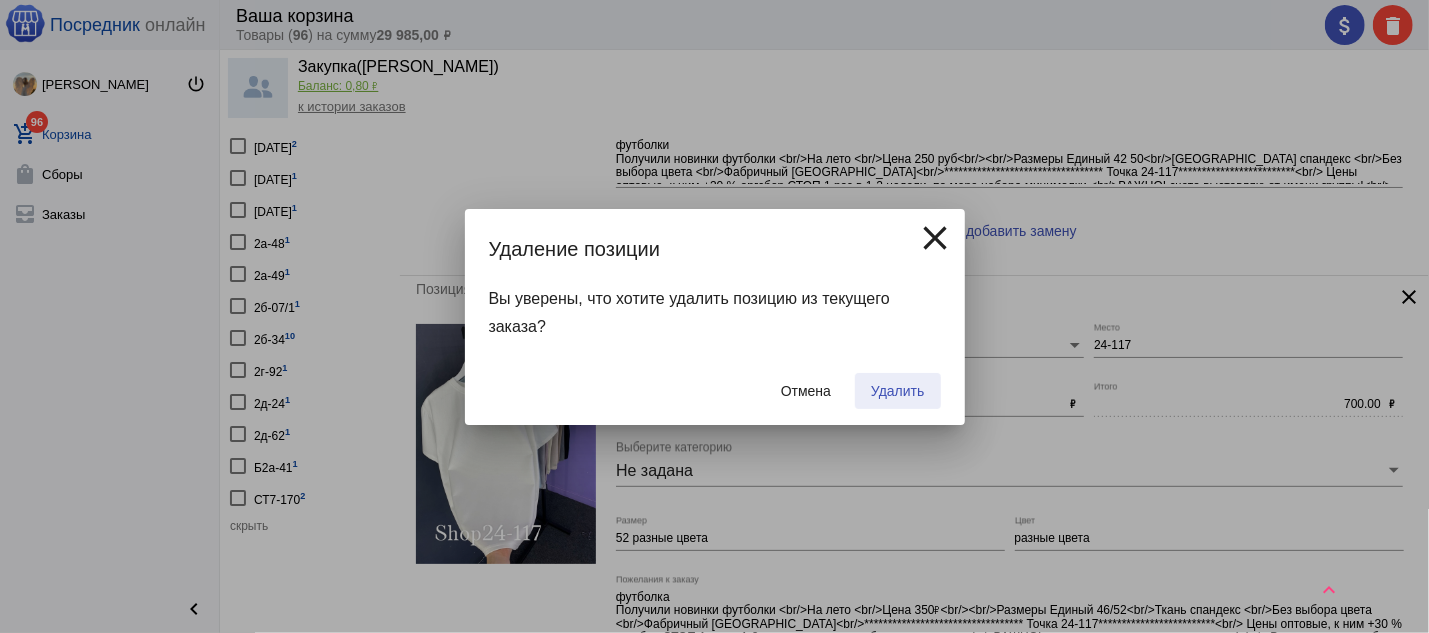 click on "Удалить" at bounding box center (897, 391) 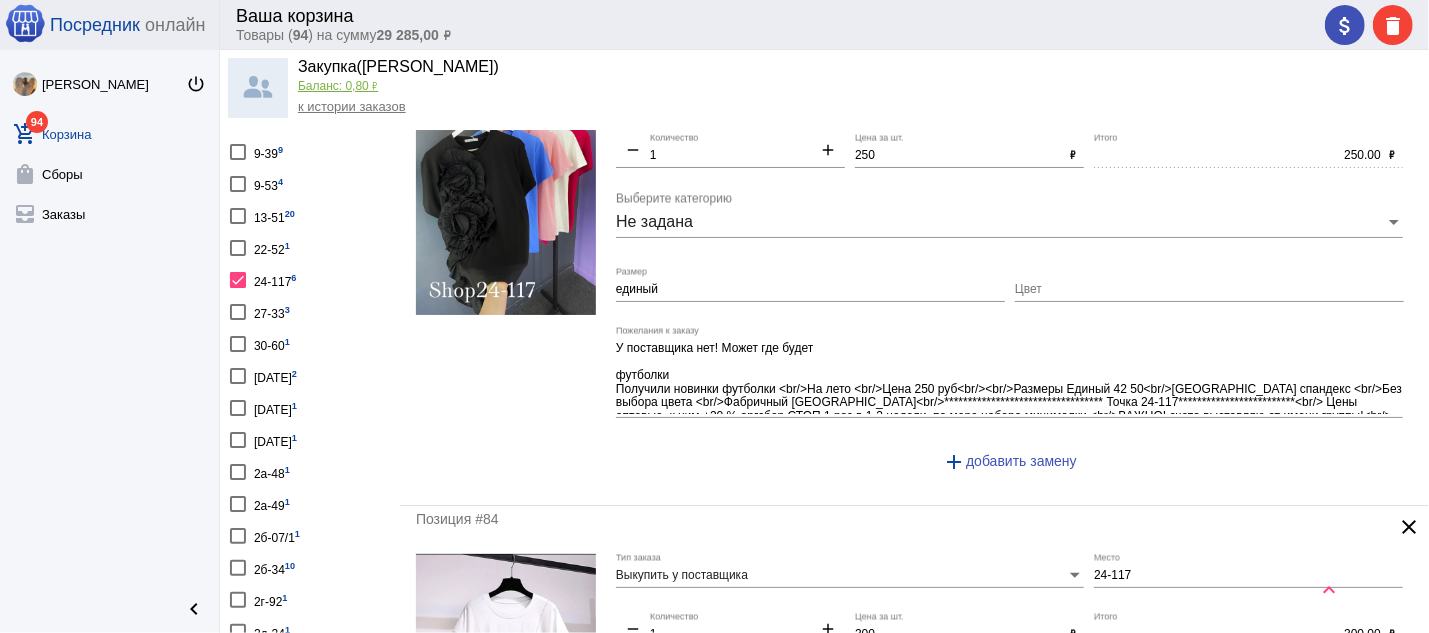 scroll, scrollTop: 429, scrollLeft: 0, axis: vertical 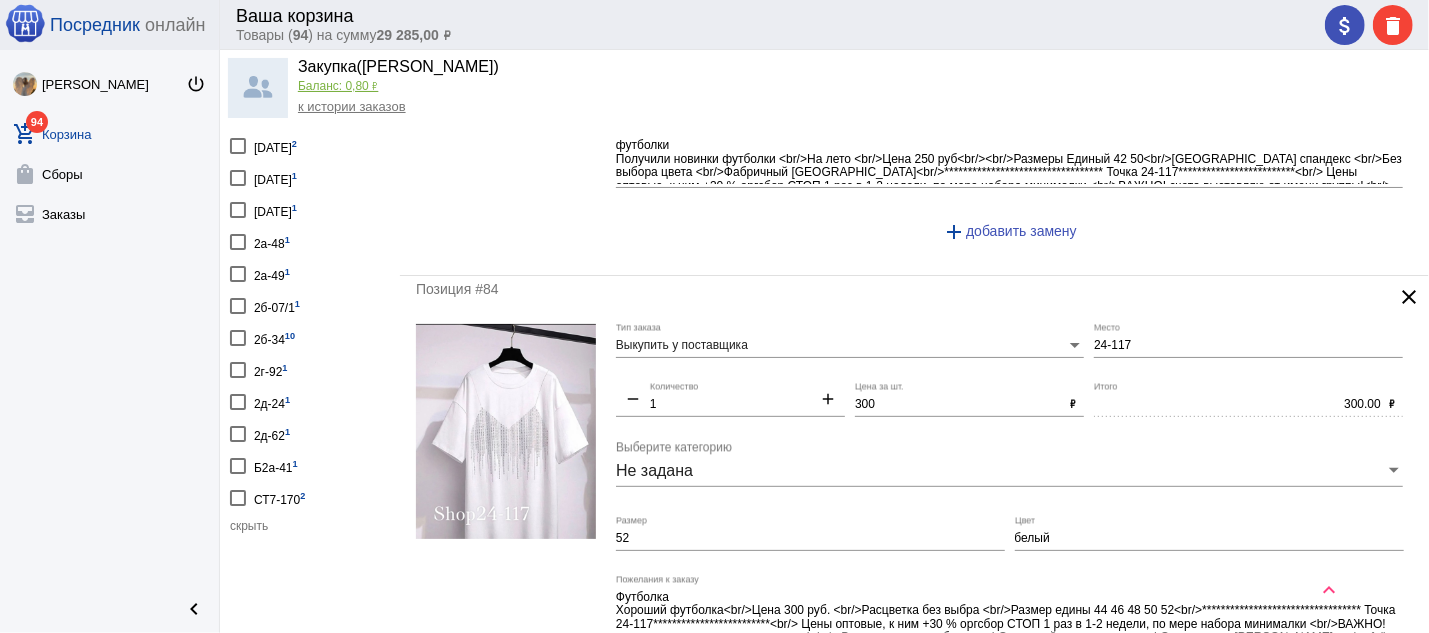 click on "clear" 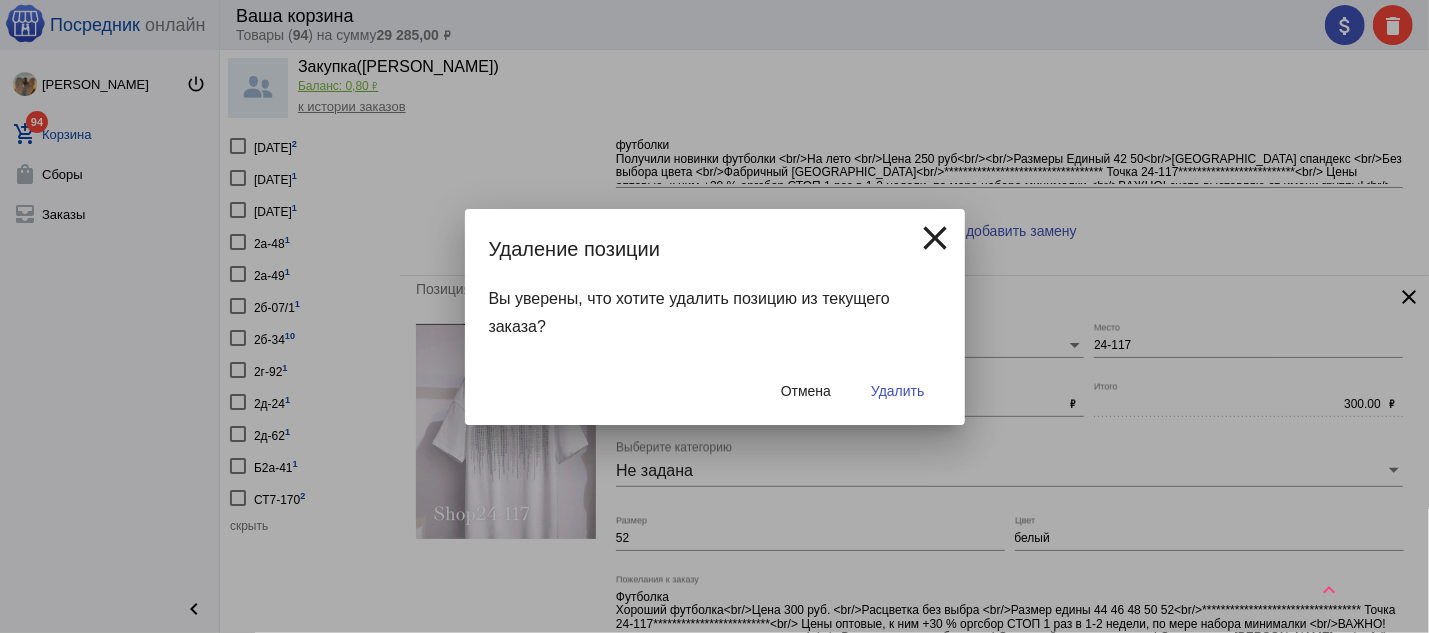 click on "Удалить" at bounding box center [897, 391] 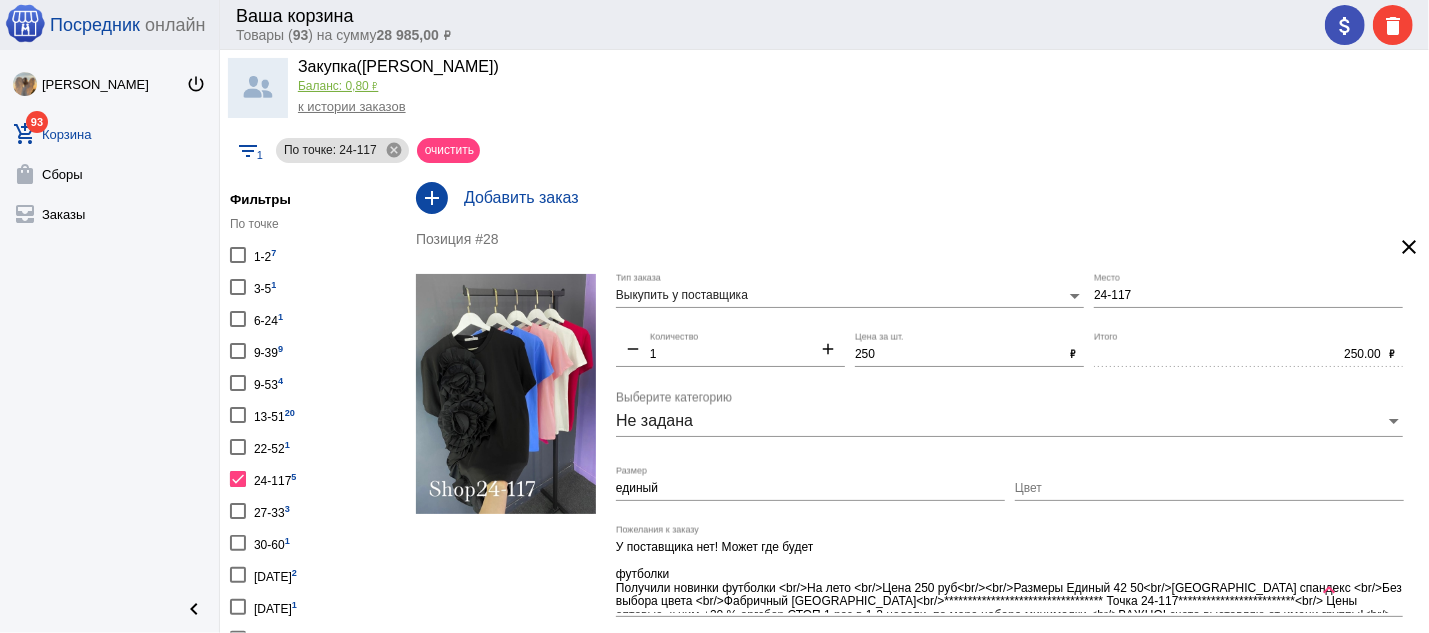 scroll, scrollTop: 429, scrollLeft: 0, axis: vertical 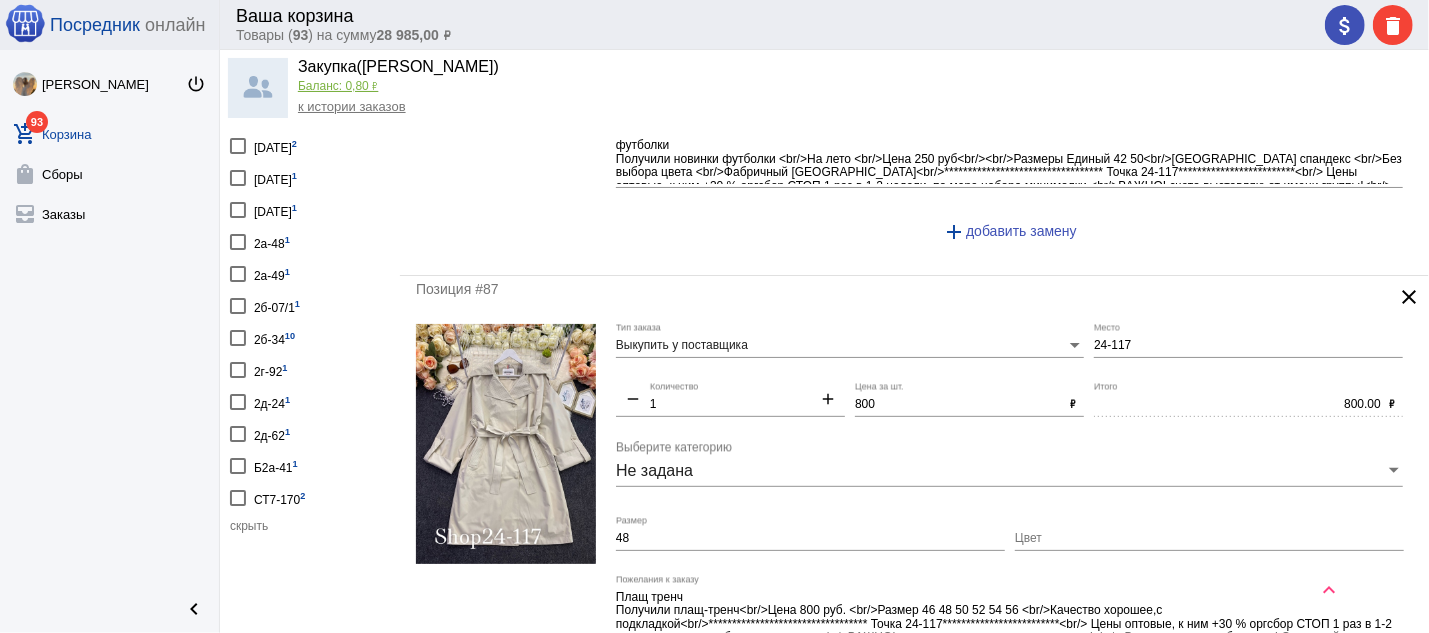 click on "clear" 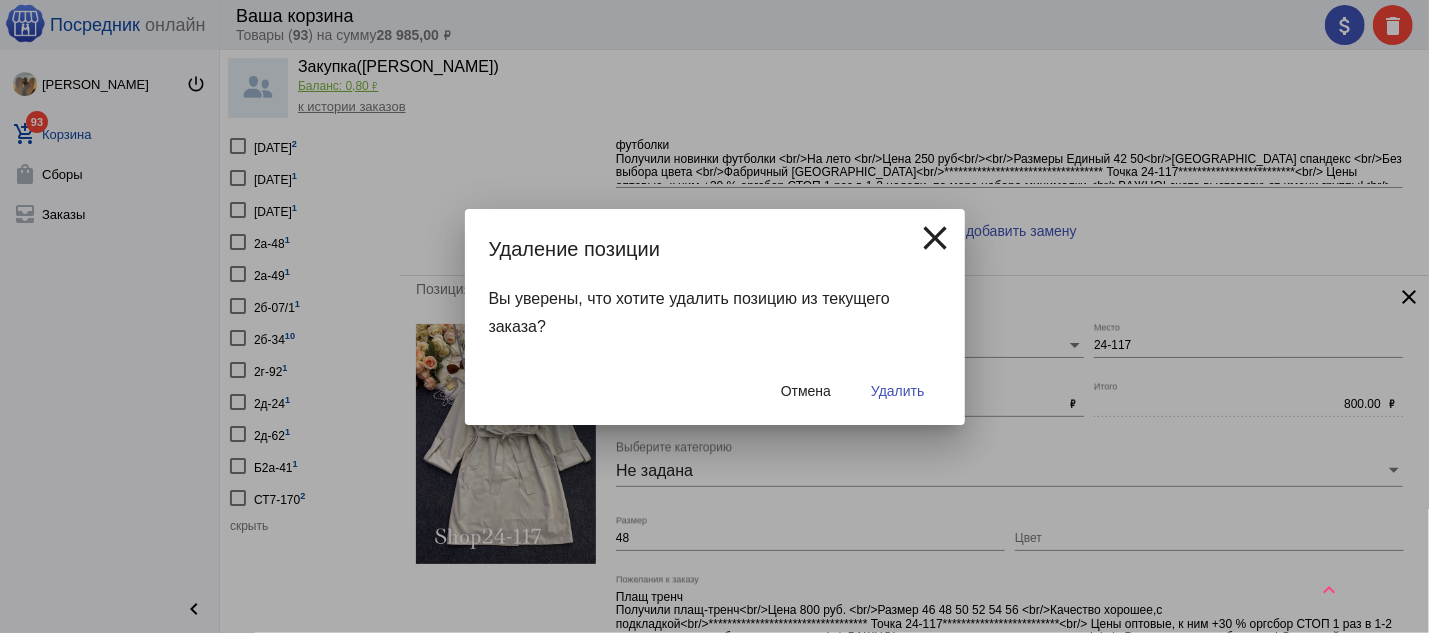 click on "Удалить" at bounding box center (897, 391) 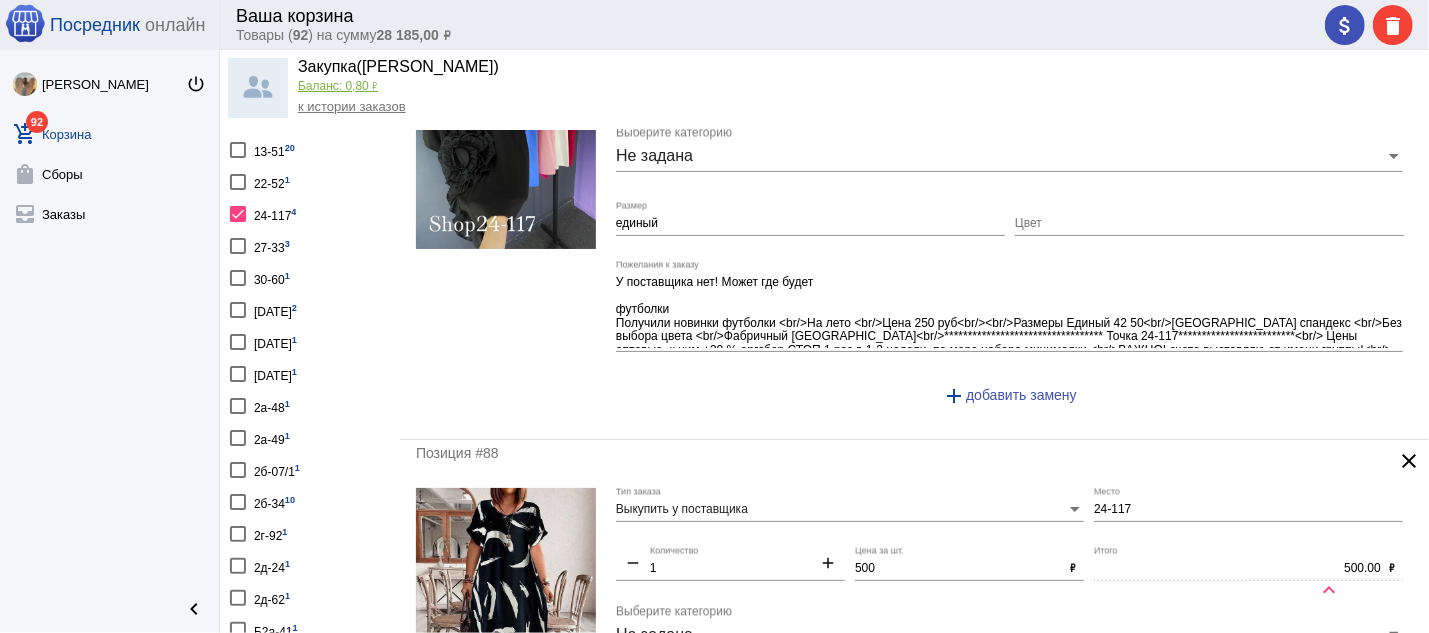 scroll, scrollTop: 322, scrollLeft: 0, axis: vertical 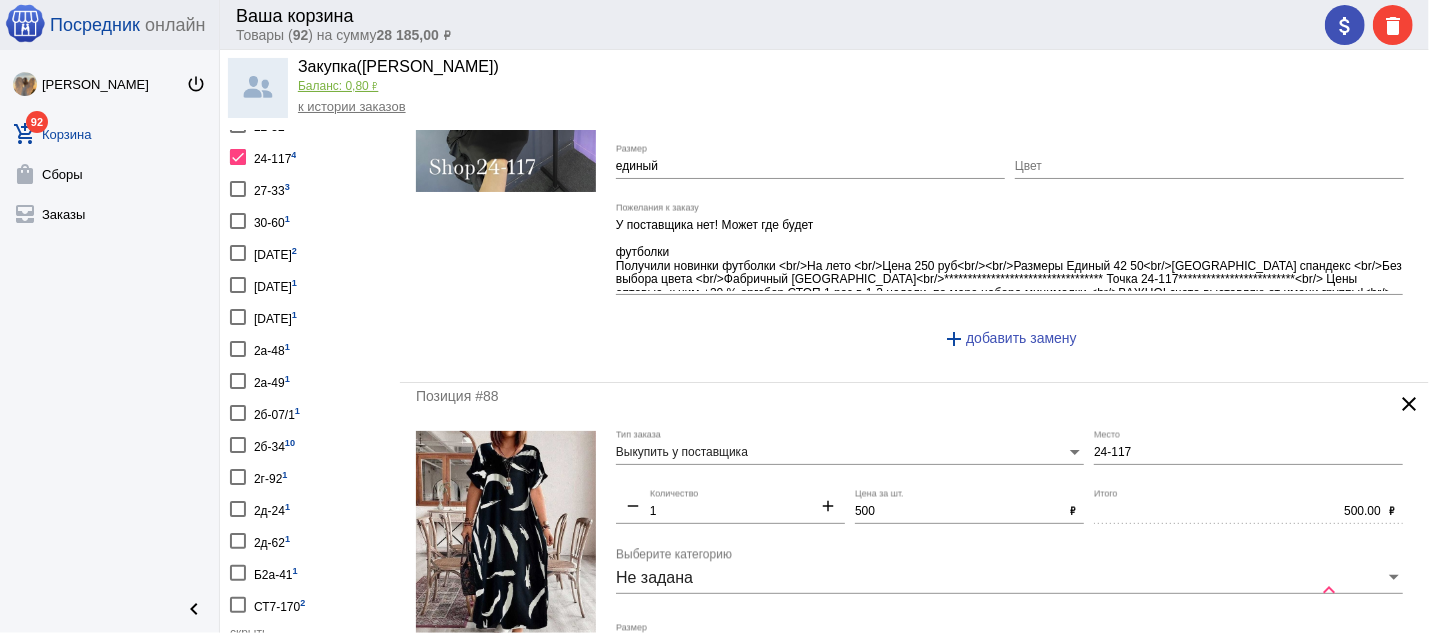 click on "clear" 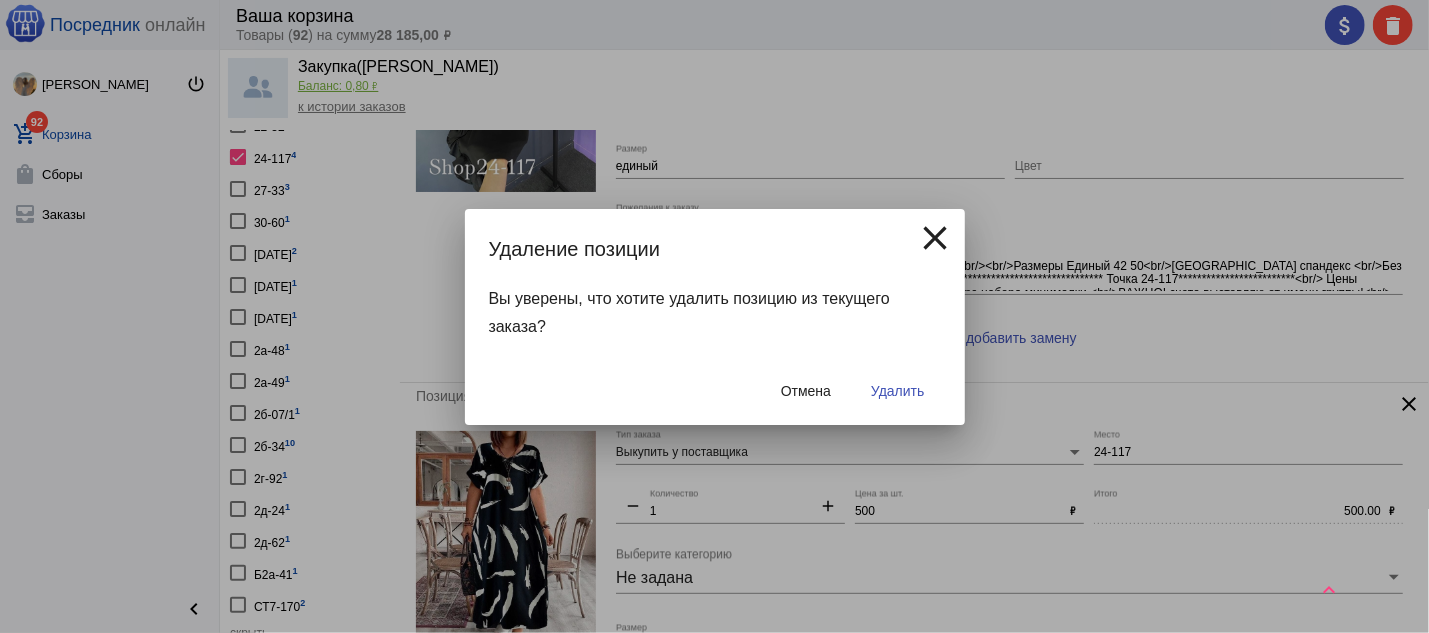 click on "Удалить" at bounding box center [897, 391] 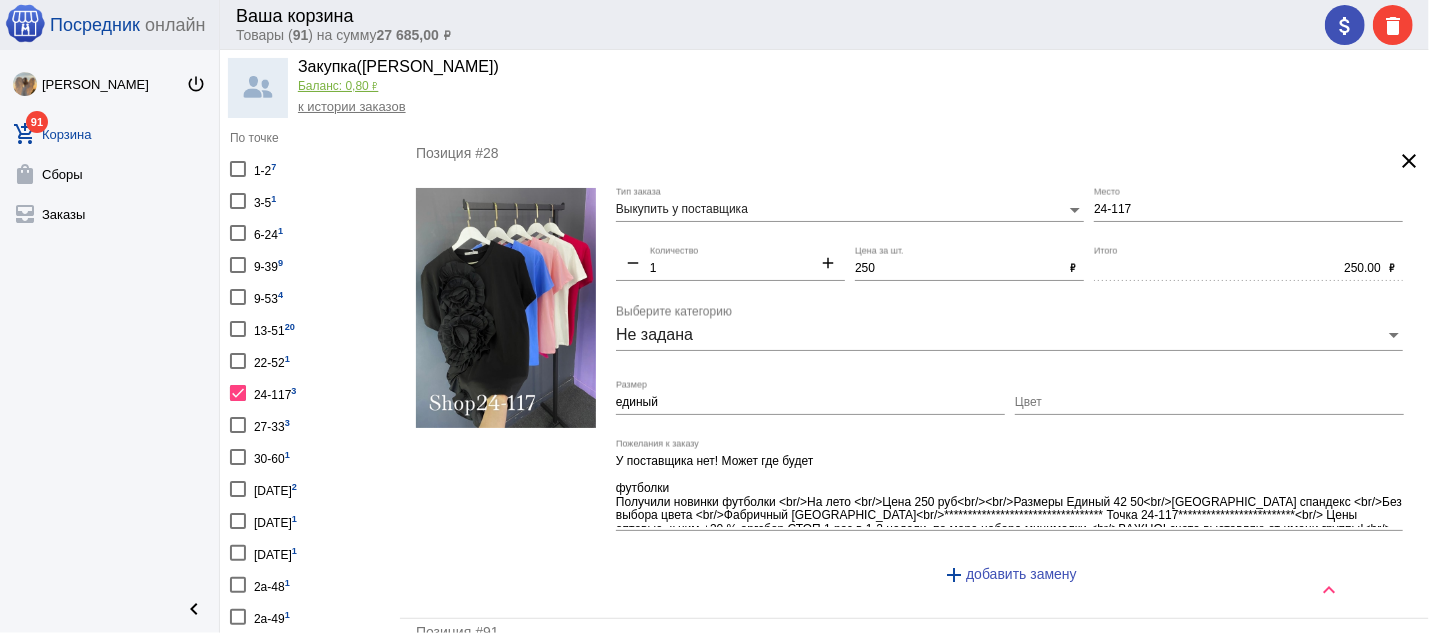 scroll, scrollTop: 322, scrollLeft: 0, axis: vertical 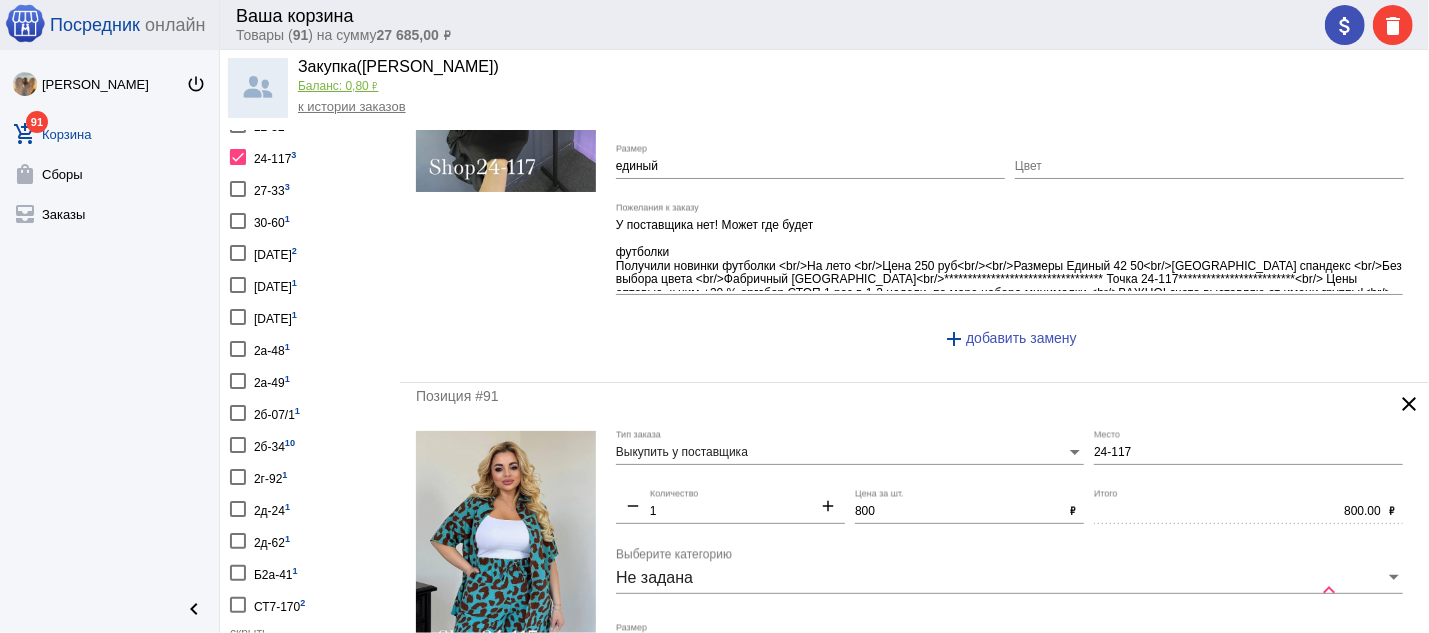click on "clear" 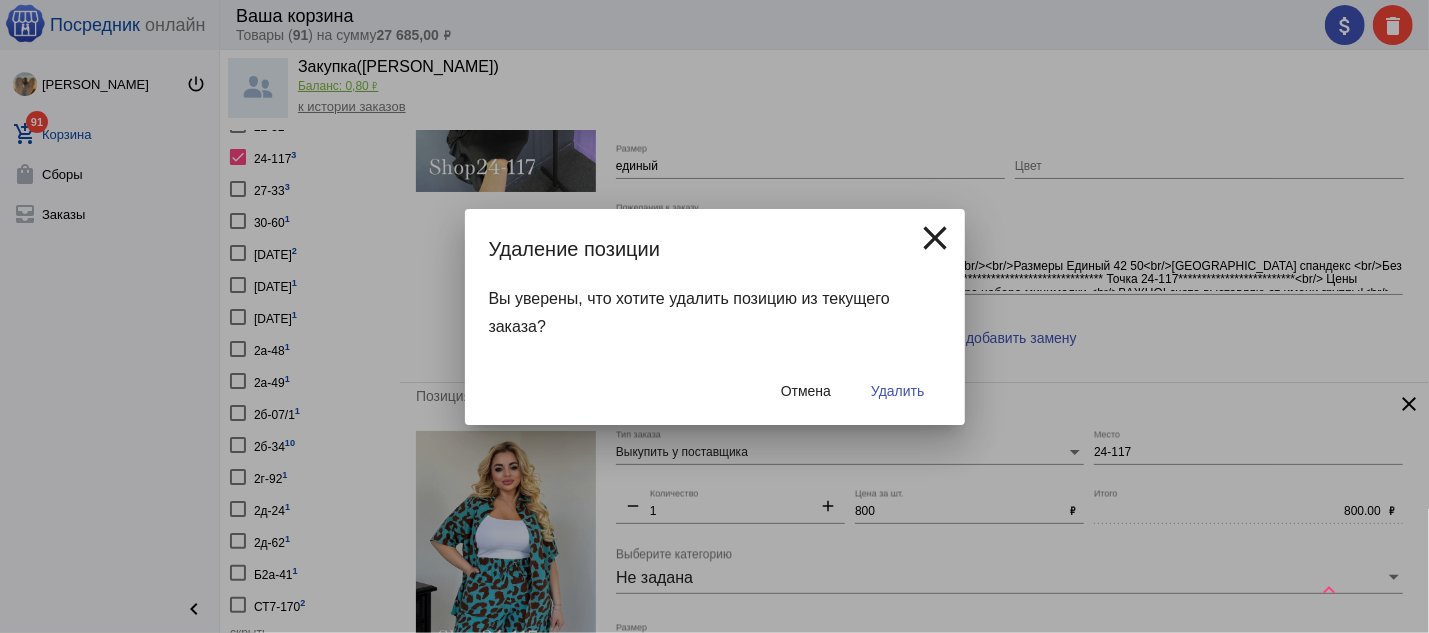 click on "Удалить" at bounding box center (897, 391) 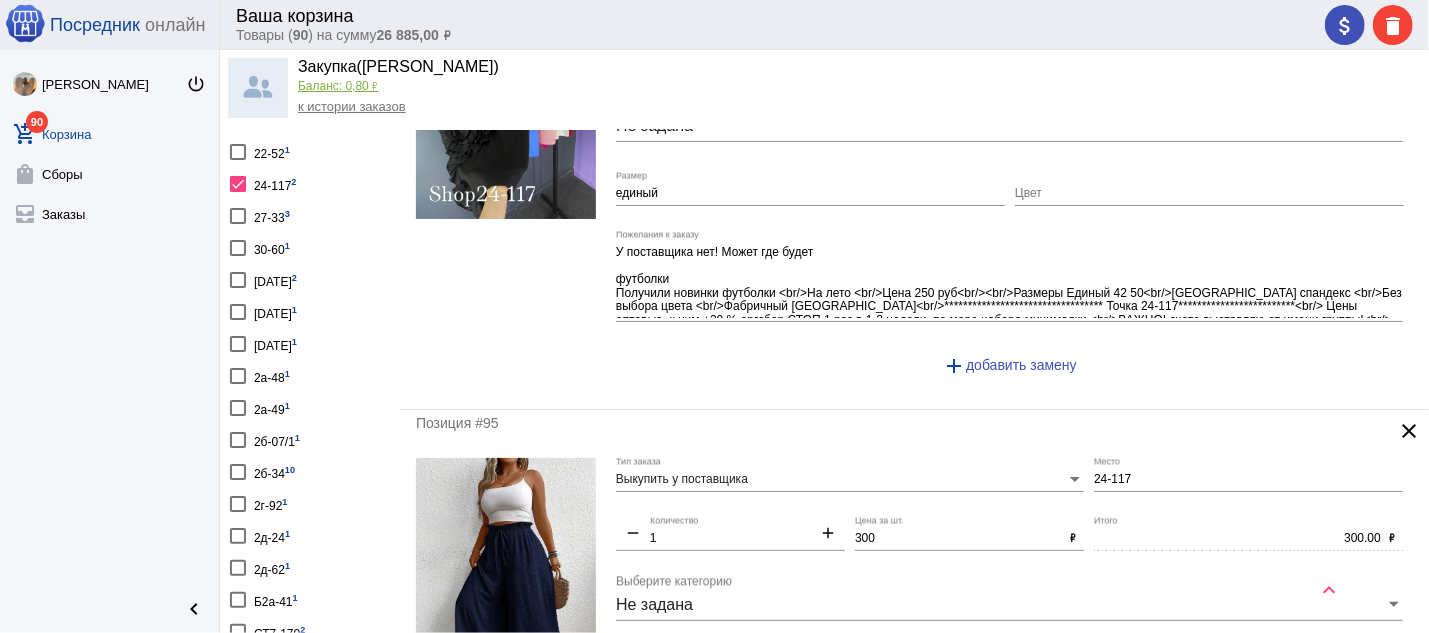 scroll, scrollTop: 429, scrollLeft: 0, axis: vertical 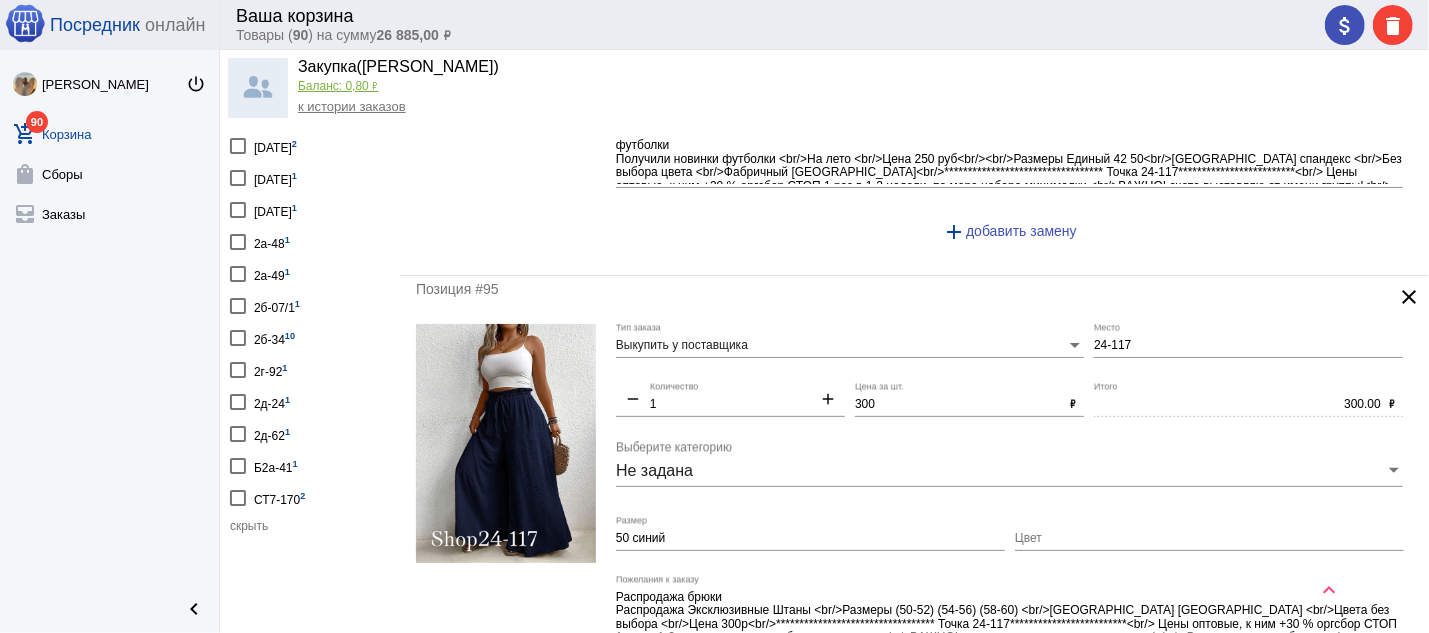 click on "clear" 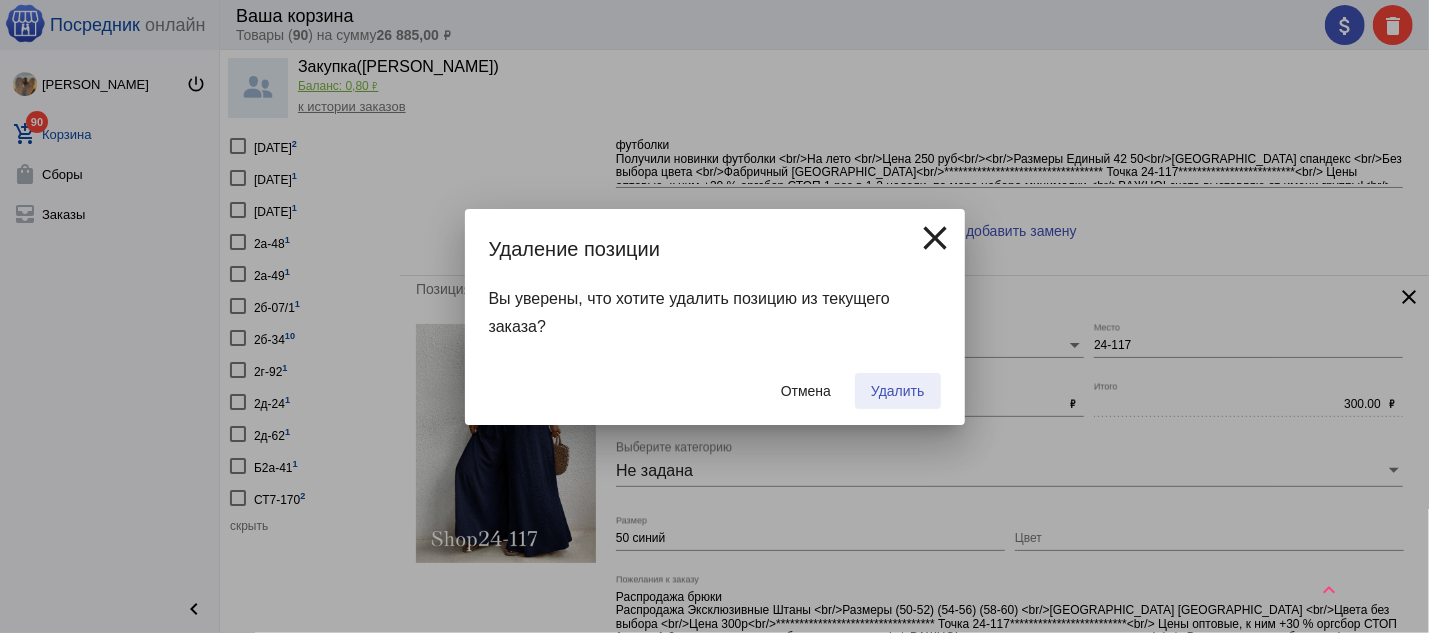 click on "Удалить" at bounding box center (897, 391) 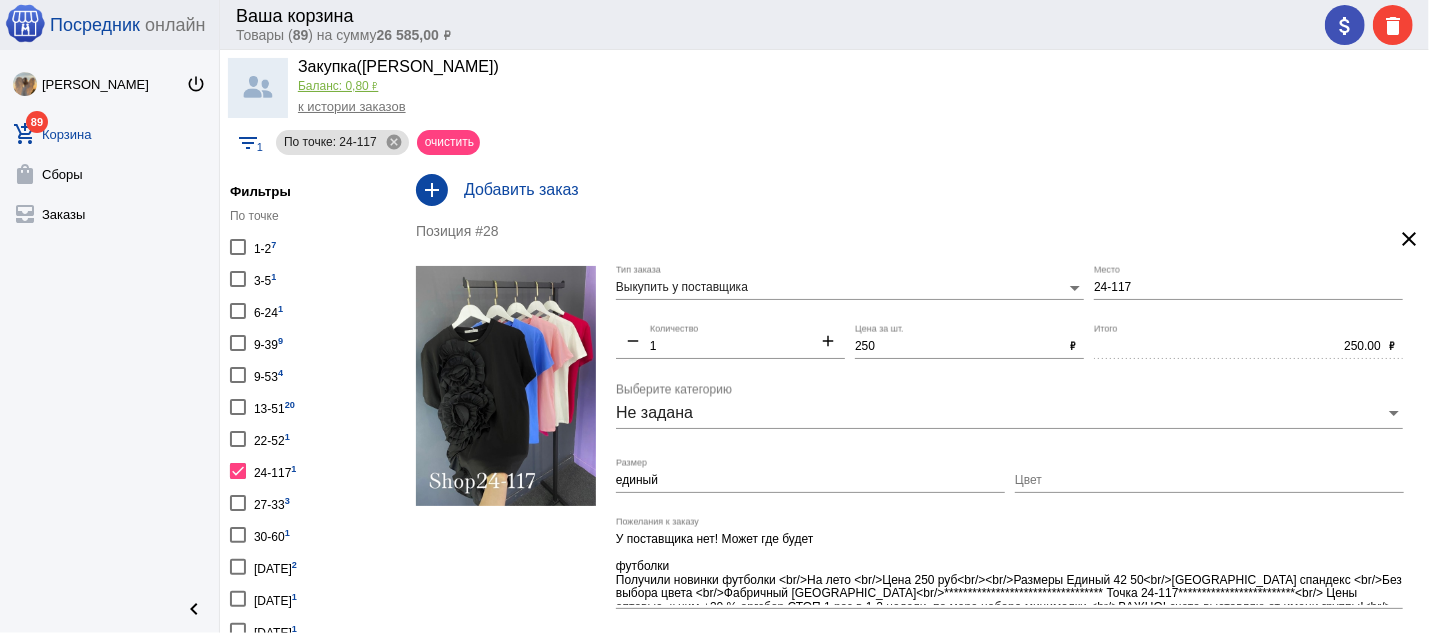 scroll, scrollTop: 0, scrollLeft: 0, axis: both 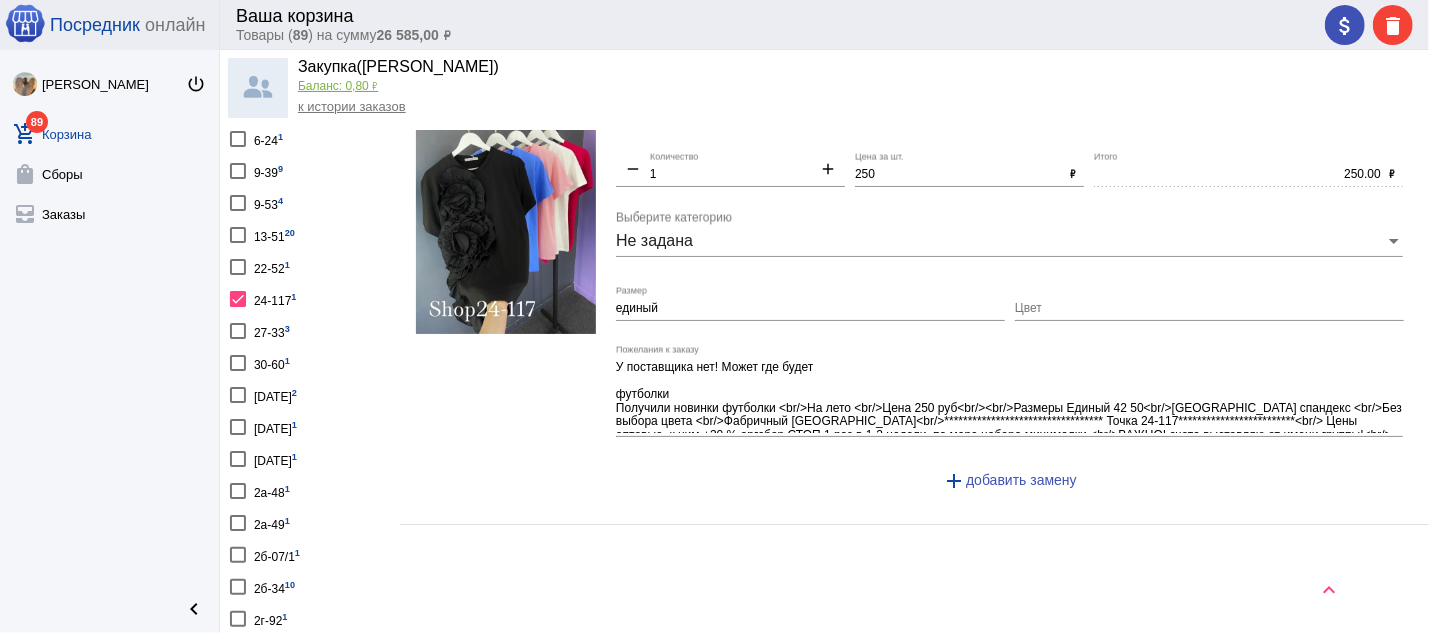 click on "24-117  1" at bounding box center (263, 298) 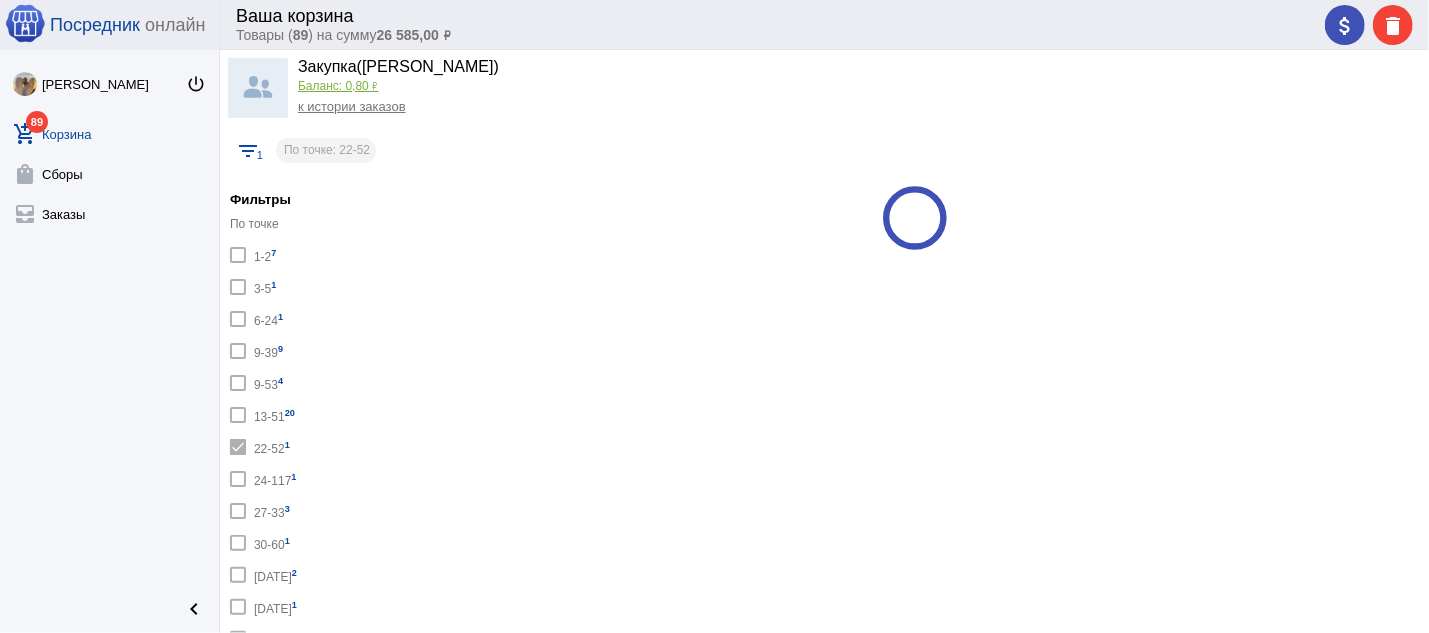 click on "22-52  1" at bounding box center (272, 446) 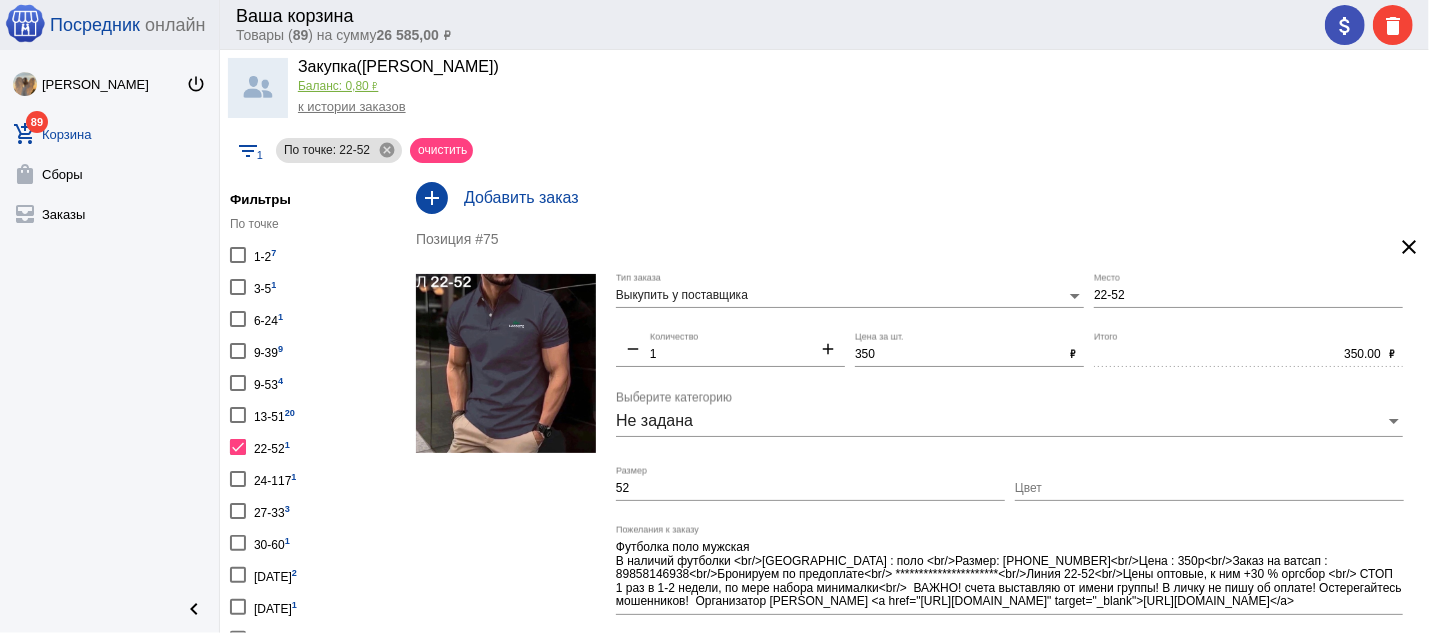 click on "22-52  1" at bounding box center [272, 446] 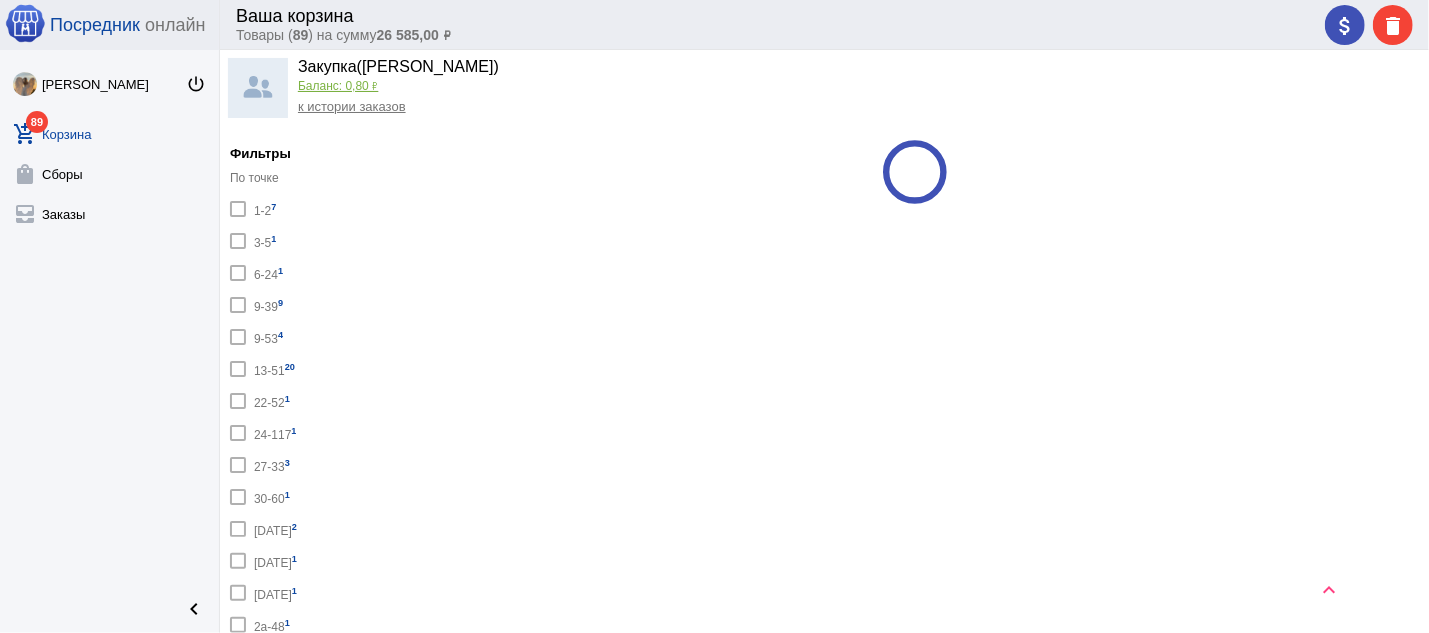 scroll, scrollTop: 107, scrollLeft: 0, axis: vertical 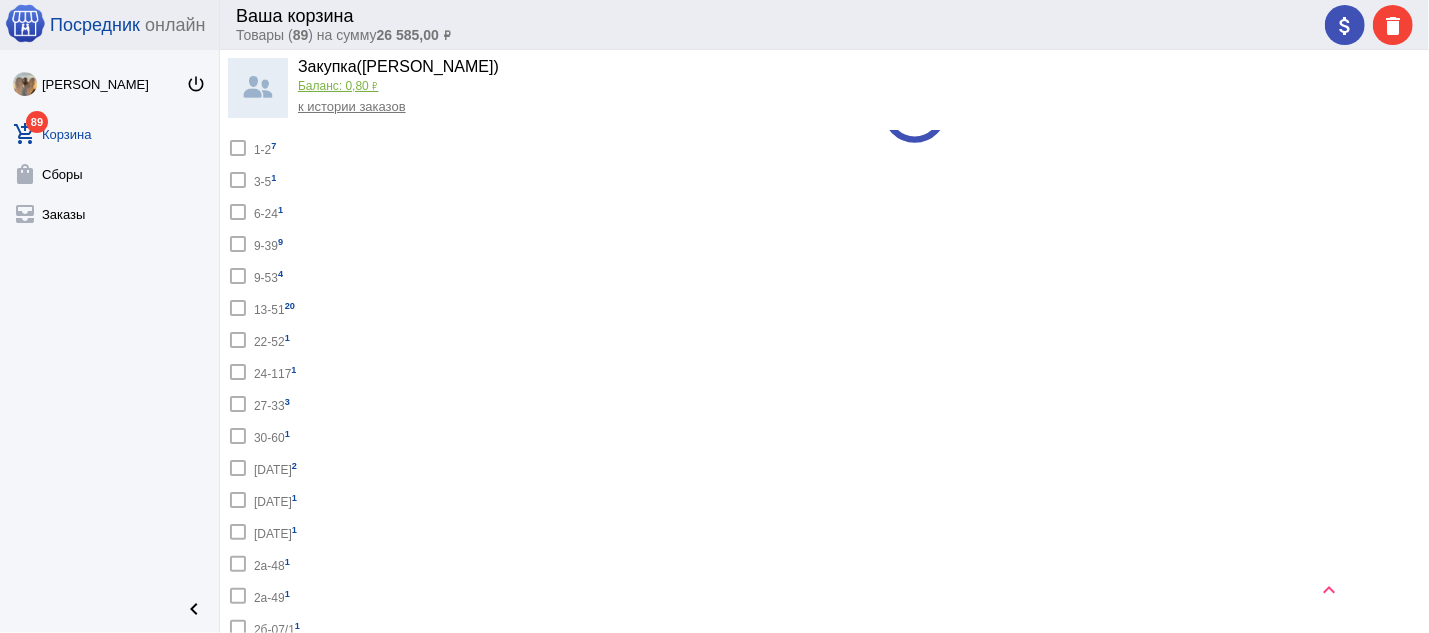 click on "30-60  1" at bounding box center (272, 435) 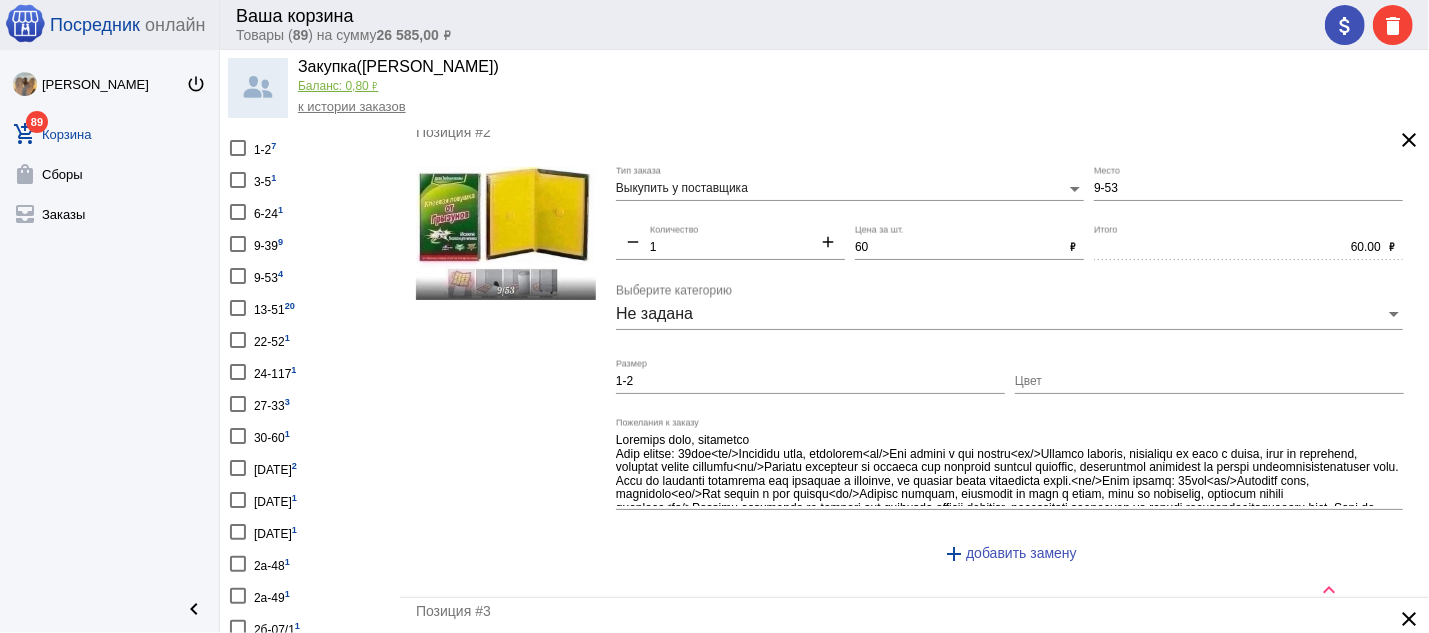 click on "30-60  1" at bounding box center [272, 435] 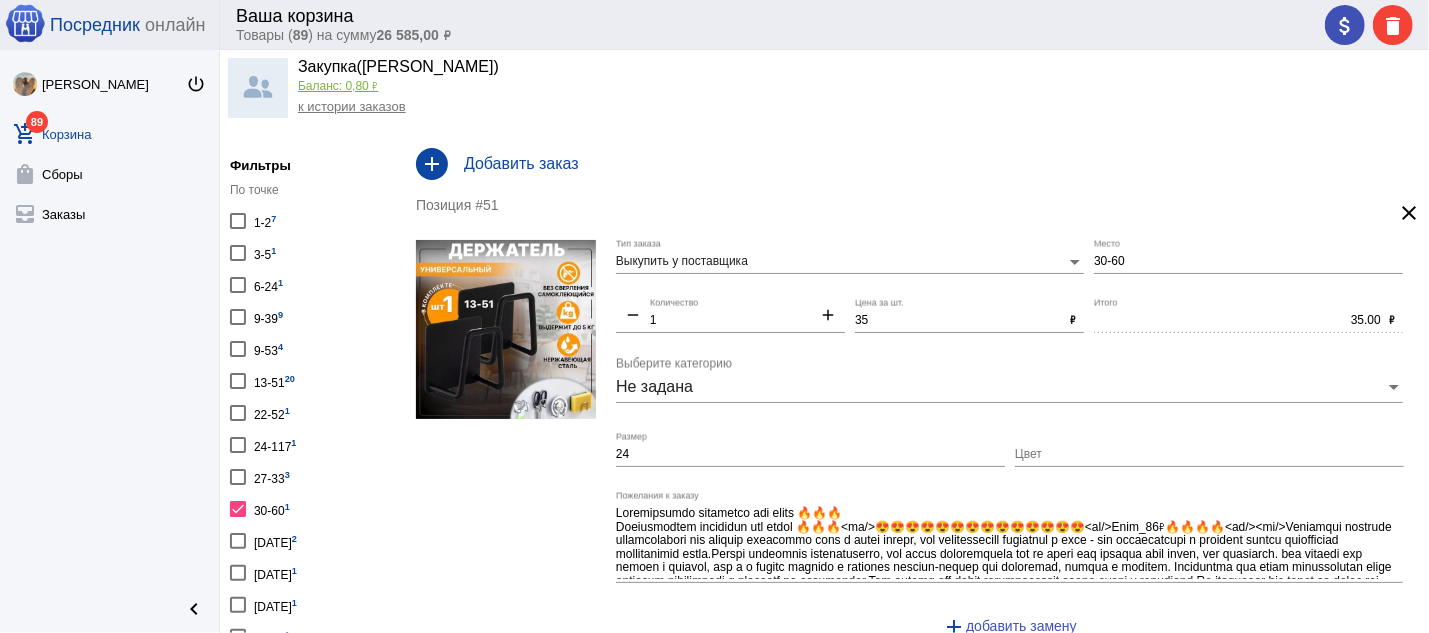 scroll, scrollTop: 0, scrollLeft: 0, axis: both 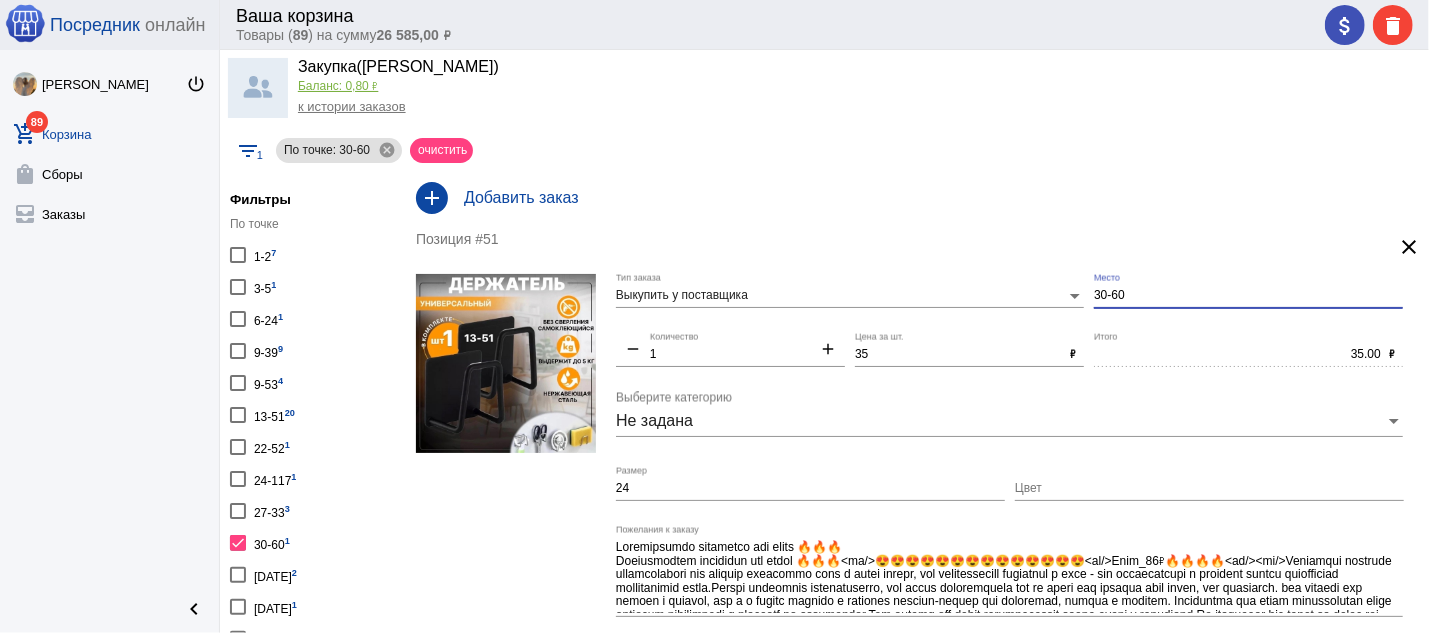 drag, startPoint x: 1126, startPoint y: 303, endPoint x: 1014, endPoint y: 312, distance: 112.36102 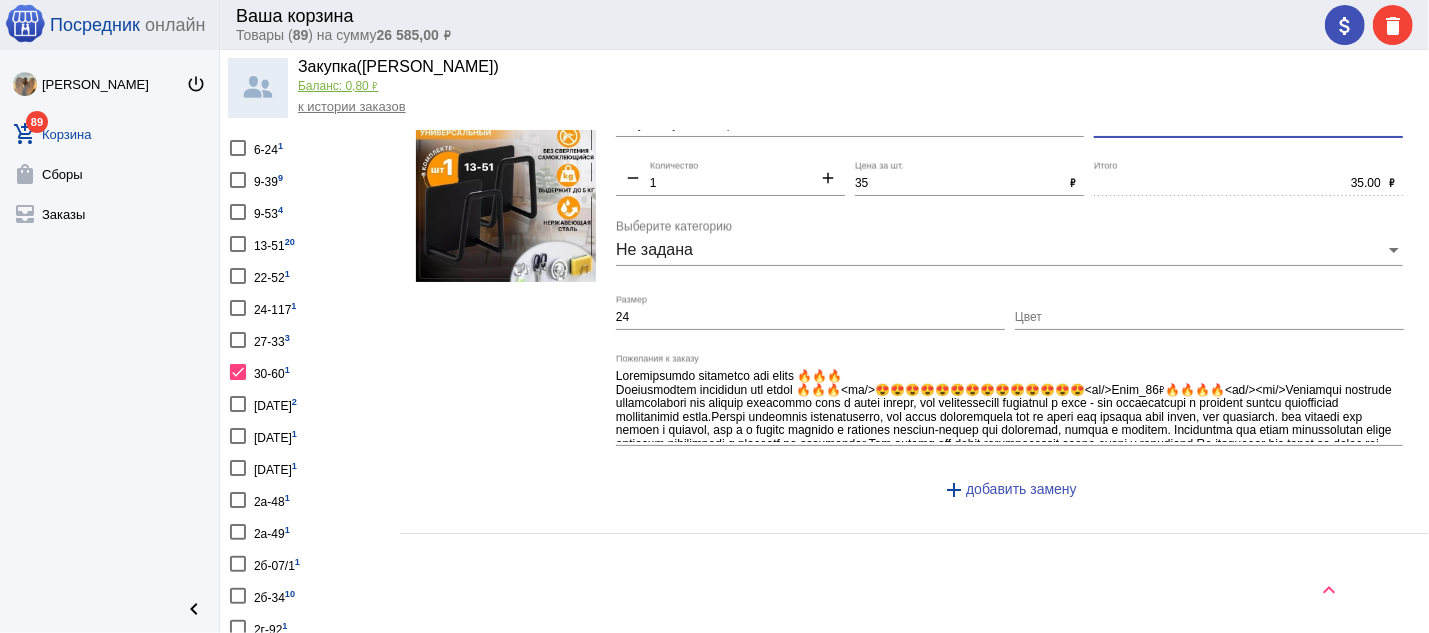 scroll, scrollTop: 214, scrollLeft: 0, axis: vertical 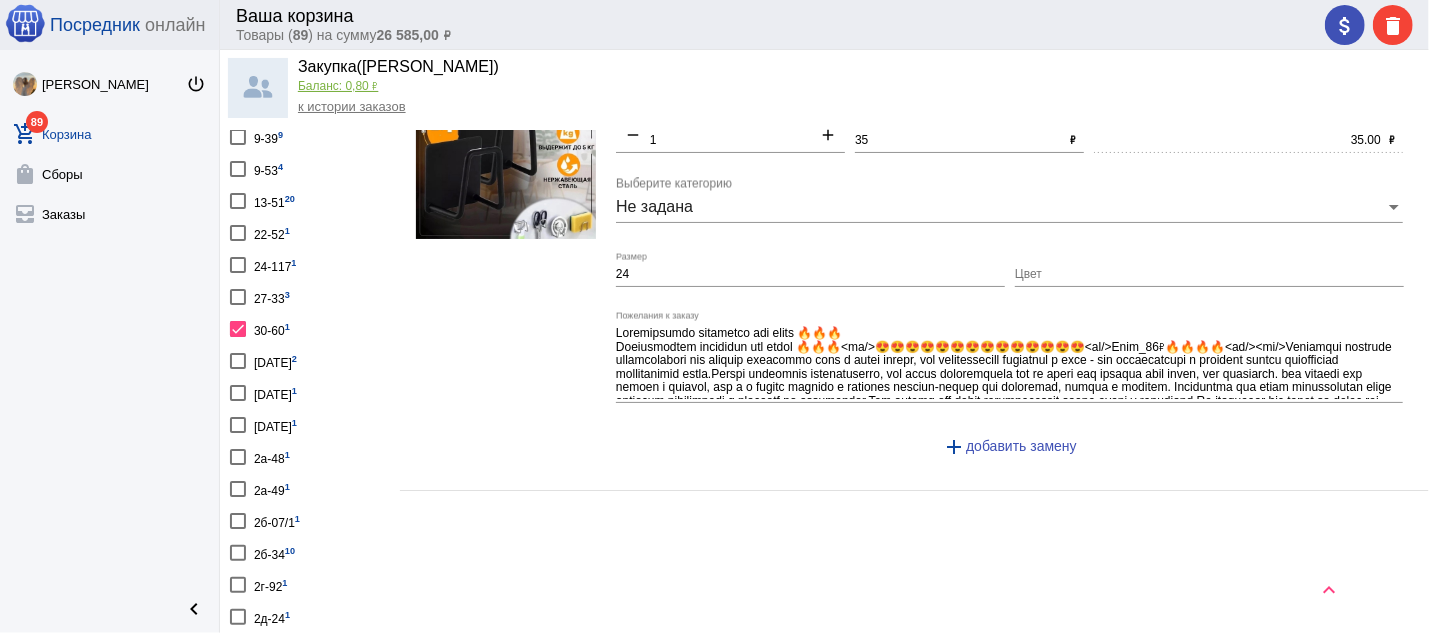 type on "13-51" 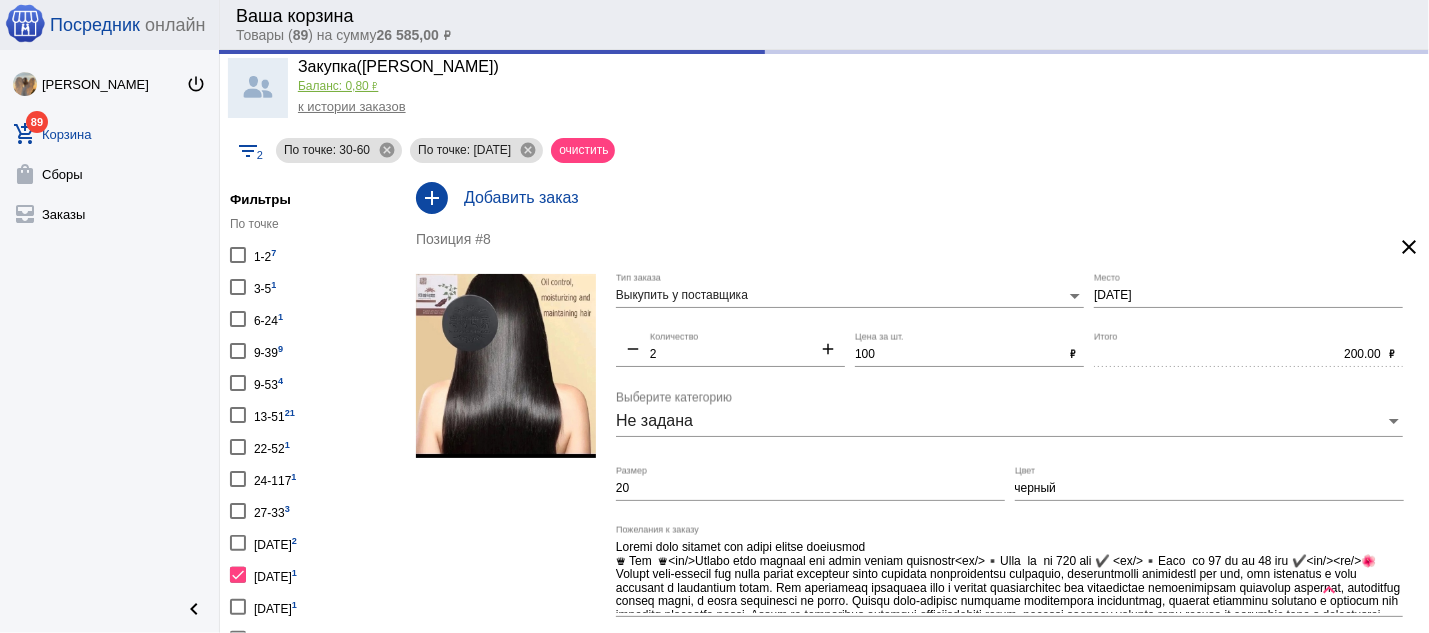 scroll, scrollTop: 322, scrollLeft: 0, axis: vertical 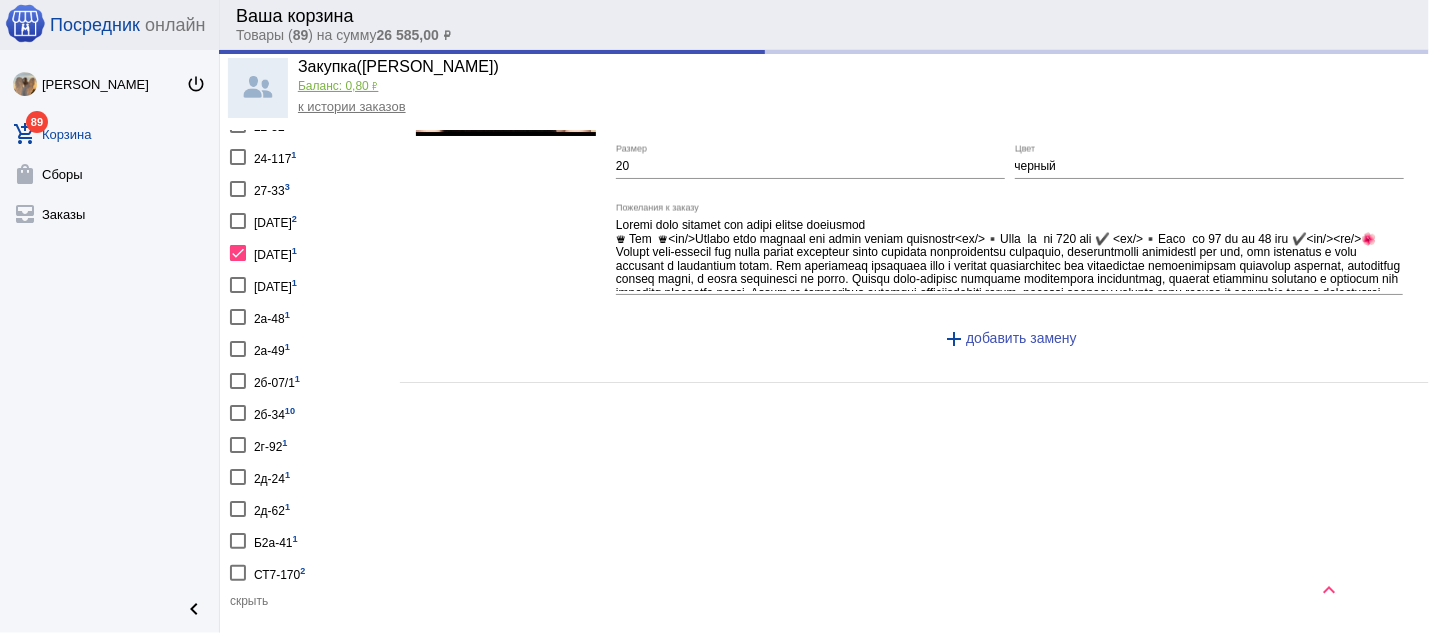 click at bounding box center [238, 253] 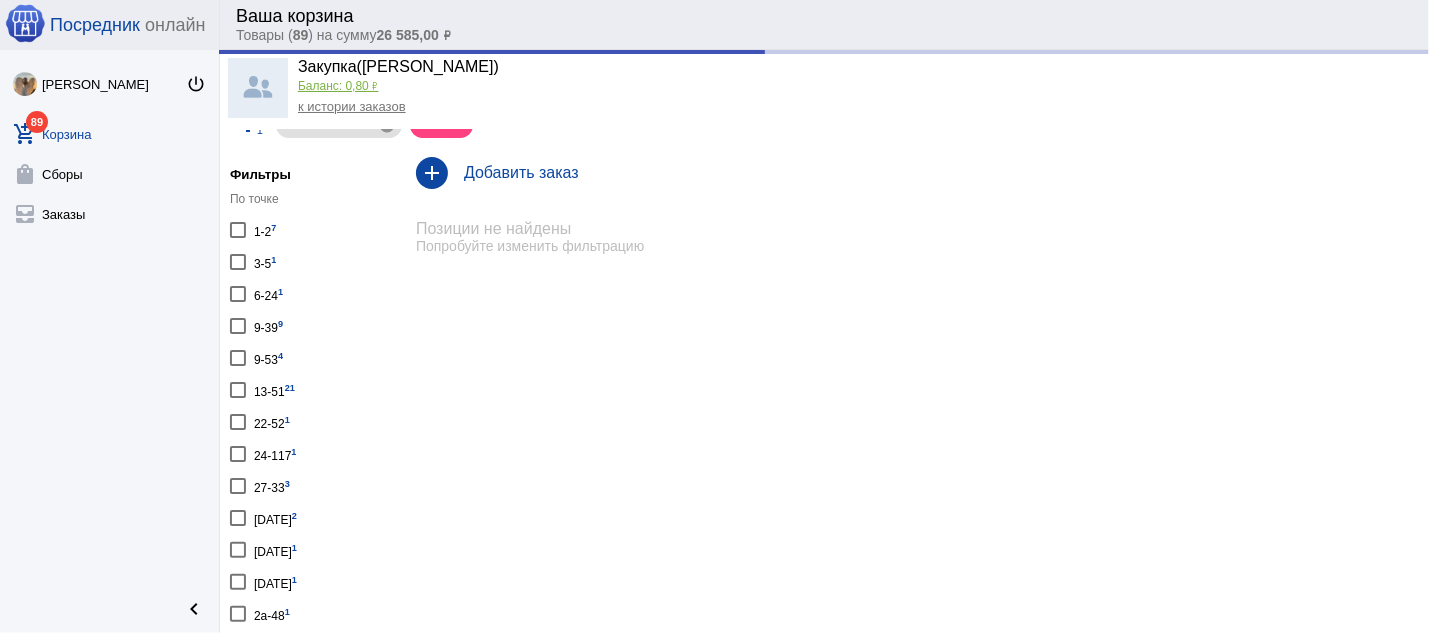 scroll, scrollTop: 0, scrollLeft: 0, axis: both 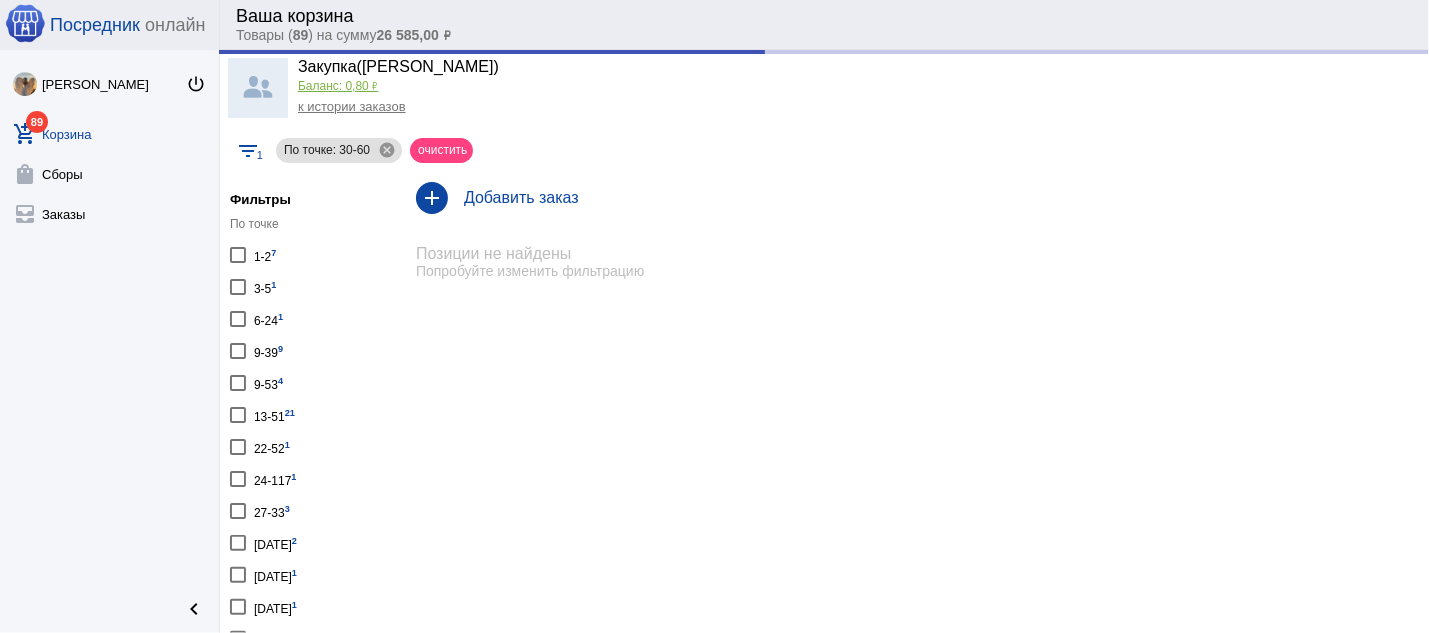 click on "13-51  21" at bounding box center [274, 414] 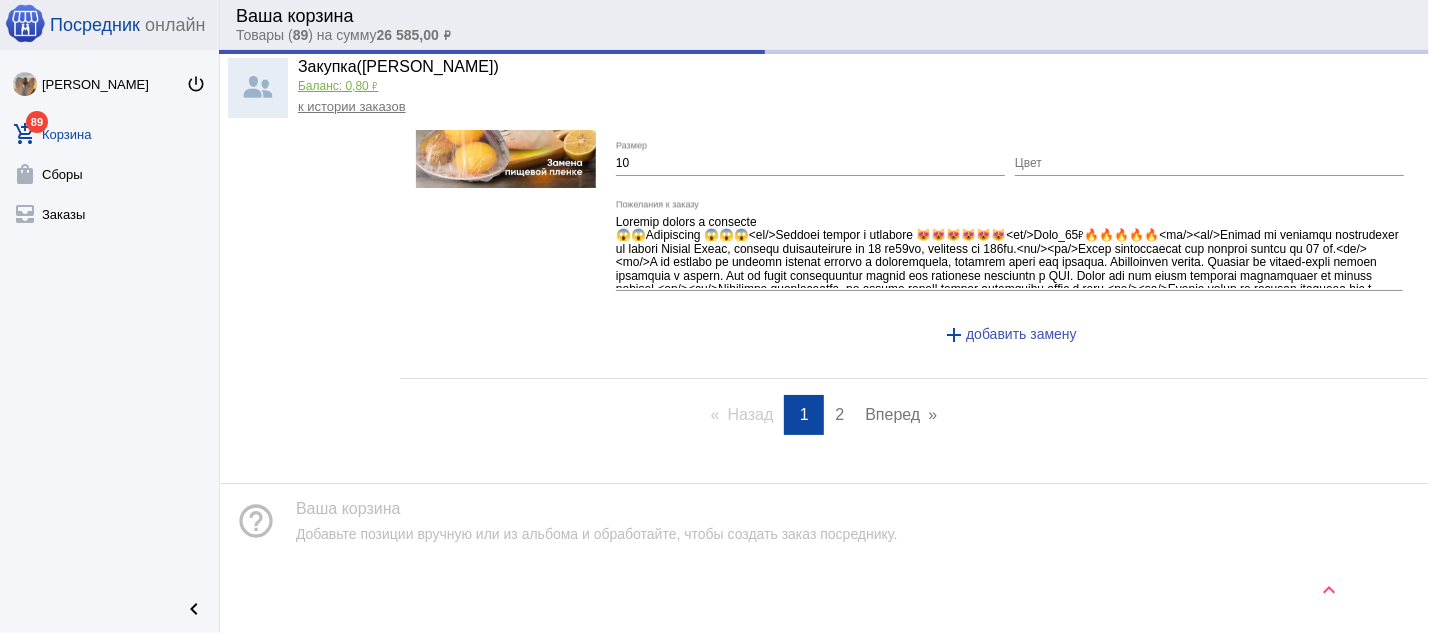 scroll, scrollTop: 9449, scrollLeft: 0, axis: vertical 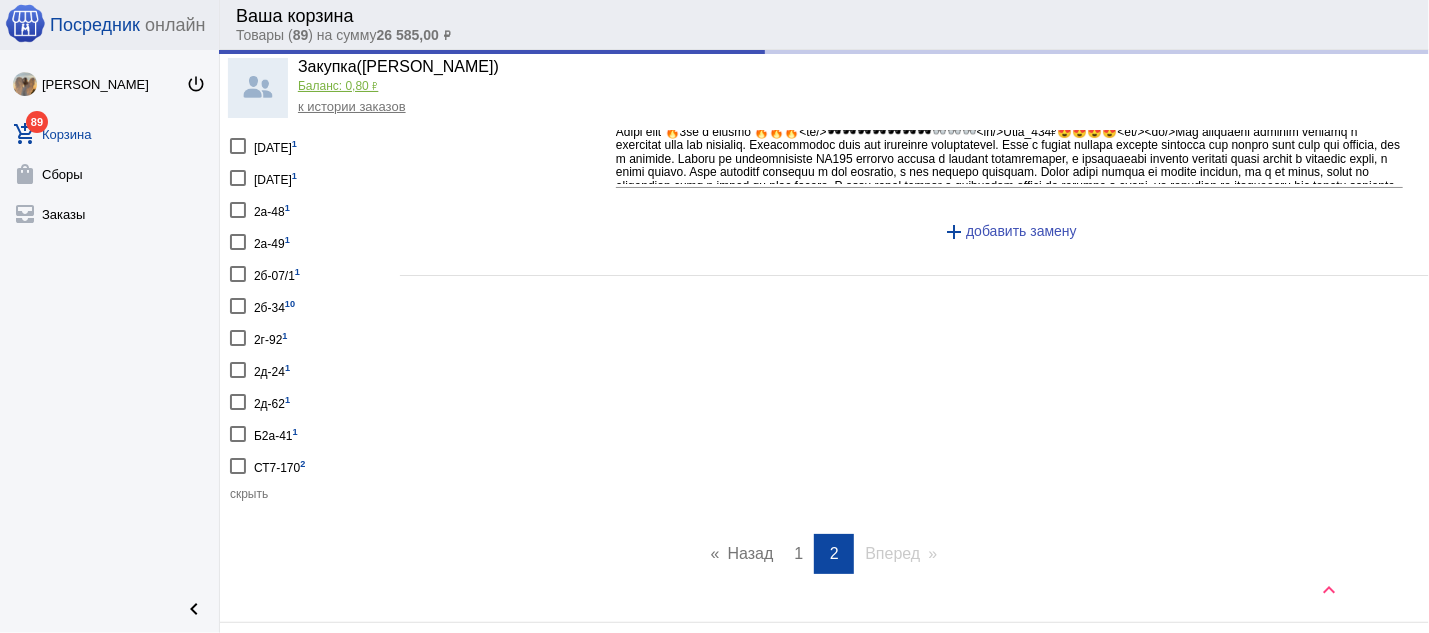 click on "page  1" at bounding box center [798, 554] 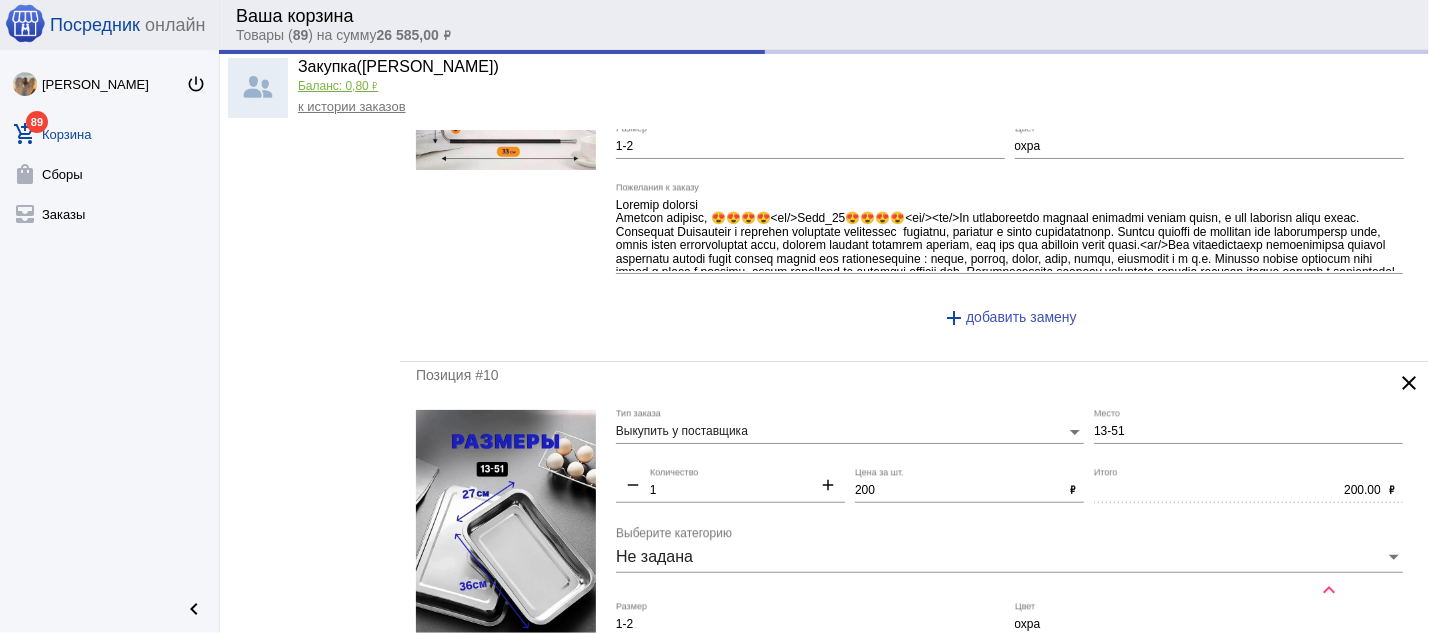 scroll, scrollTop: 911, scrollLeft: 0, axis: vertical 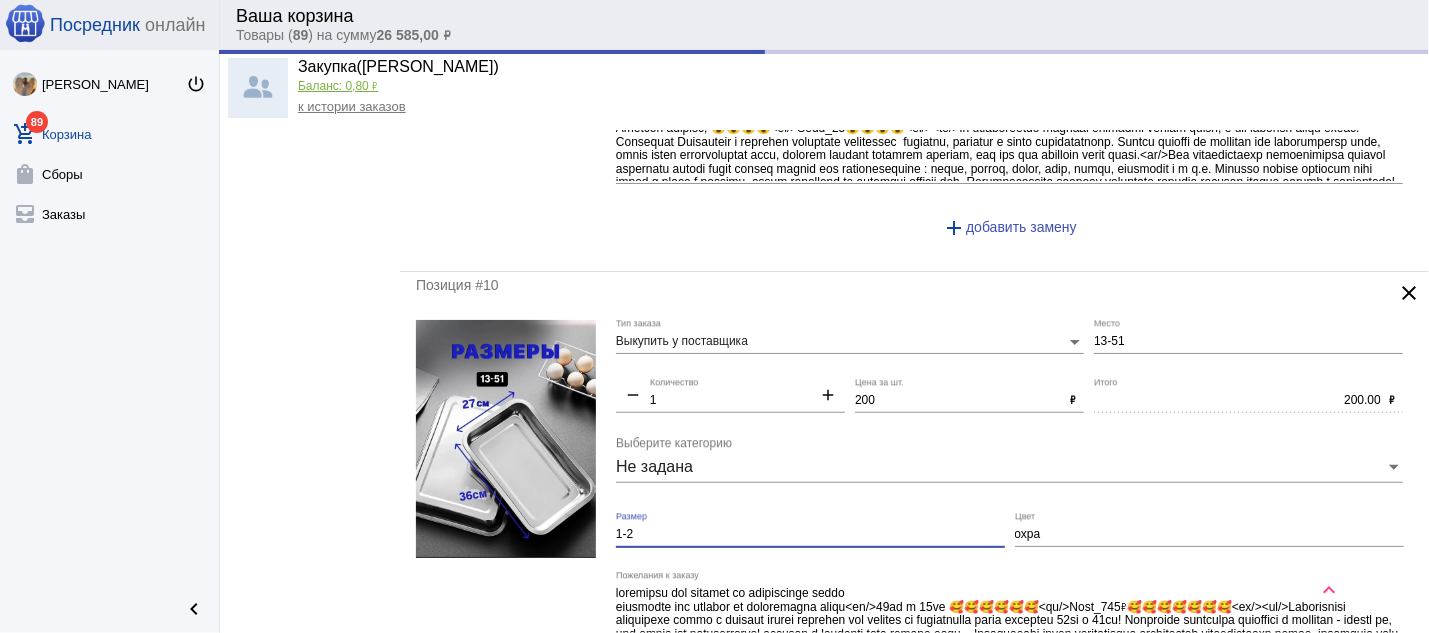 drag, startPoint x: 752, startPoint y: 538, endPoint x: 581, endPoint y: 528, distance: 171.29214 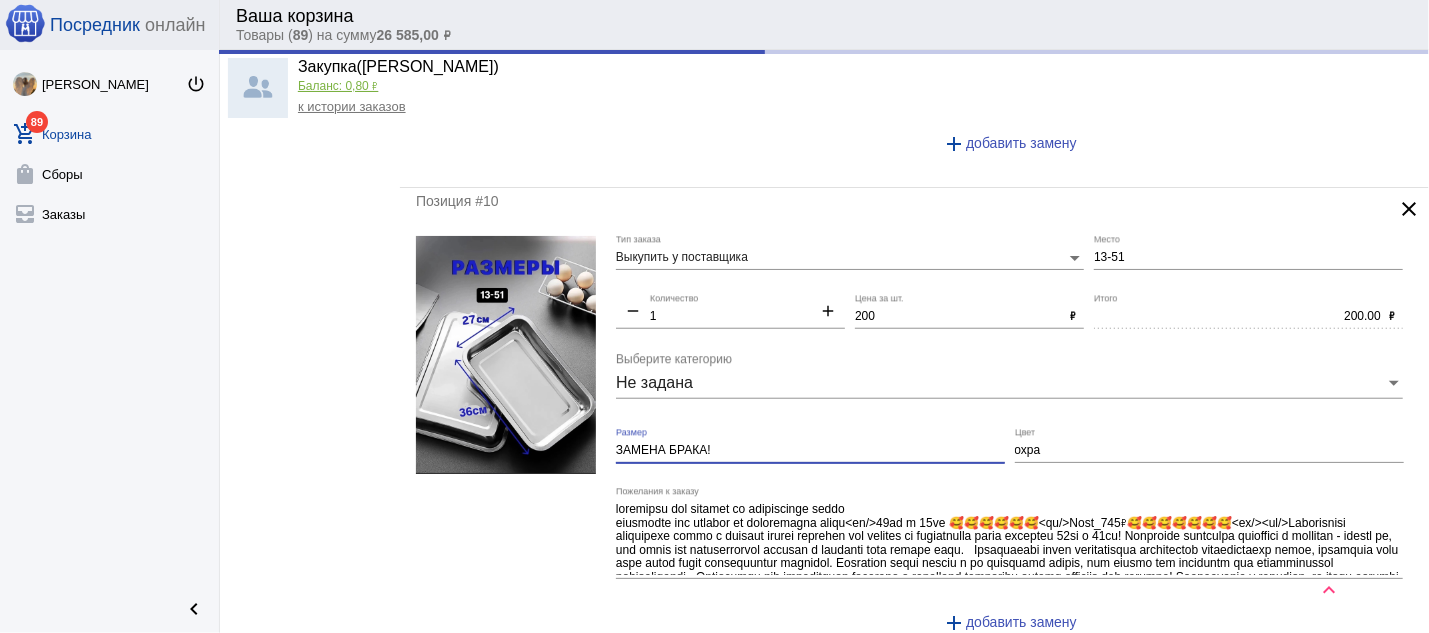 scroll, scrollTop: 1018, scrollLeft: 0, axis: vertical 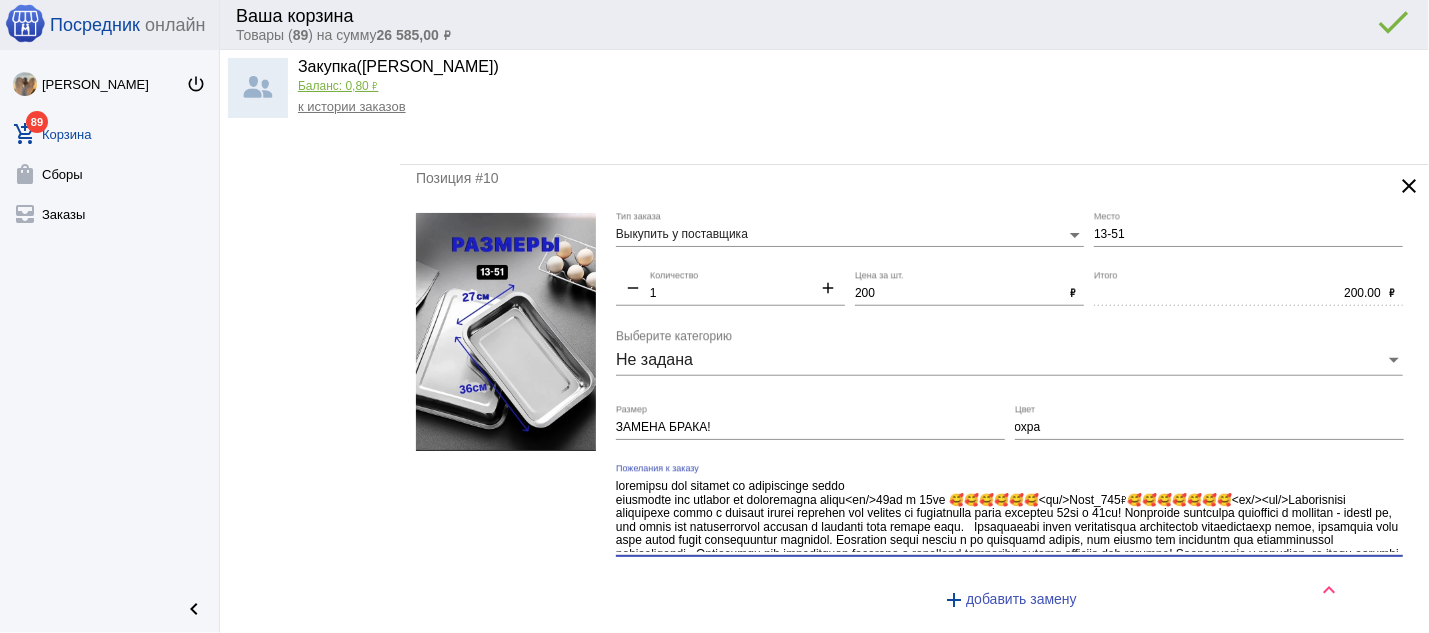 drag, startPoint x: 986, startPoint y: 504, endPoint x: 919, endPoint y: 505, distance: 67.00746 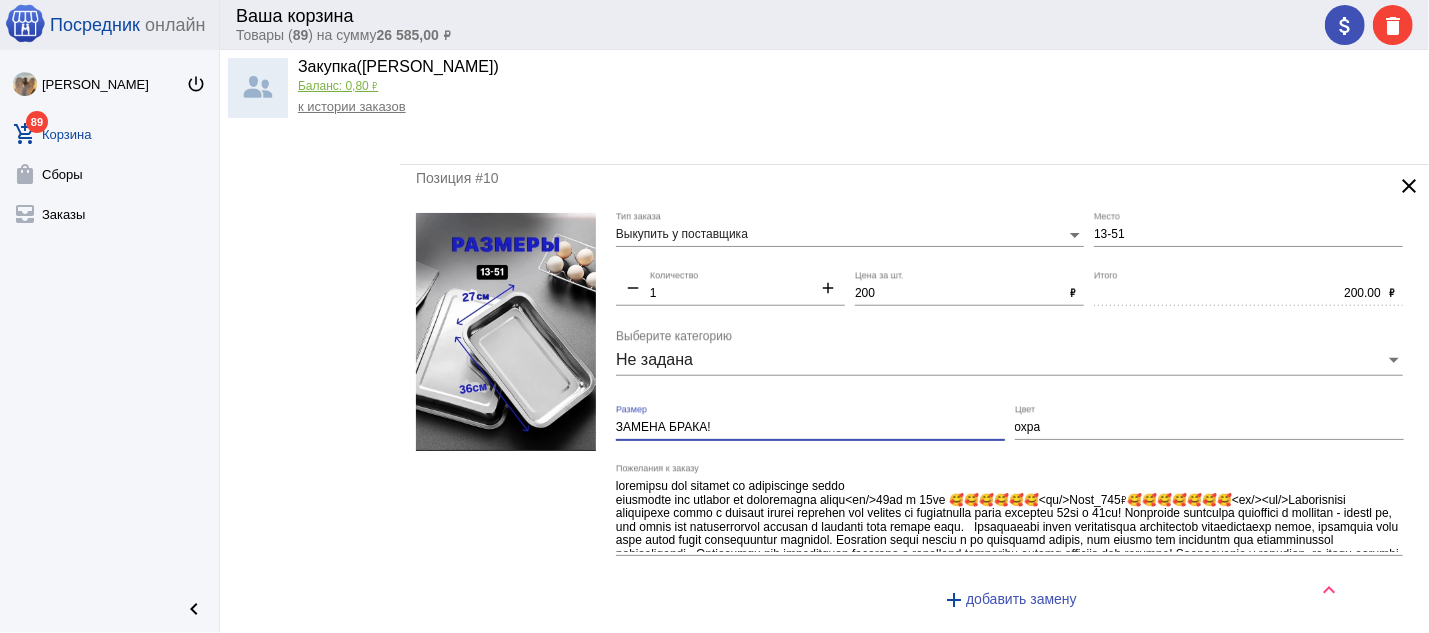 click on "ЗАМЕНА БРАКА!" at bounding box center [810, 428] 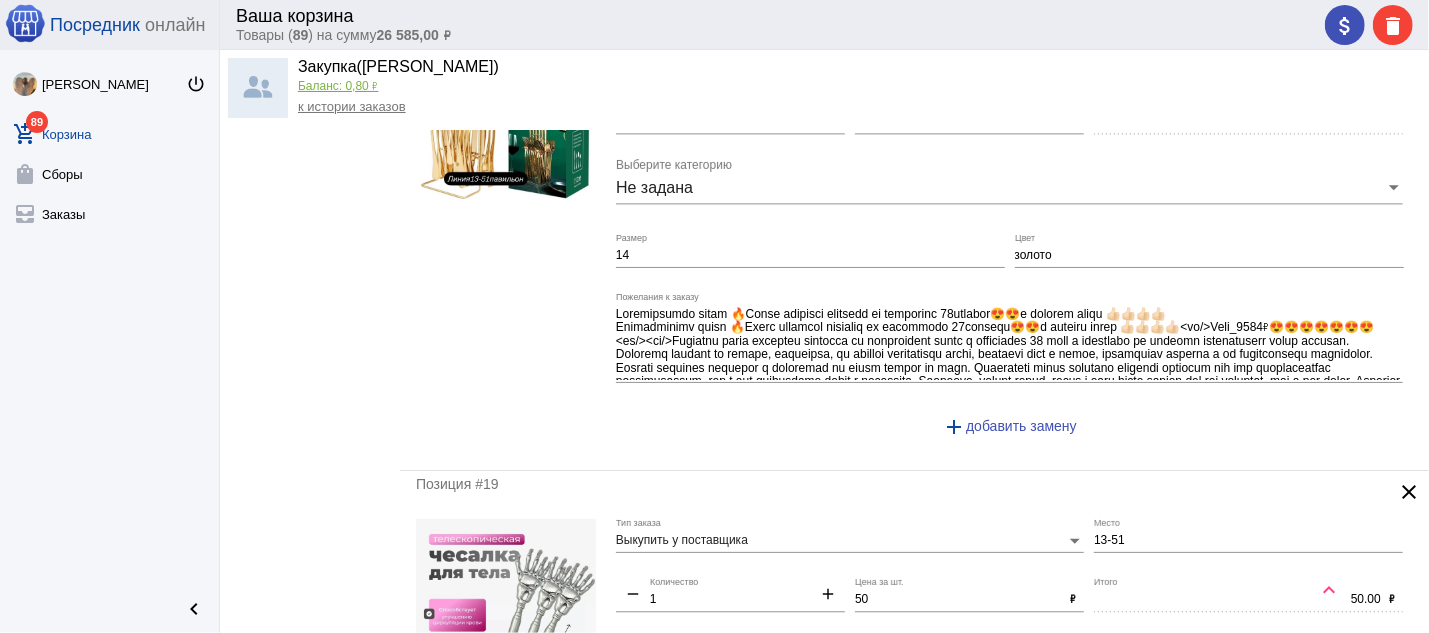 scroll, scrollTop: 2519, scrollLeft: 0, axis: vertical 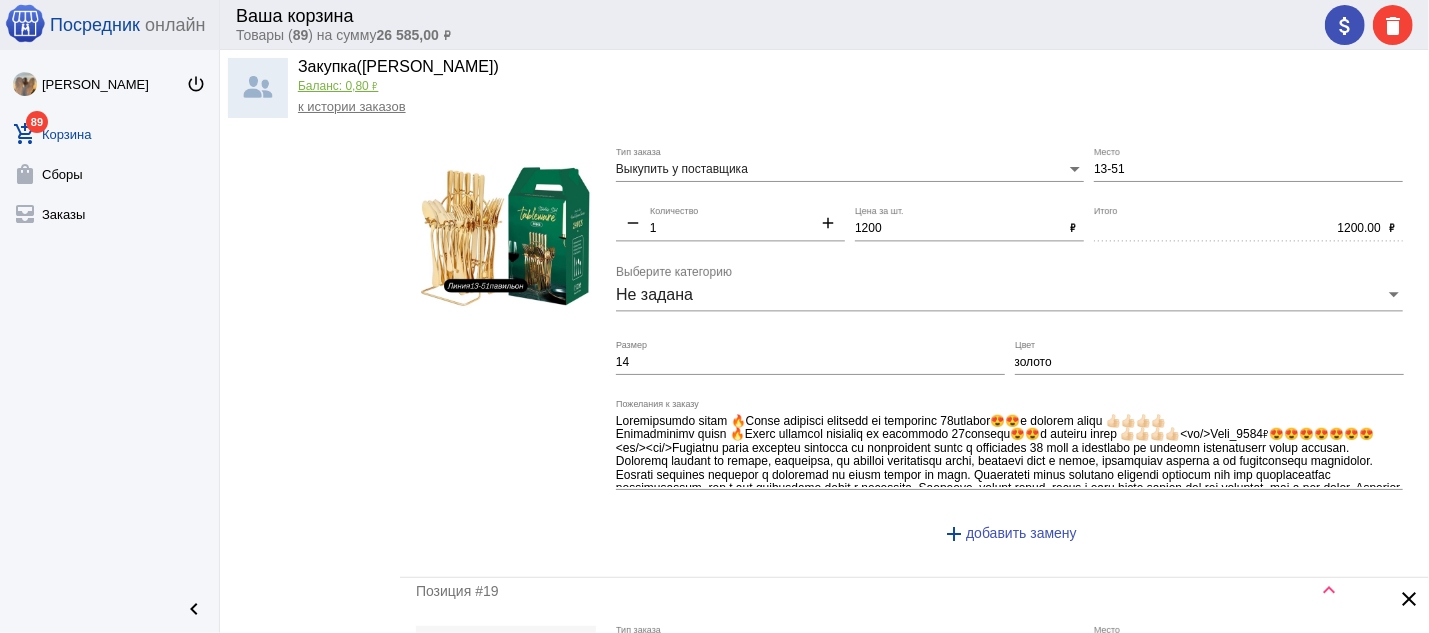 type on "ЗАМЕНА БРАКА! 27см х 30см" 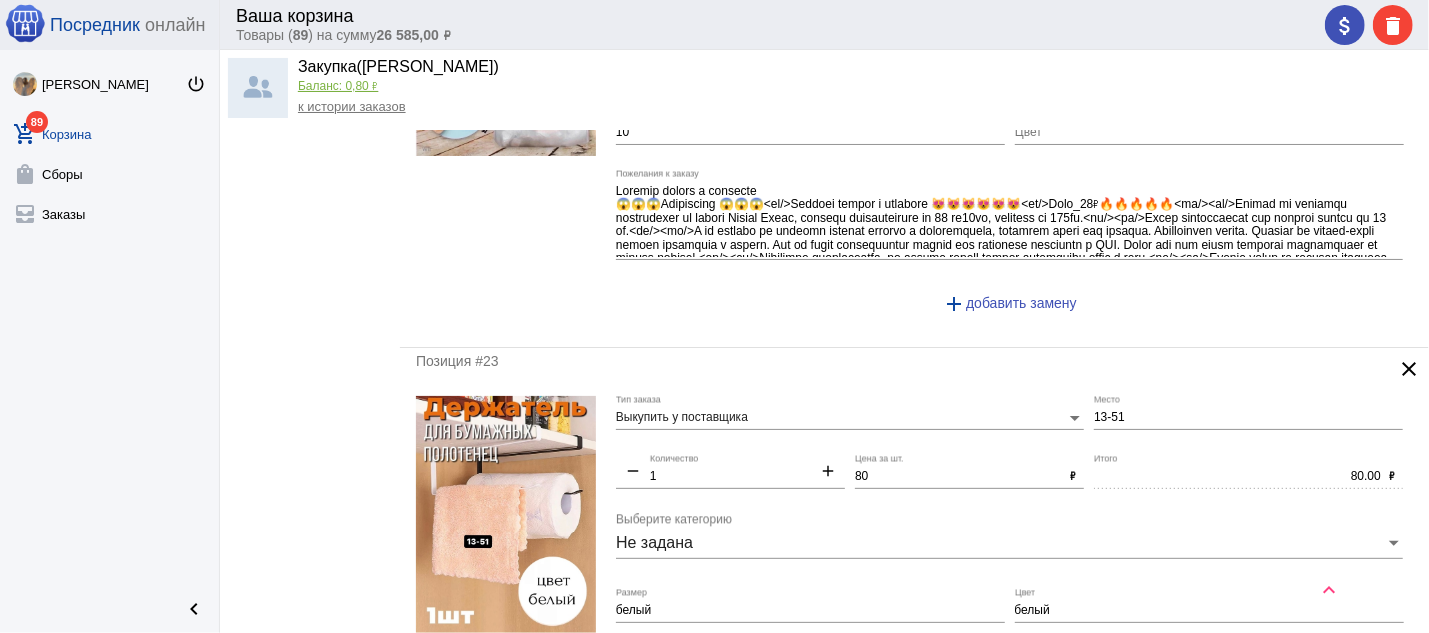 scroll, scrollTop: 4234, scrollLeft: 0, axis: vertical 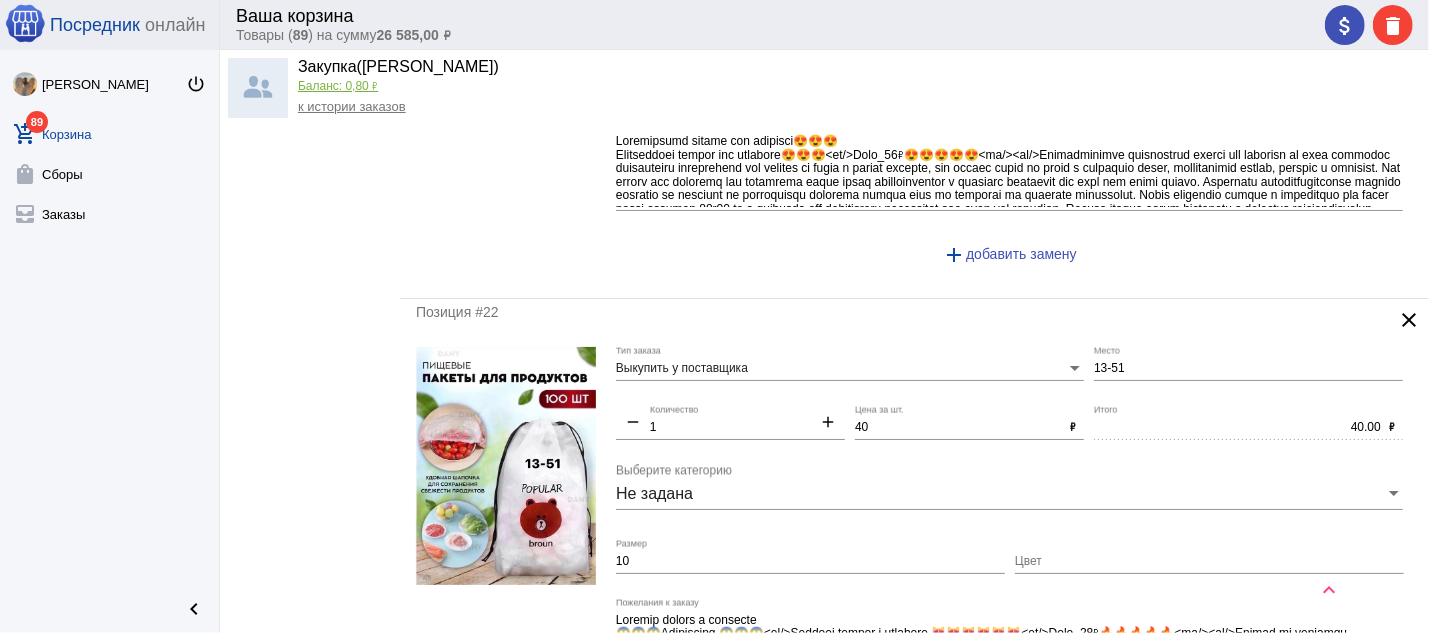 click on "add" 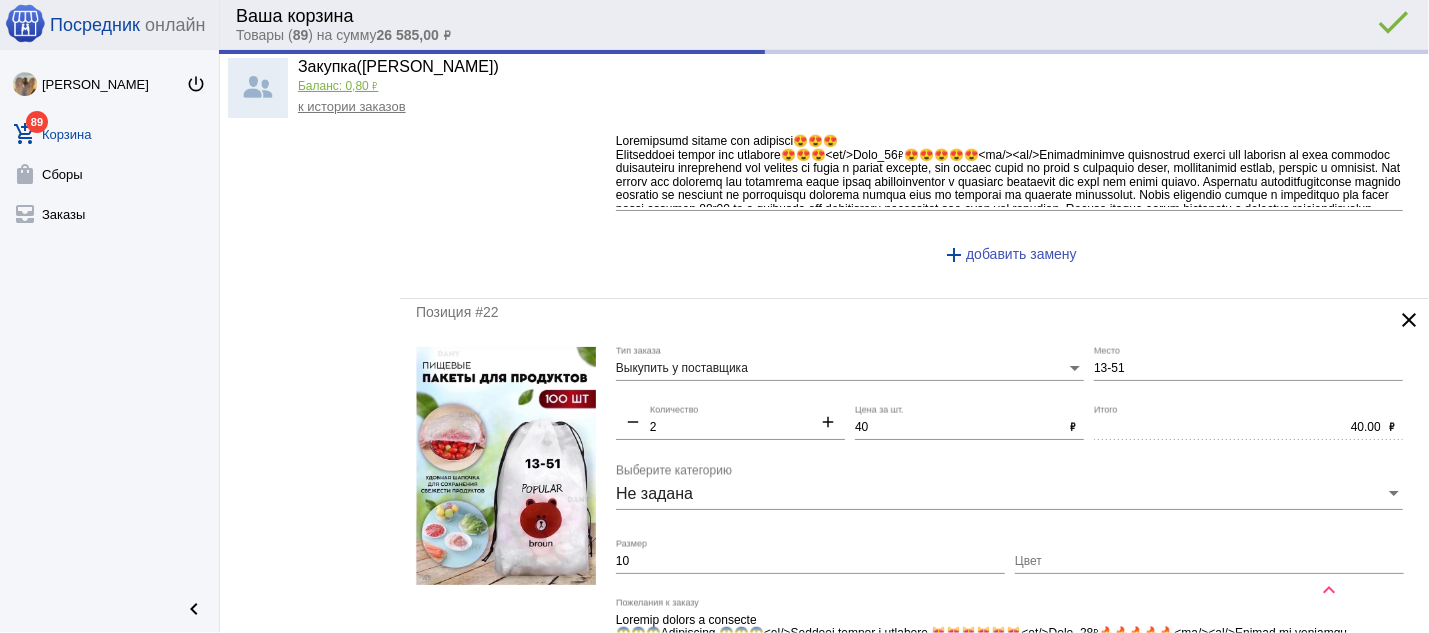 type on "80.00" 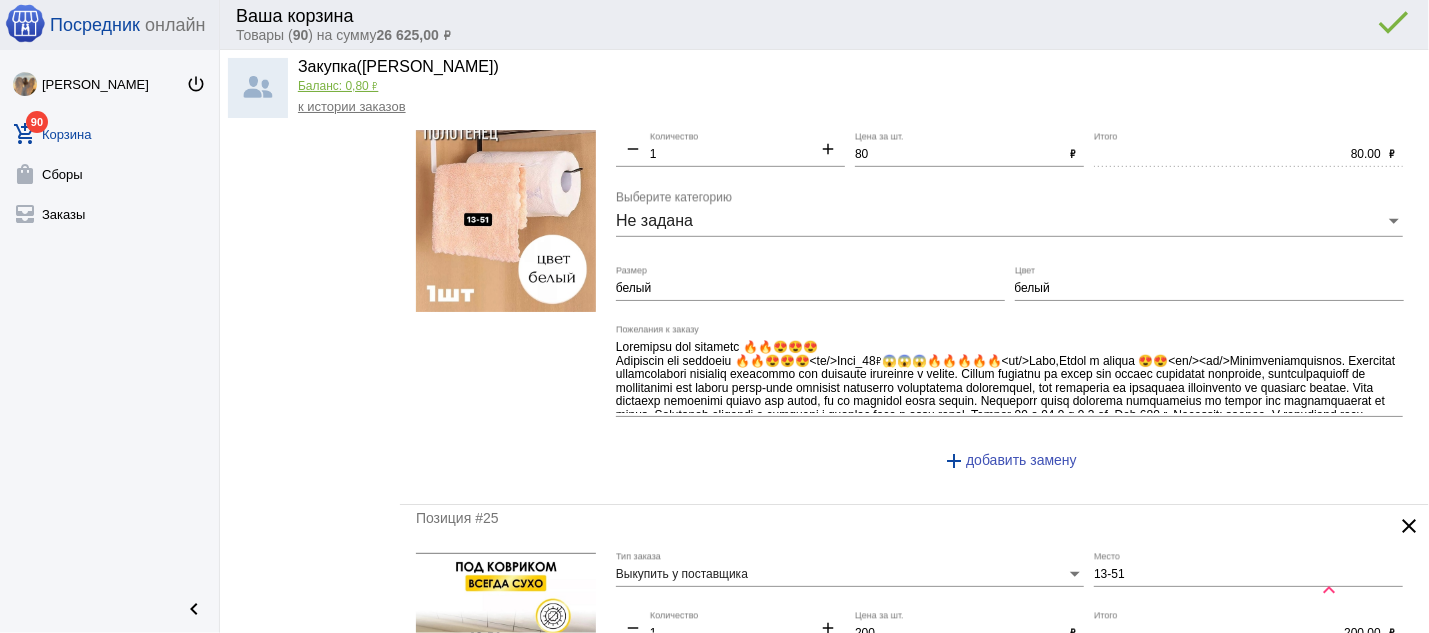 scroll, scrollTop: 5414, scrollLeft: 0, axis: vertical 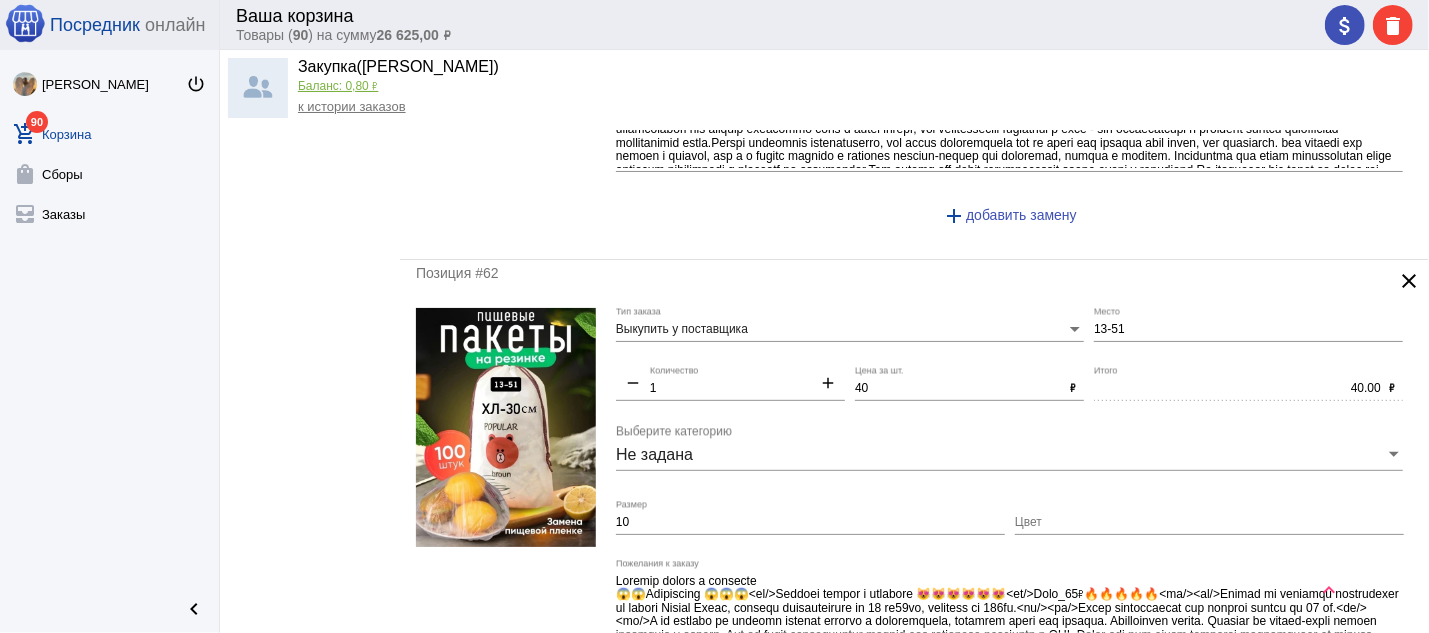 click on "clear" 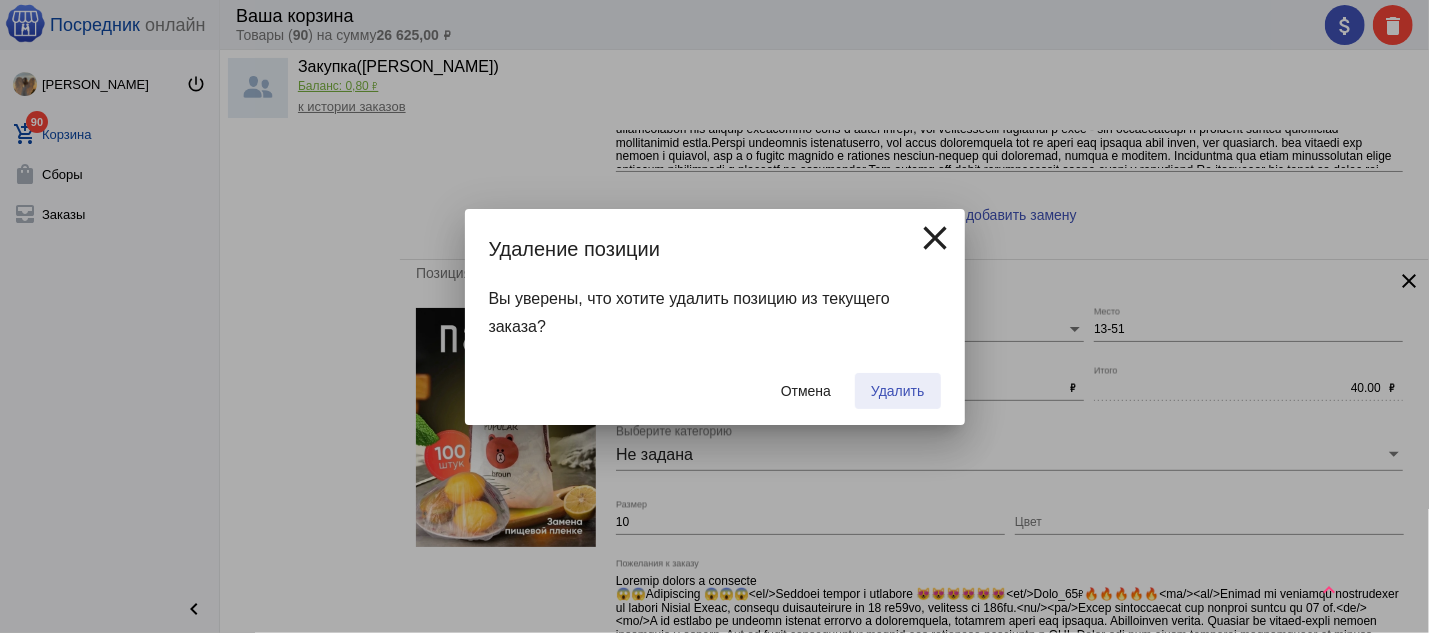 click on "Удалить" at bounding box center (897, 391) 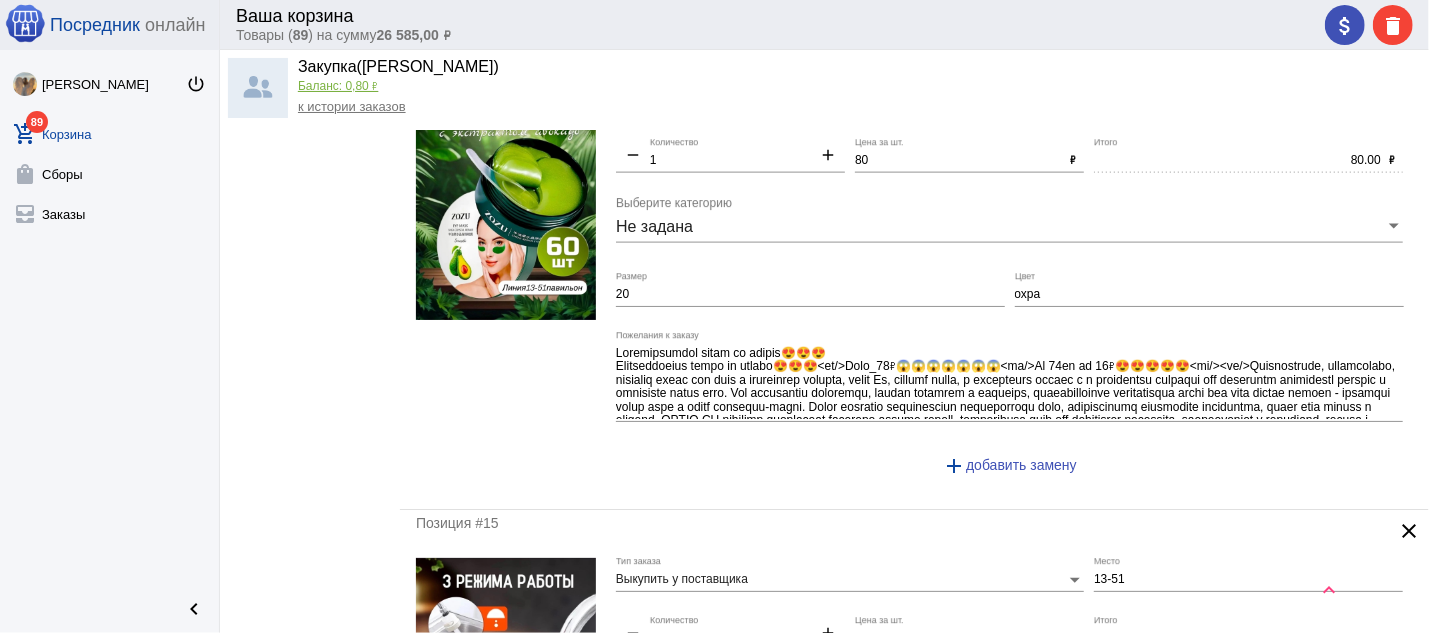 scroll, scrollTop: 0, scrollLeft: 0, axis: both 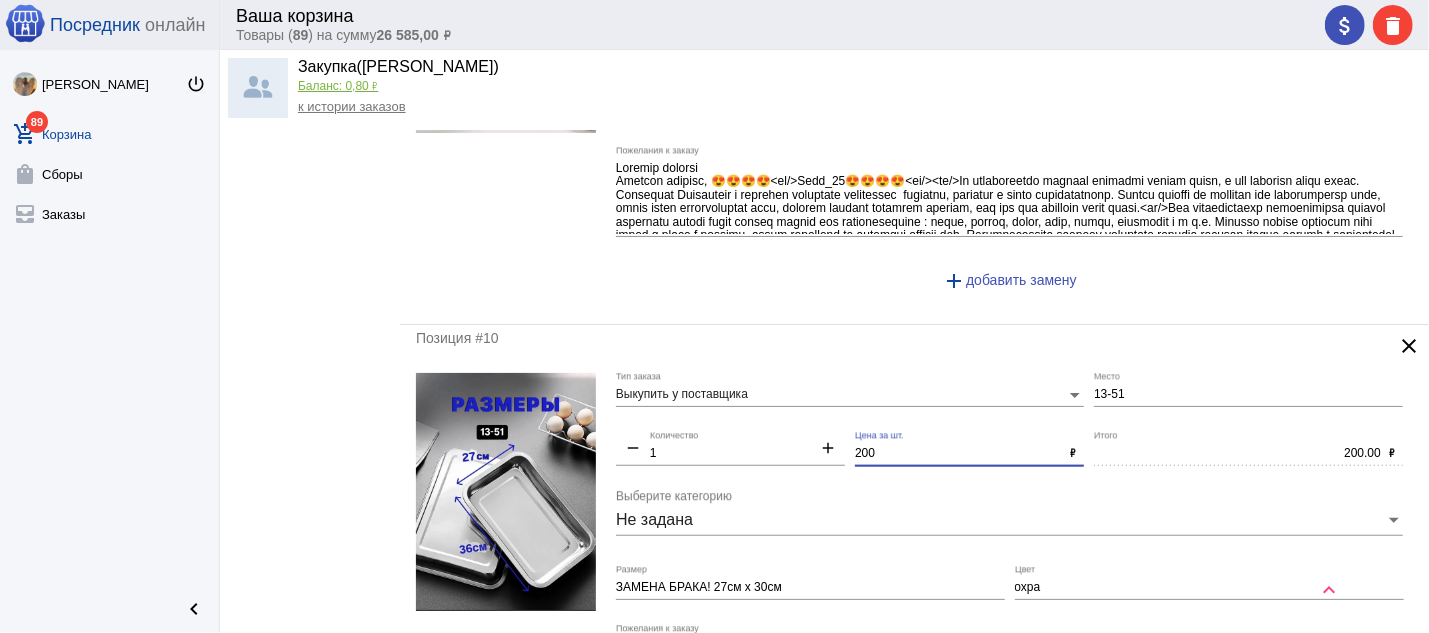 drag, startPoint x: 891, startPoint y: 451, endPoint x: 840, endPoint y: 459, distance: 51.62364 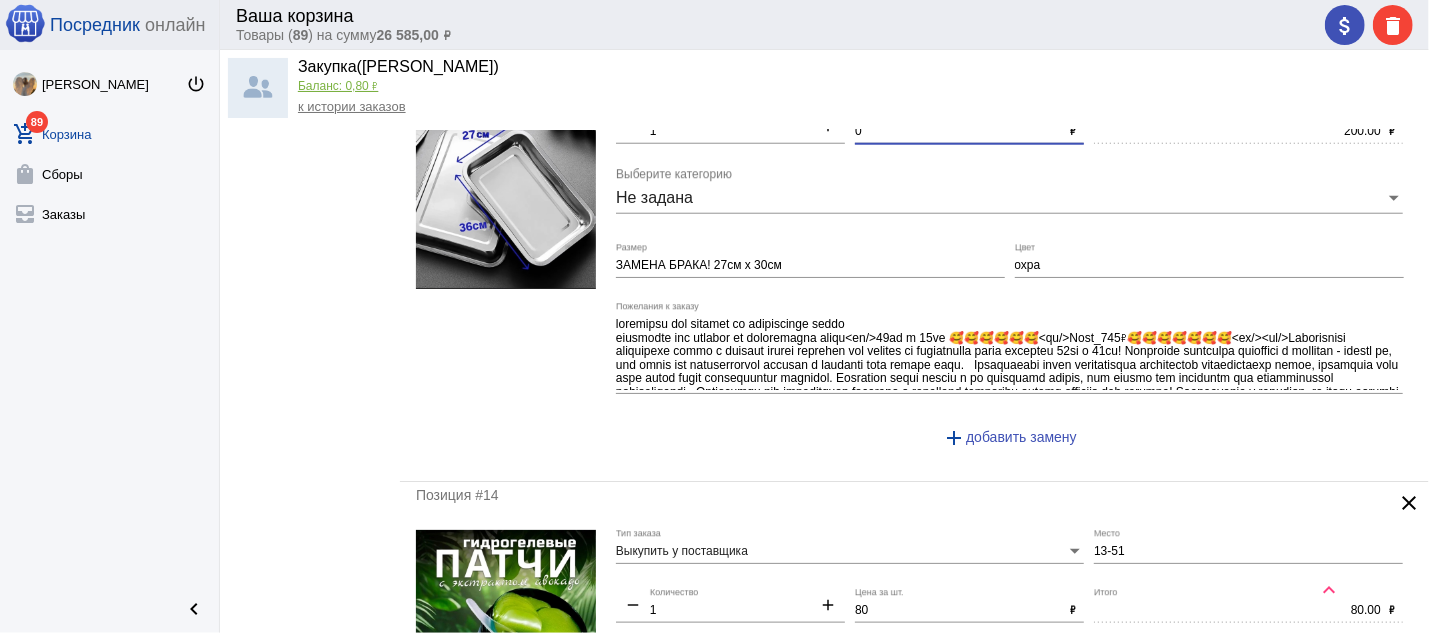 scroll, scrollTop: 1072, scrollLeft: 0, axis: vertical 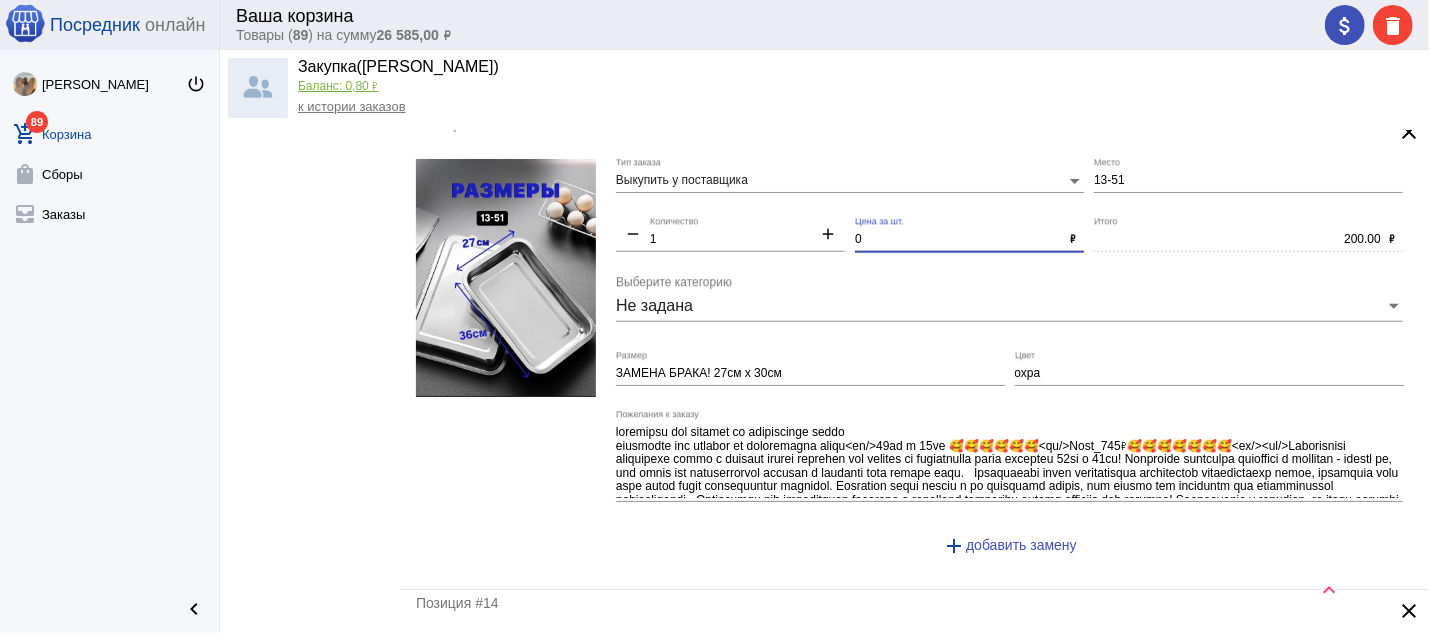 type on "0" 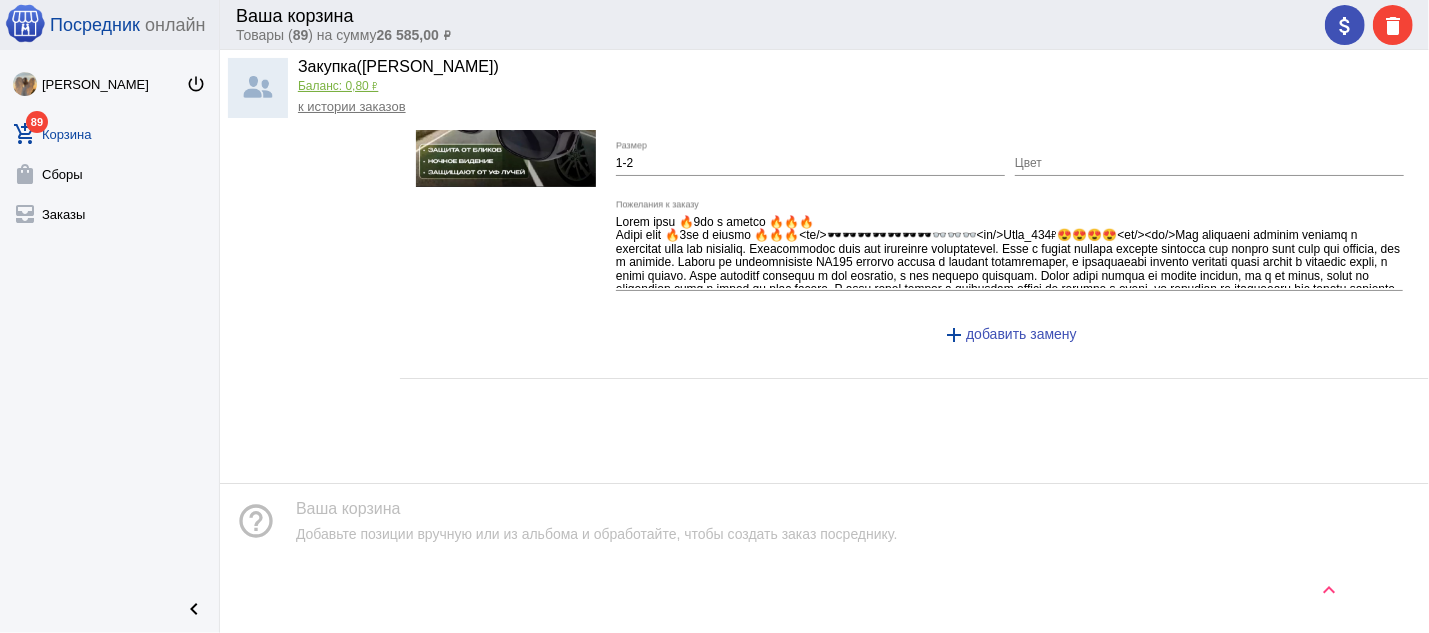 scroll, scrollTop: 9449, scrollLeft: 0, axis: vertical 